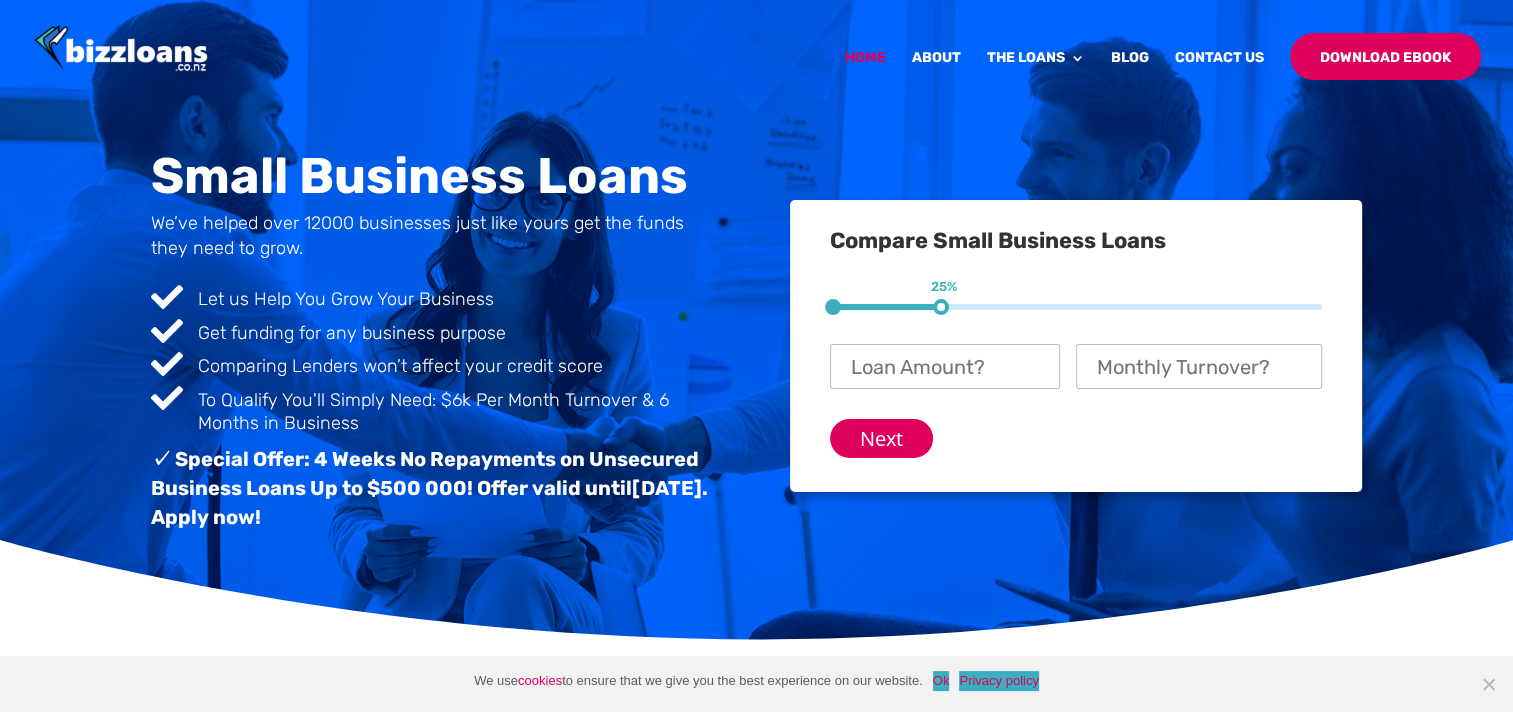 scroll, scrollTop: 50, scrollLeft: 0, axis: vertical 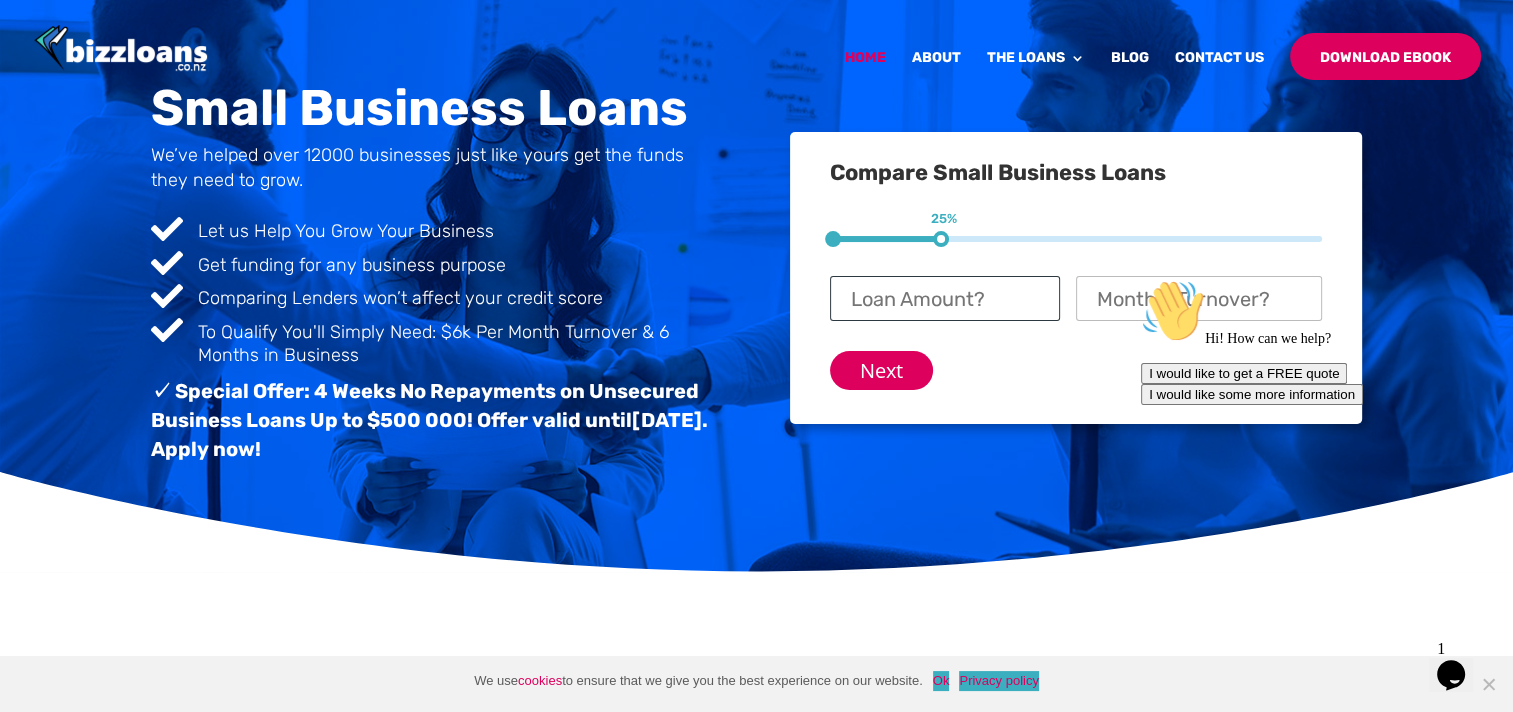 click on "Loan Amount? *" at bounding box center (945, 298) 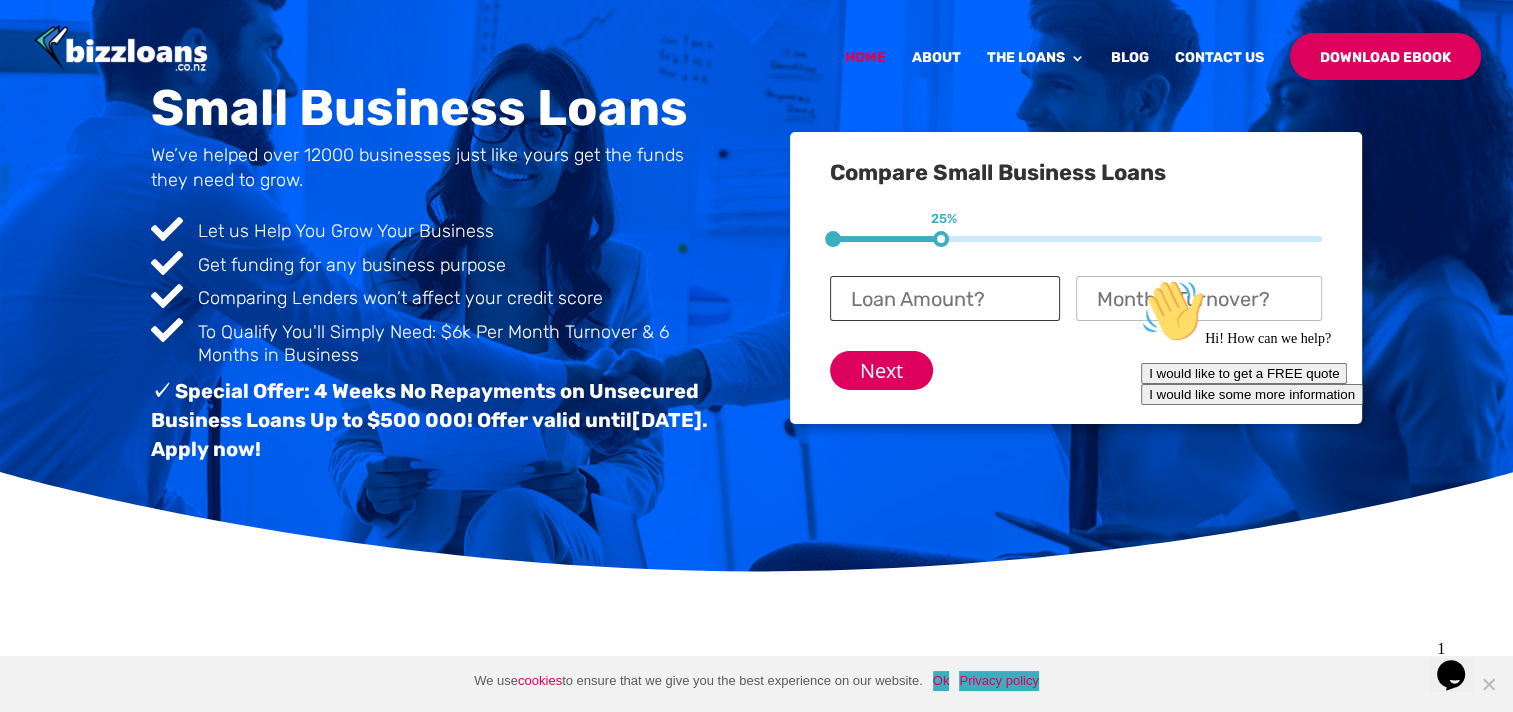 type on "2" 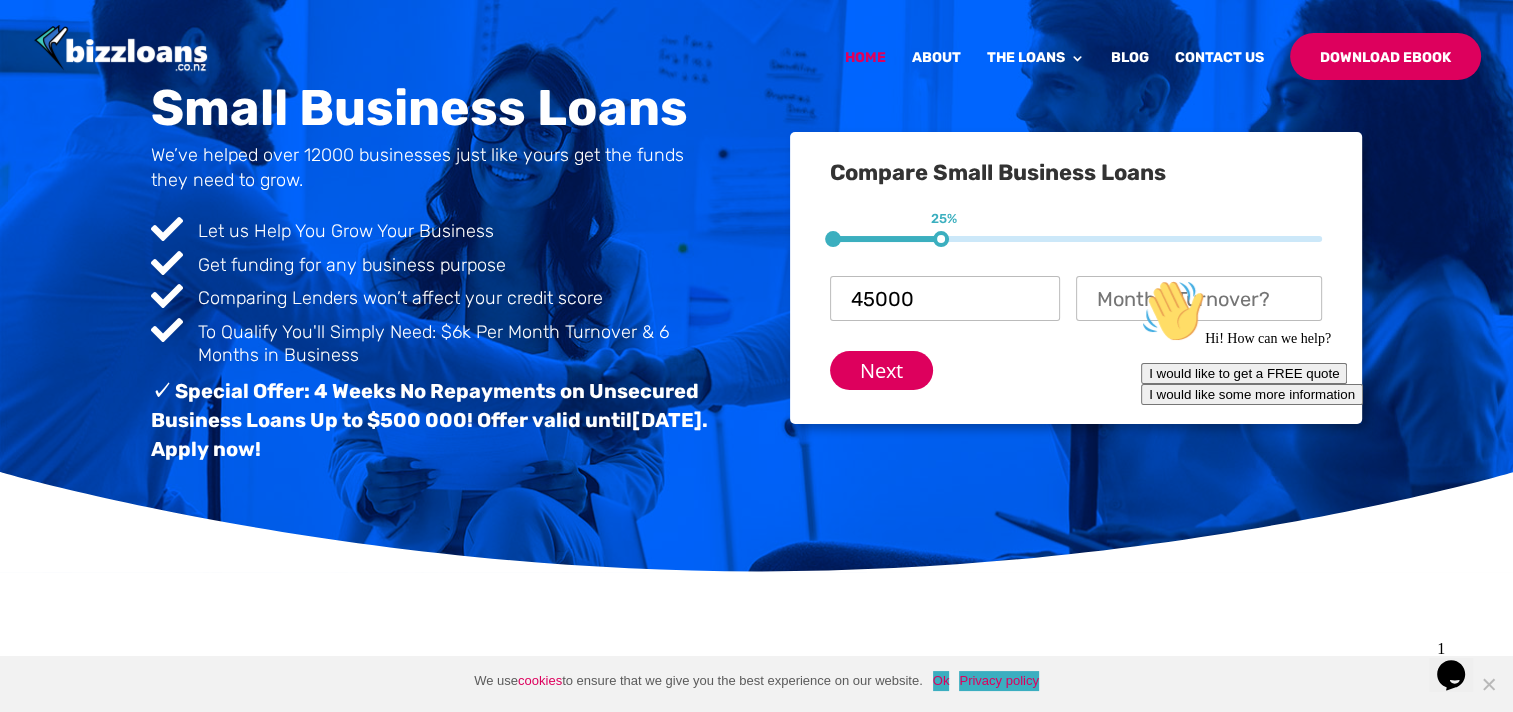 type on "$ 45,000" 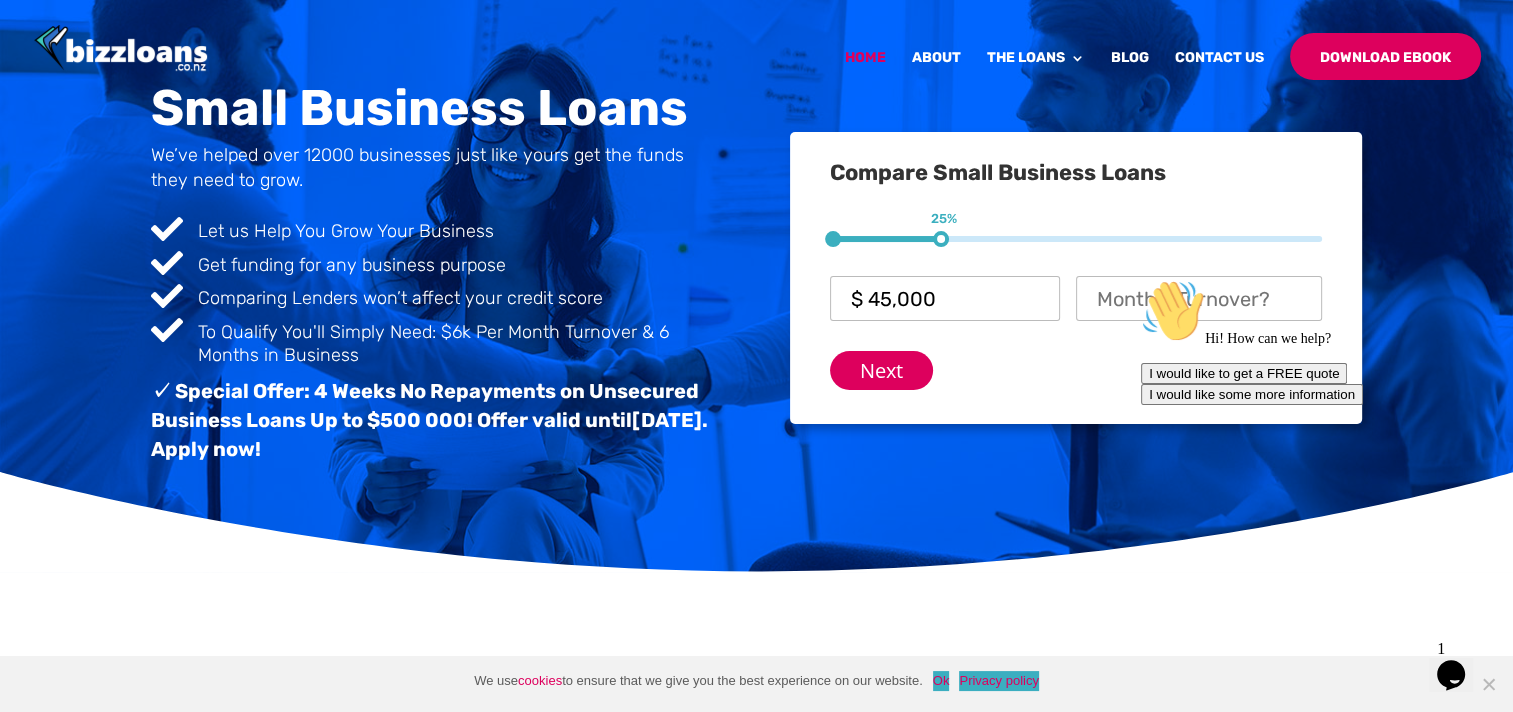 click on "Hi! How can we help? I would like to get a FREE quote I would like some more information" at bounding box center [1321, 342] 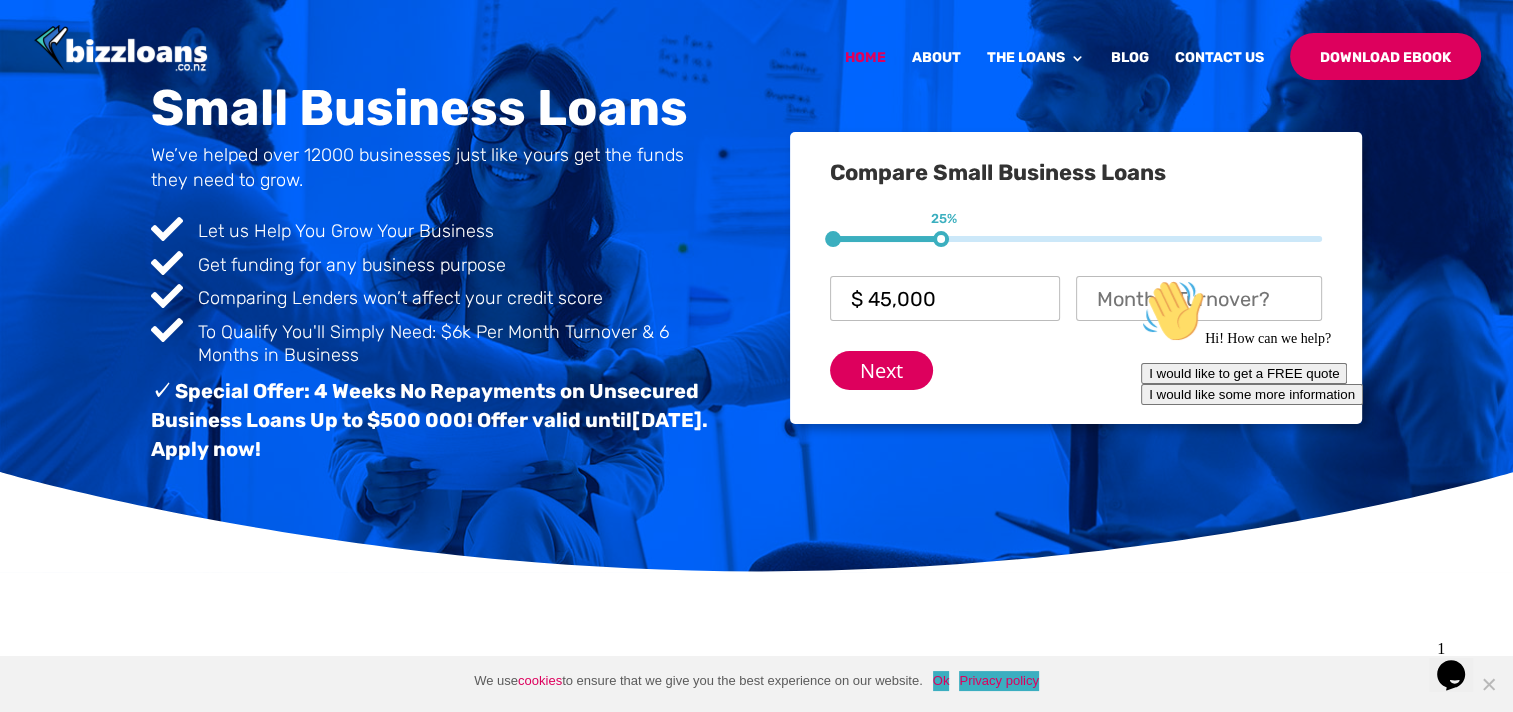 click on "Hi! How can we help? I would like to get a FREE quote I would like some more information" at bounding box center (1321, 342) 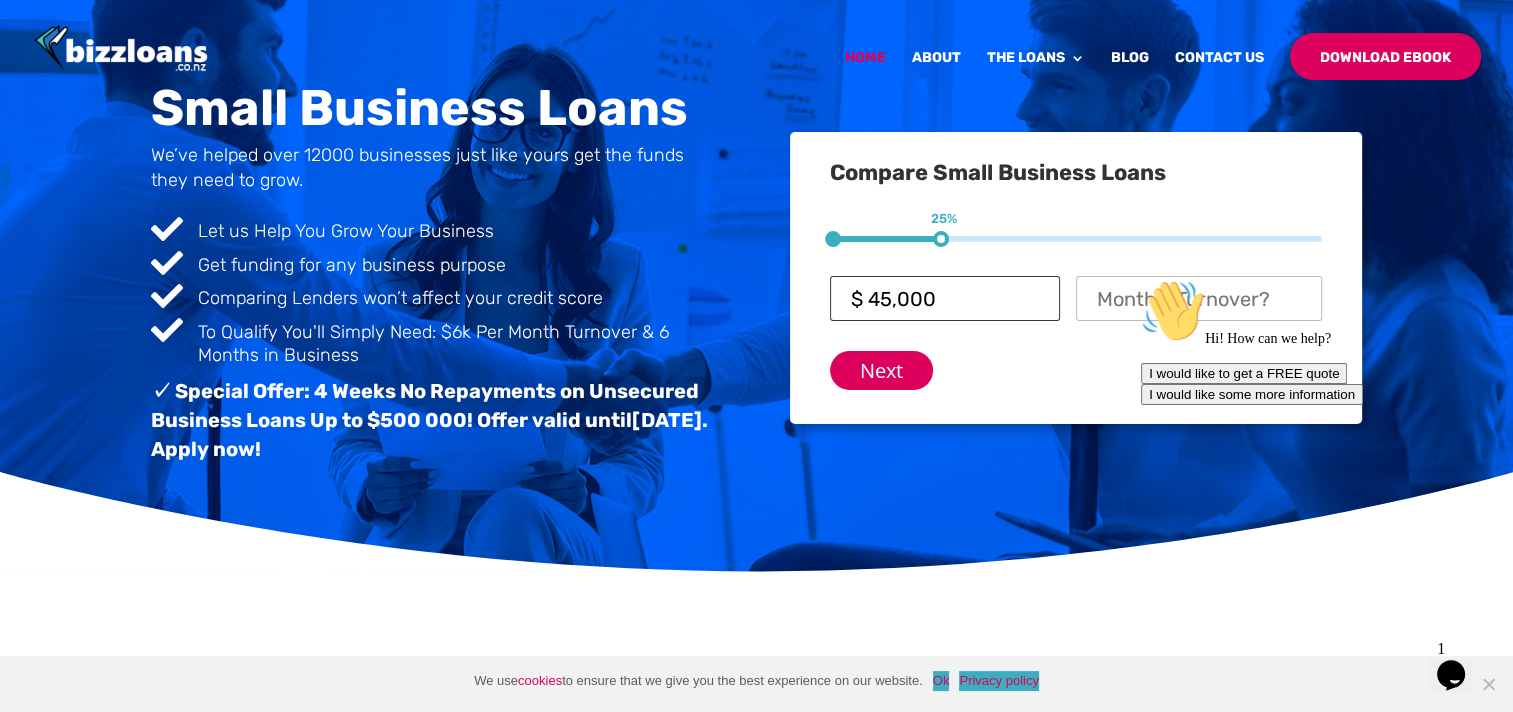 click on "$ 45,000" at bounding box center (945, 298) 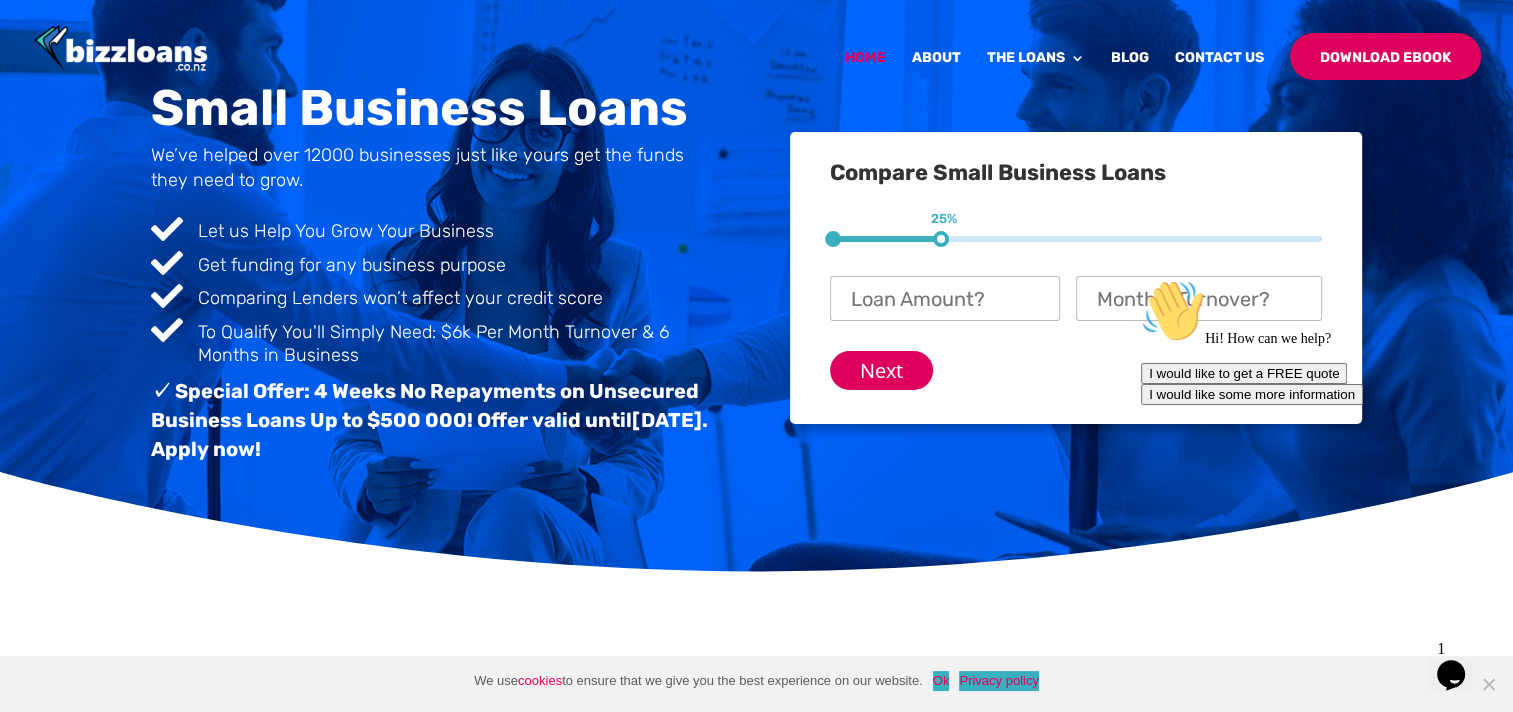 click on "Hi! How can we help? I would like to get a FREE quote I would like some more information" at bounding box center (1321, 342) 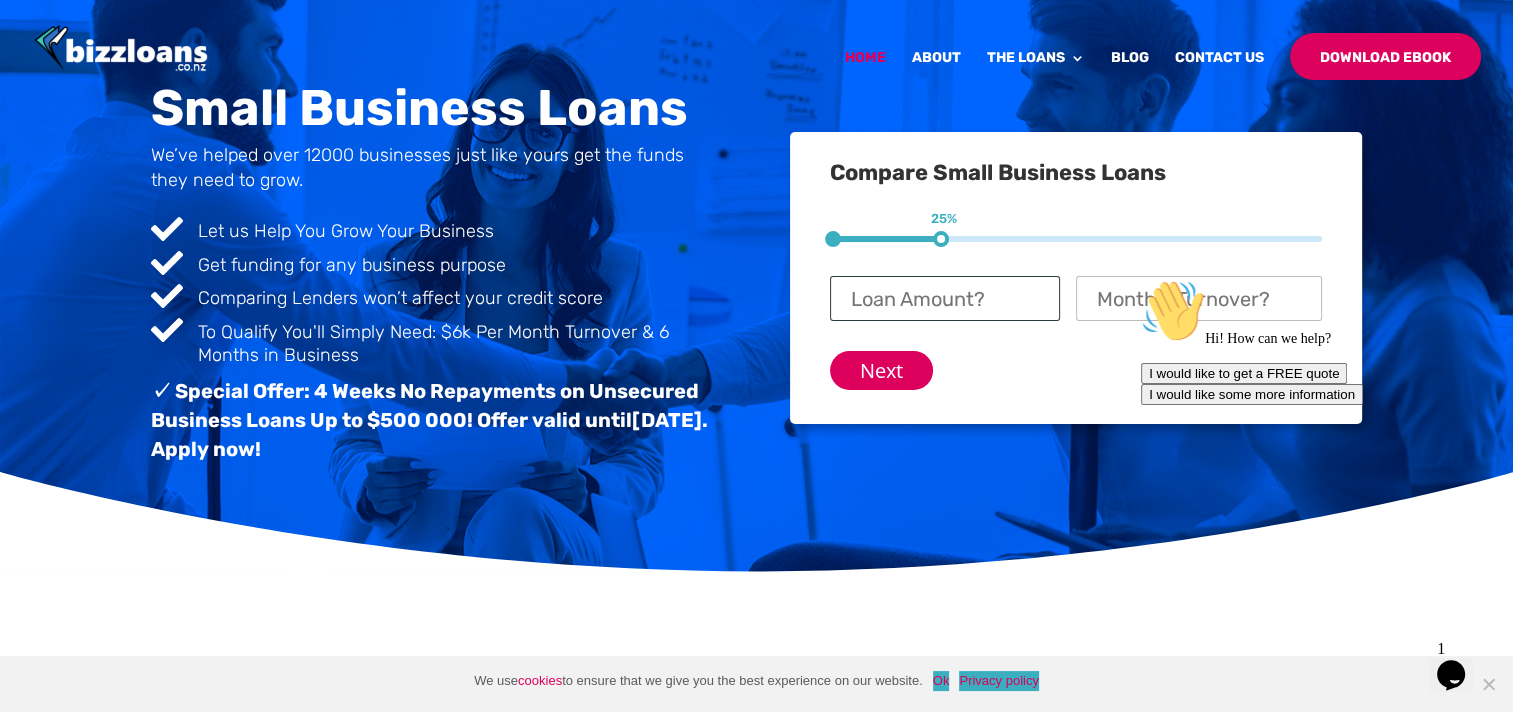 click on "Loan Amount? *" at bounding box center (945, 298) 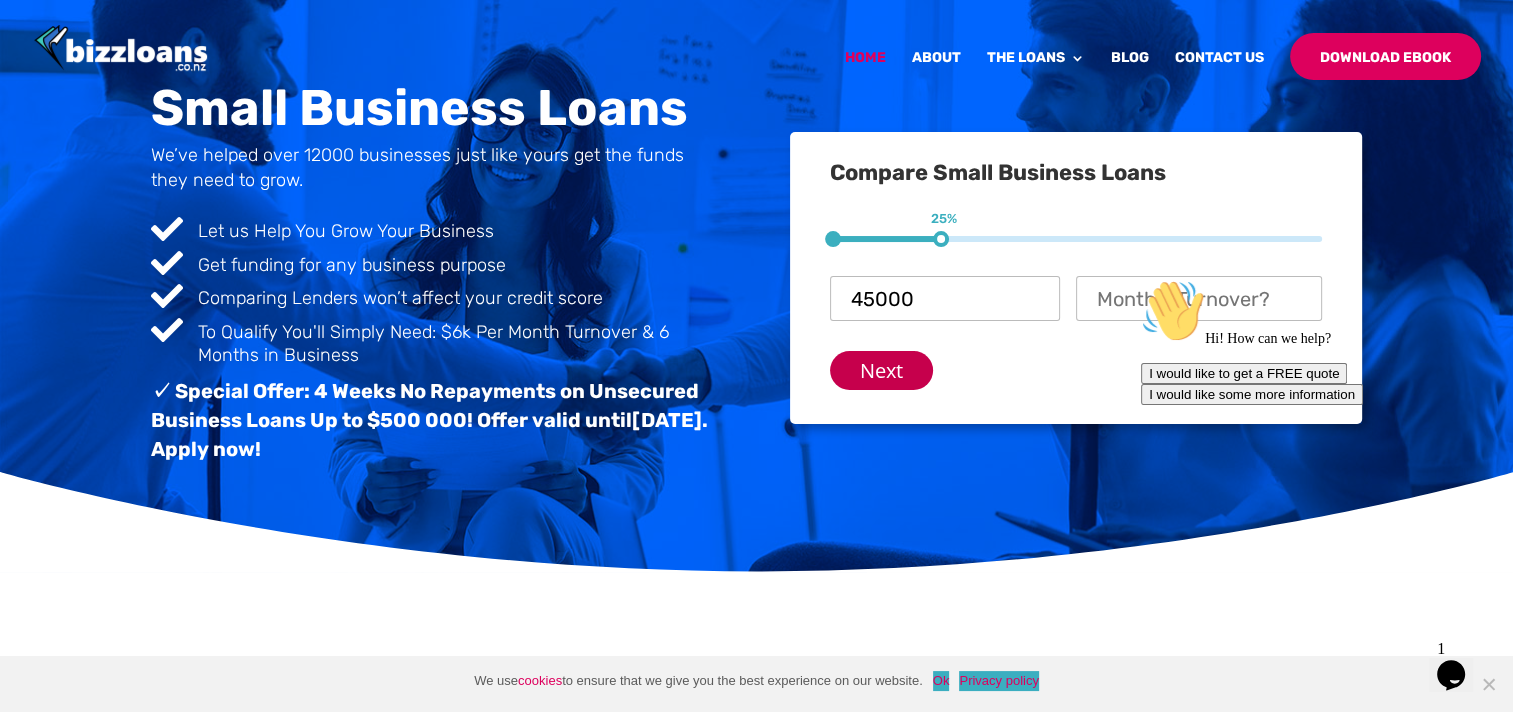 type on "$ 45,000" 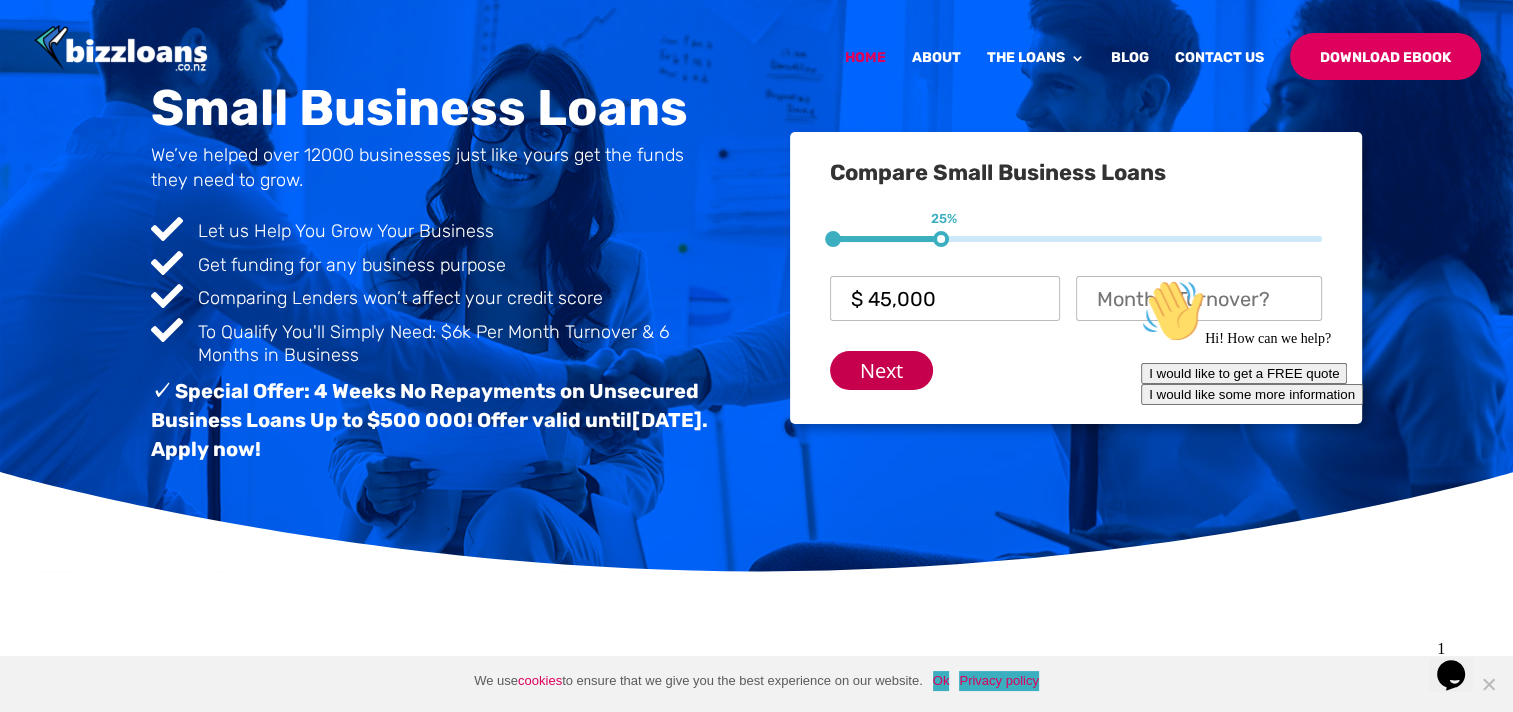 click on "Next" at bounding box center (881, 370) 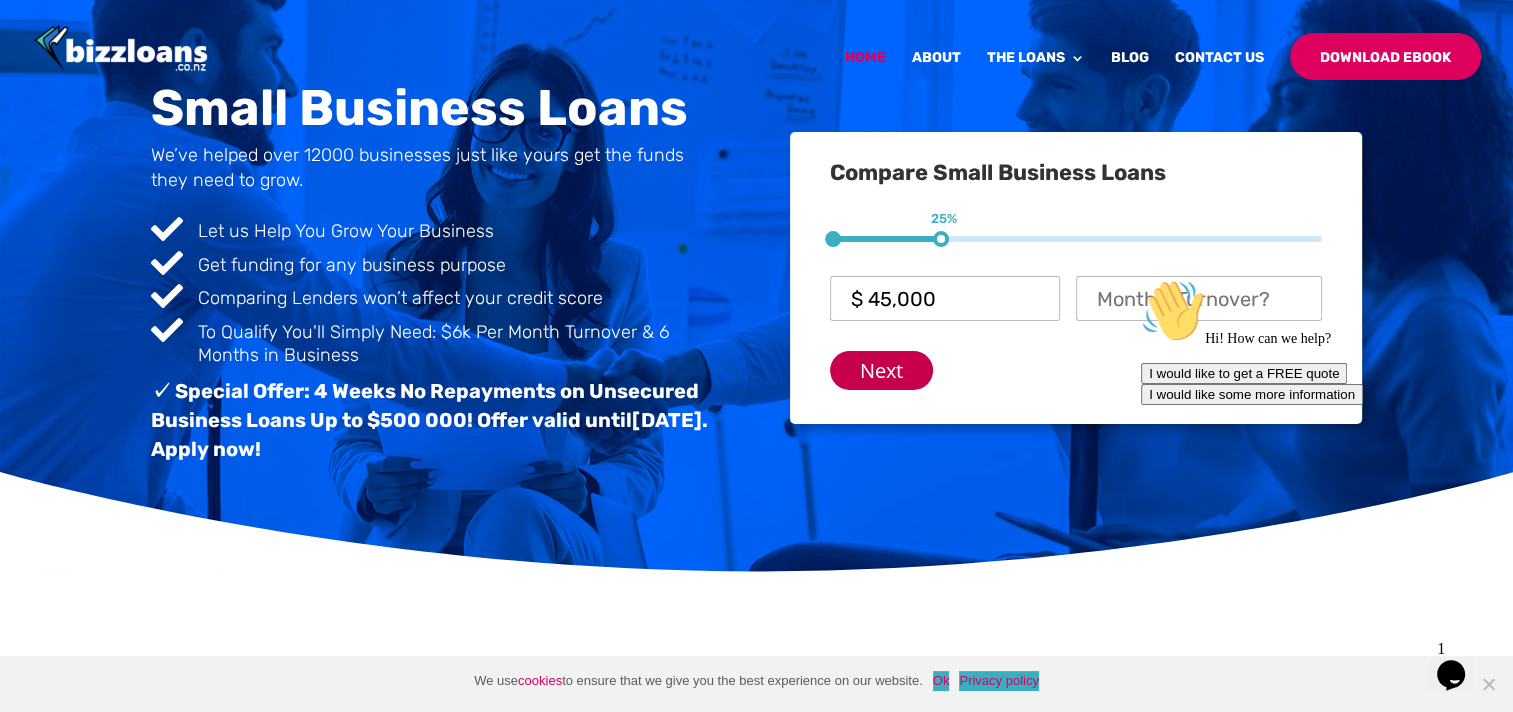 scroll, scrollTop: 0, scrollLeft: 0, axis: both 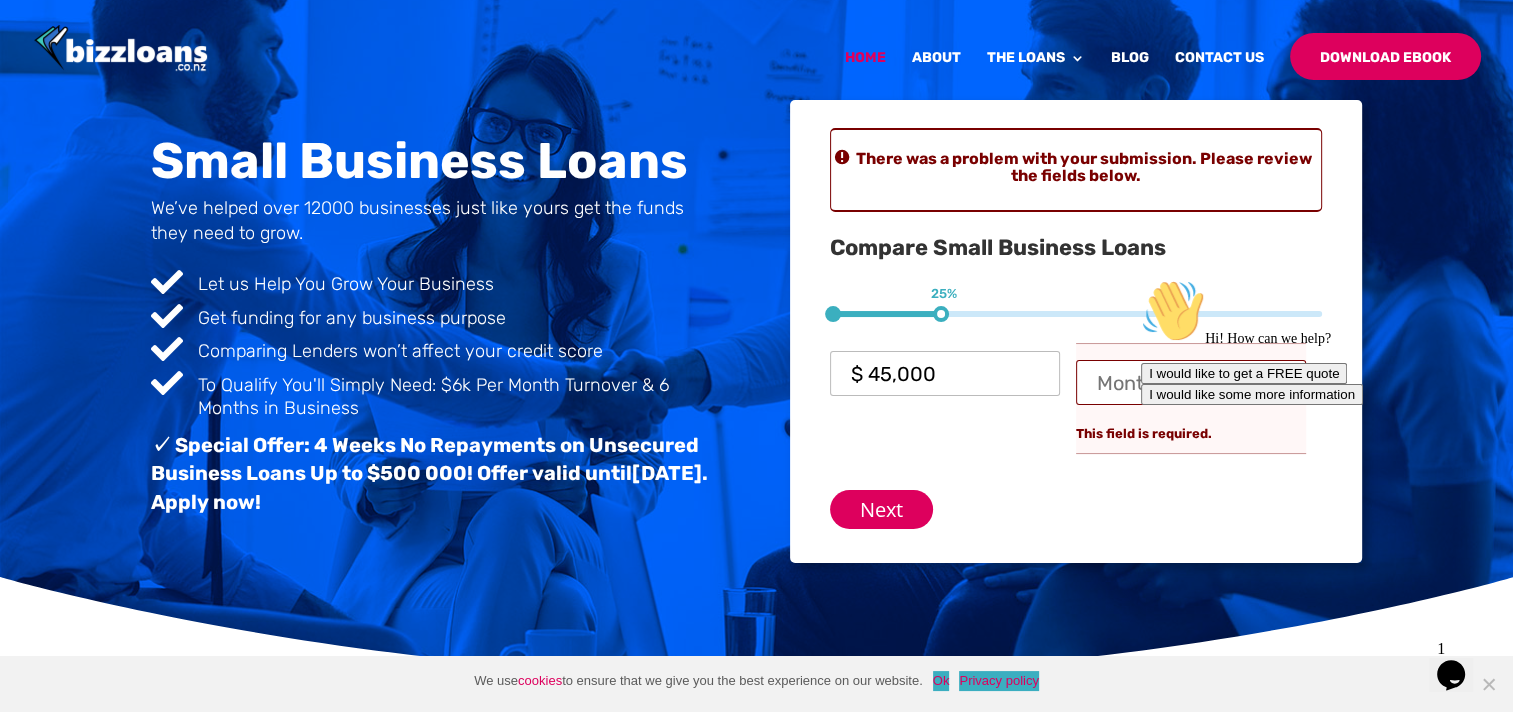 click on "Monthly Turnover? *" at bounding box center (1191, 382) 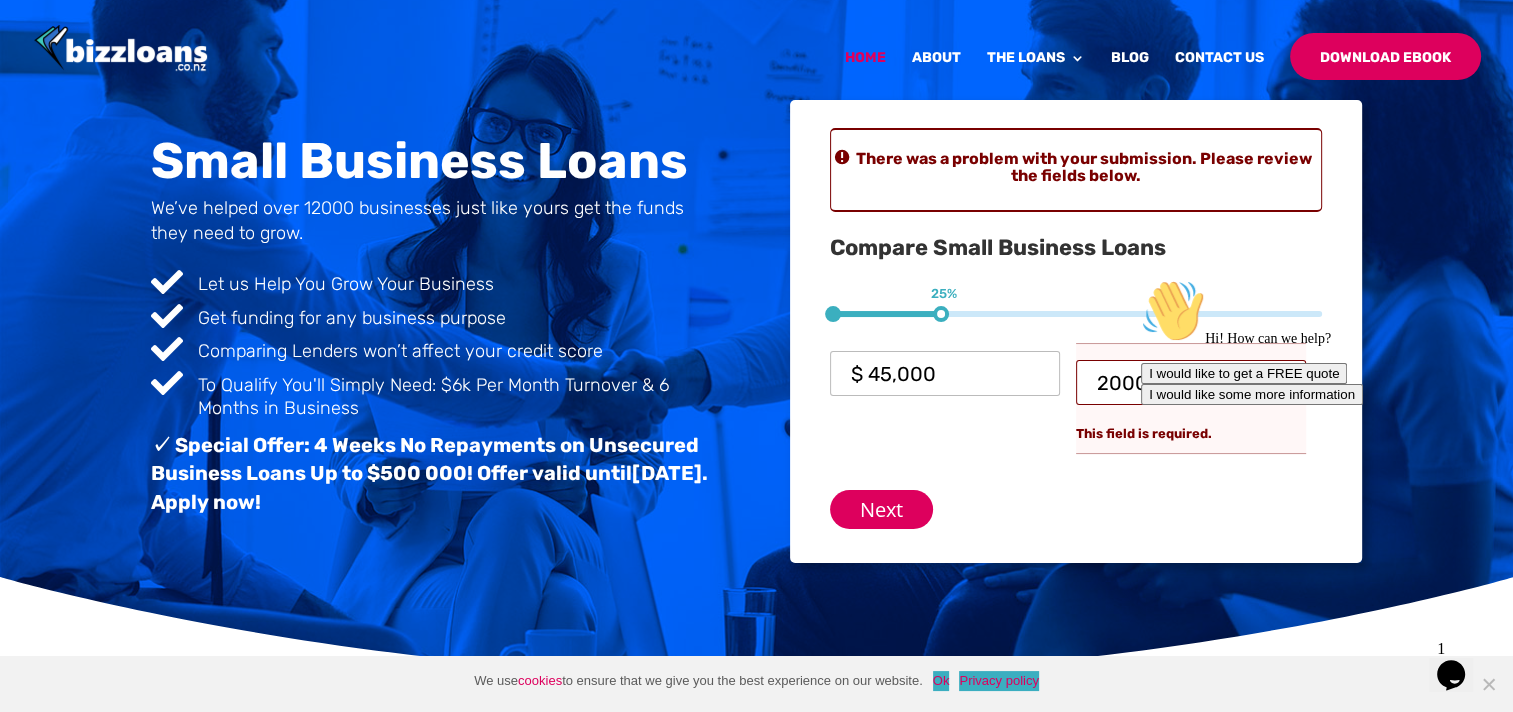 type on "$ 20,000" 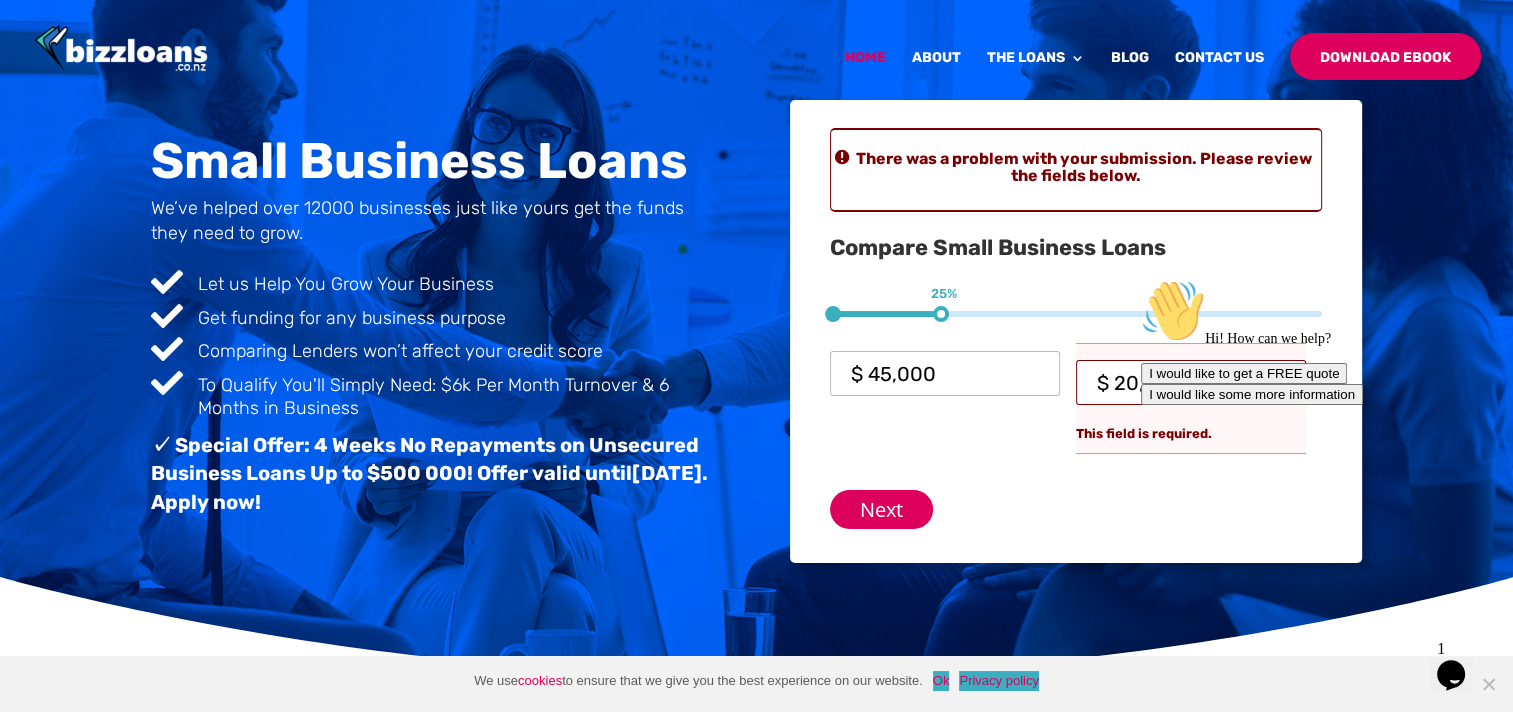 click on "Next" at bounding box center [1076, 501] 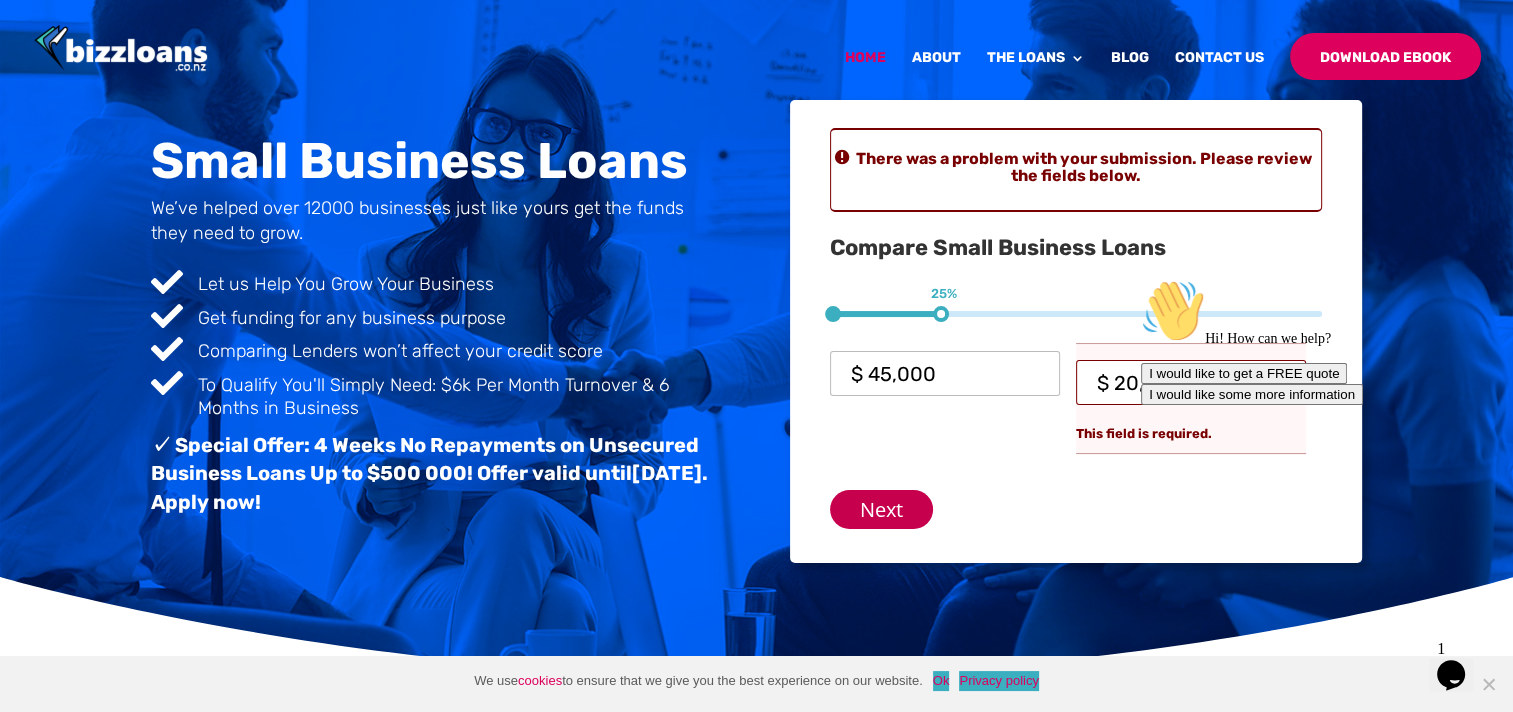 click on "Next" at bounding box center [881, 509] 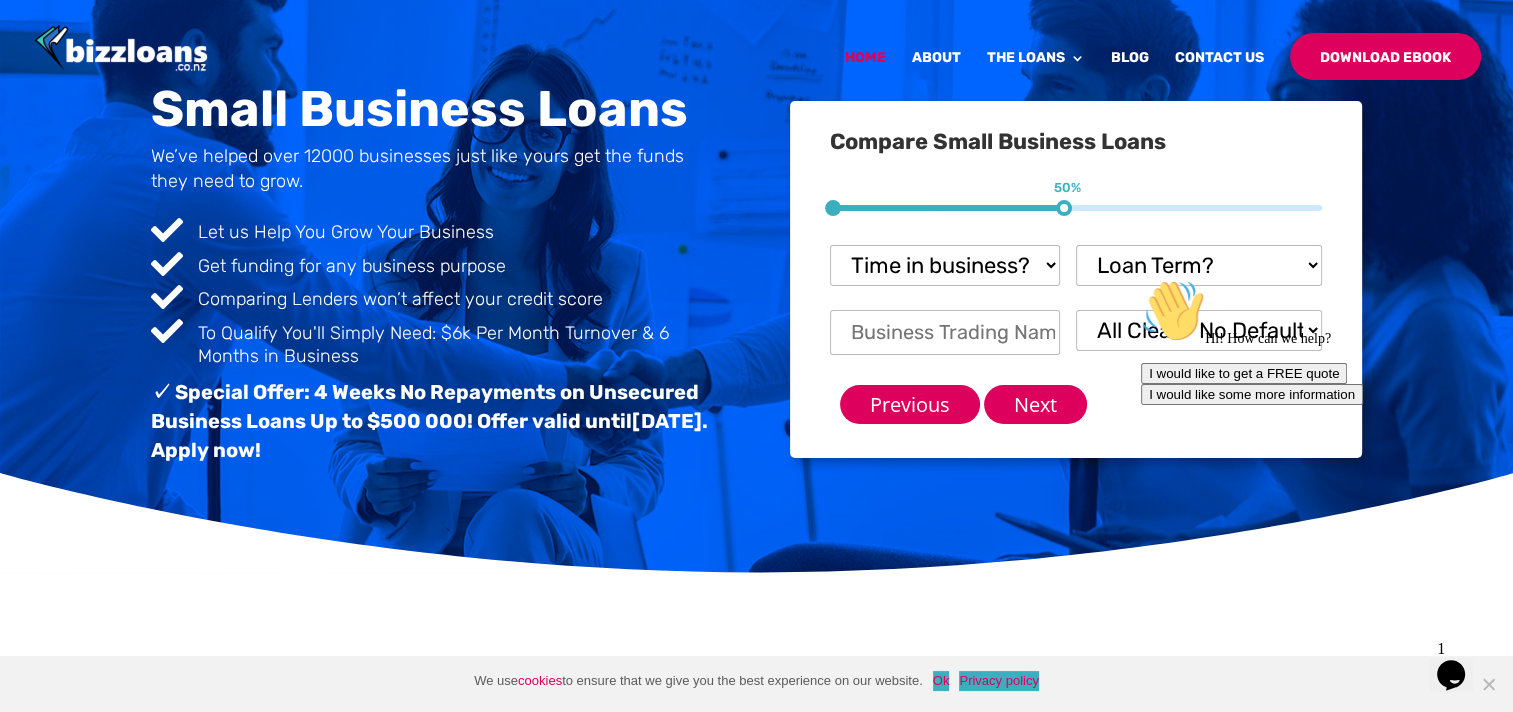 scroll, scrollTop: 112, scrollLeft: 0, axis: vertical 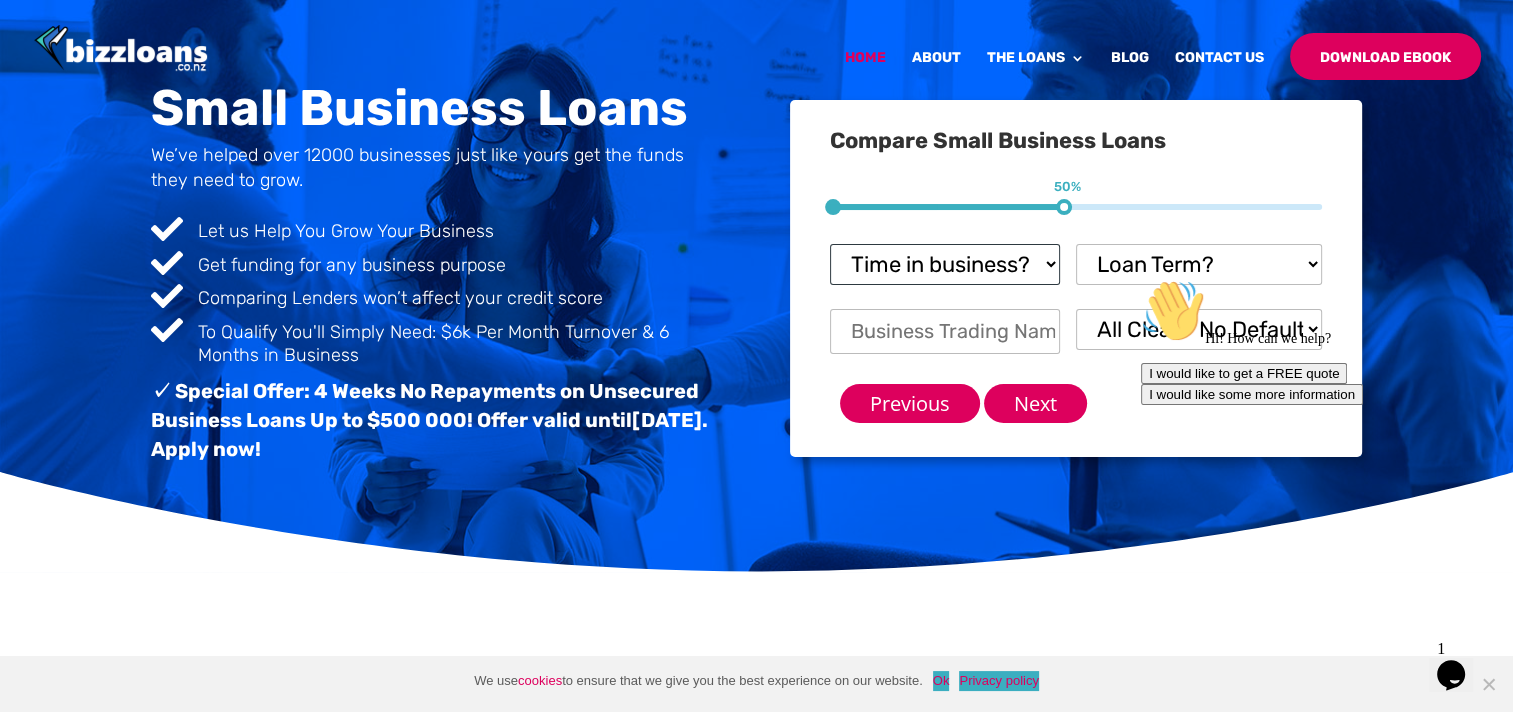 click on "Time in business? Startup under 6 months 6-12 months Over 12 months Over 24 months" at bounding box center [945, 264] 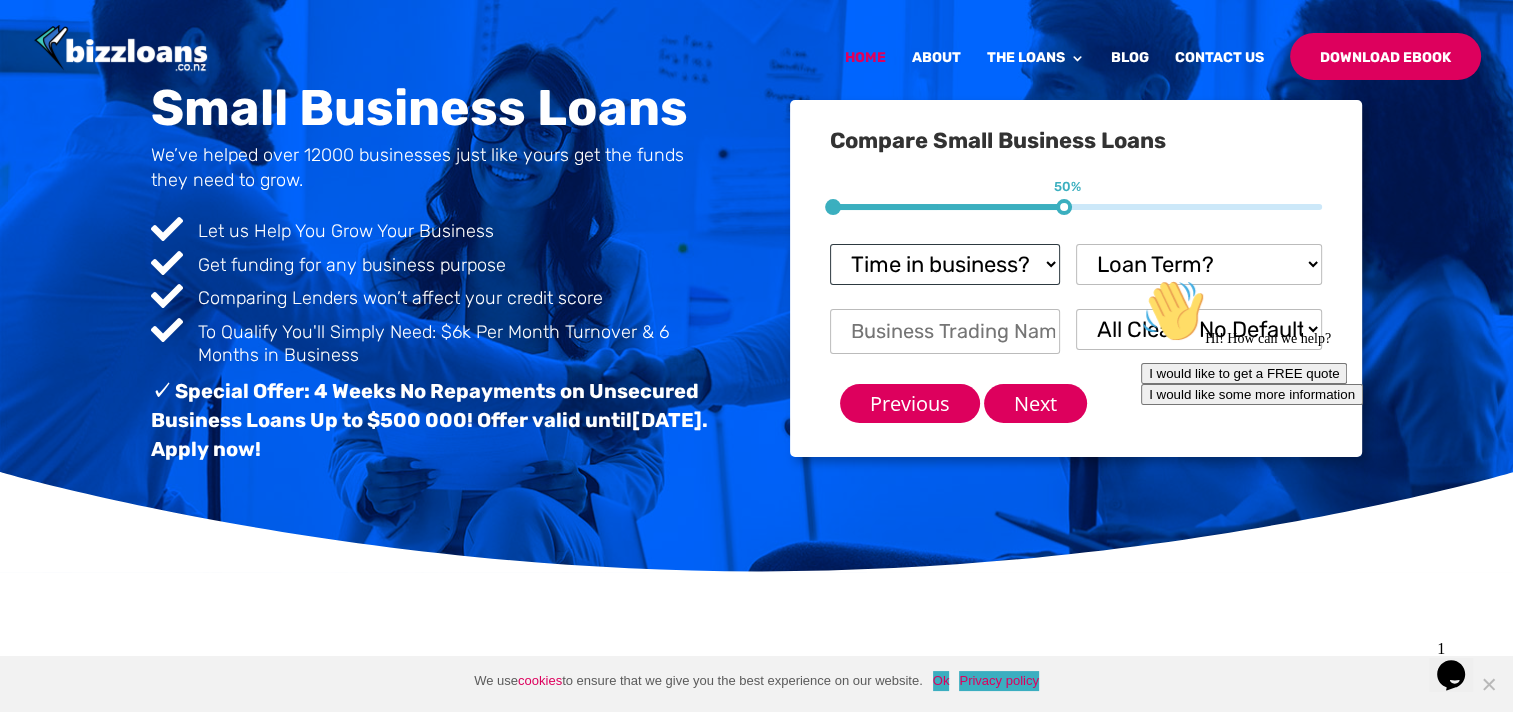 select on "Over 12 months" 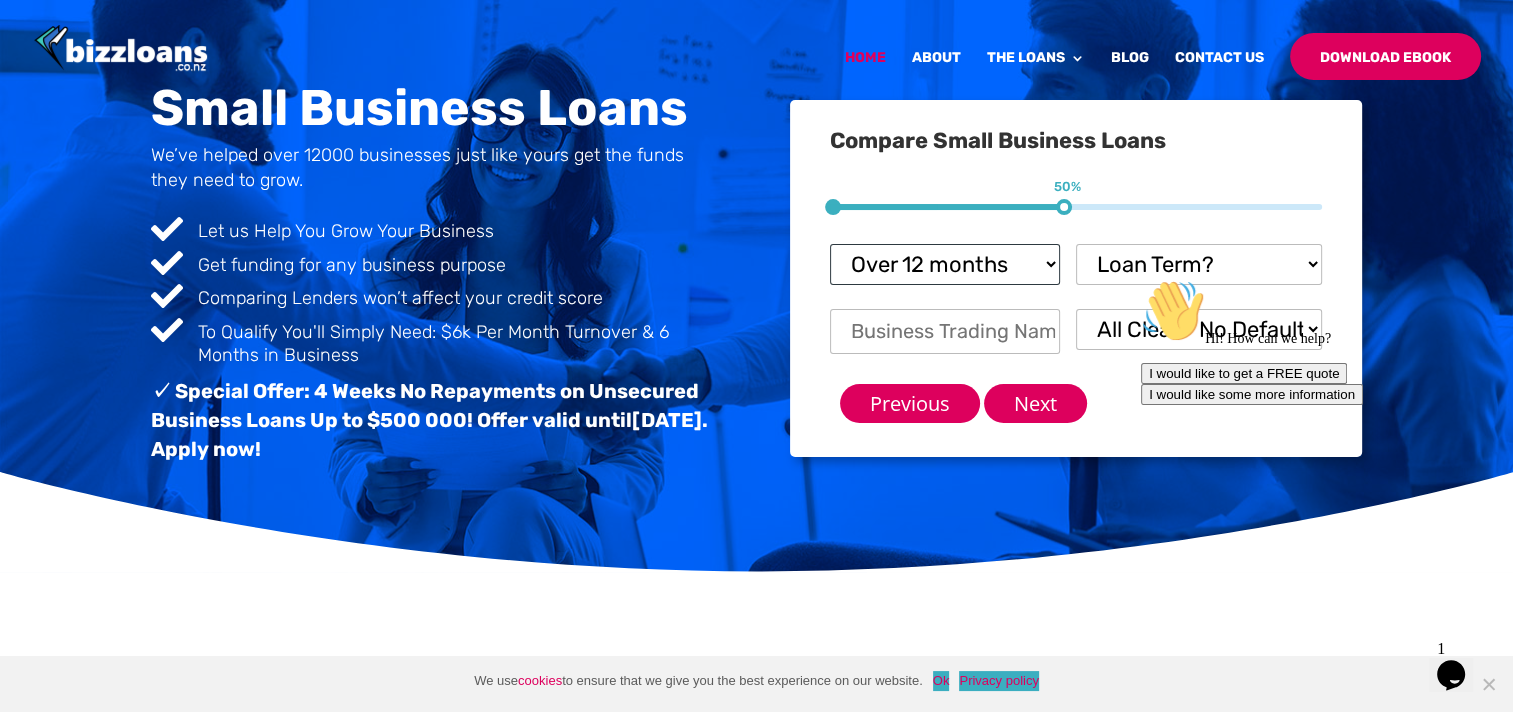 click on "Time in business? Startup under 6 months 6-12 months Over 12 months Over 24 months" at bounding box center [945, 264] 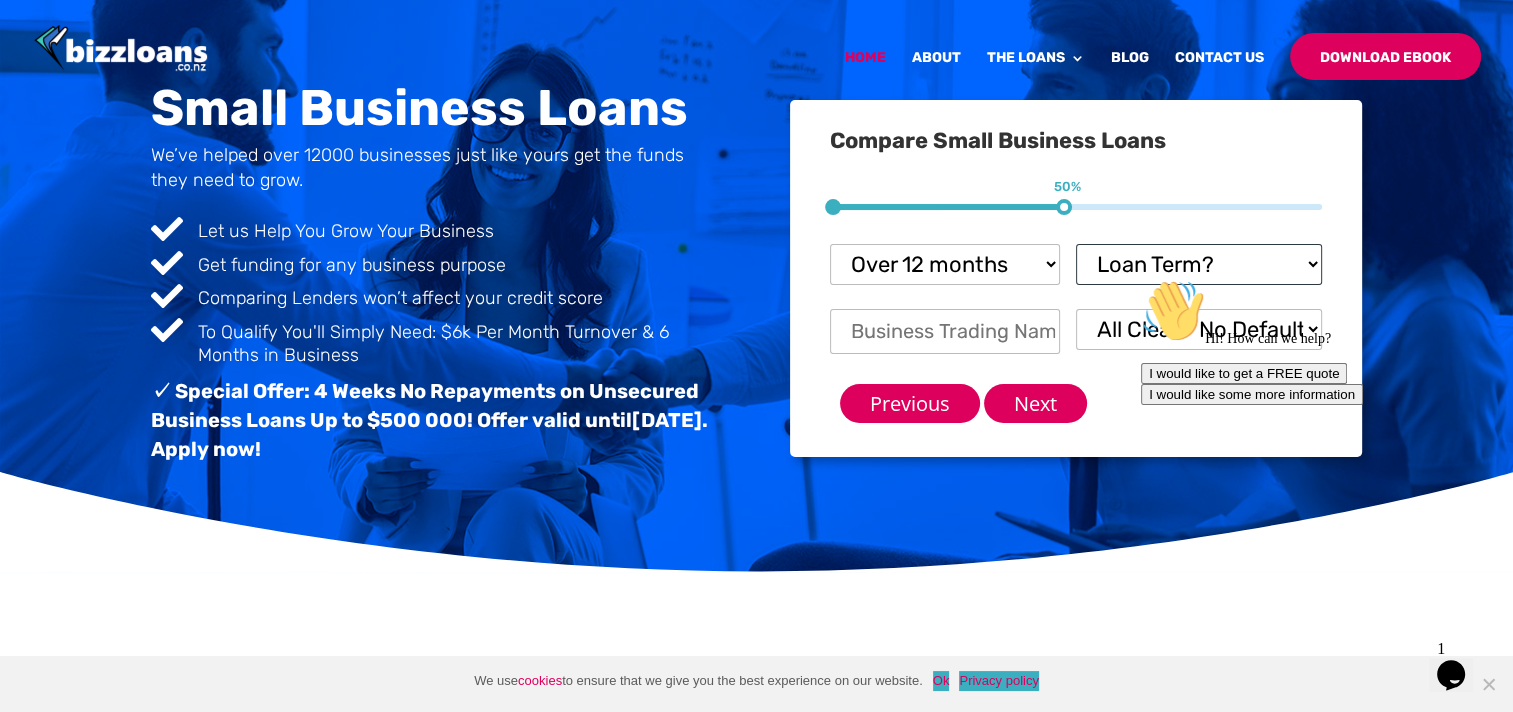 click on "Loan Term? 1-3 months 3-6 months 6 - 12 months 12 - 18 months 18 - 24 months 24 - 36 months.....you'll need security" at bounding box center [1199, 264] 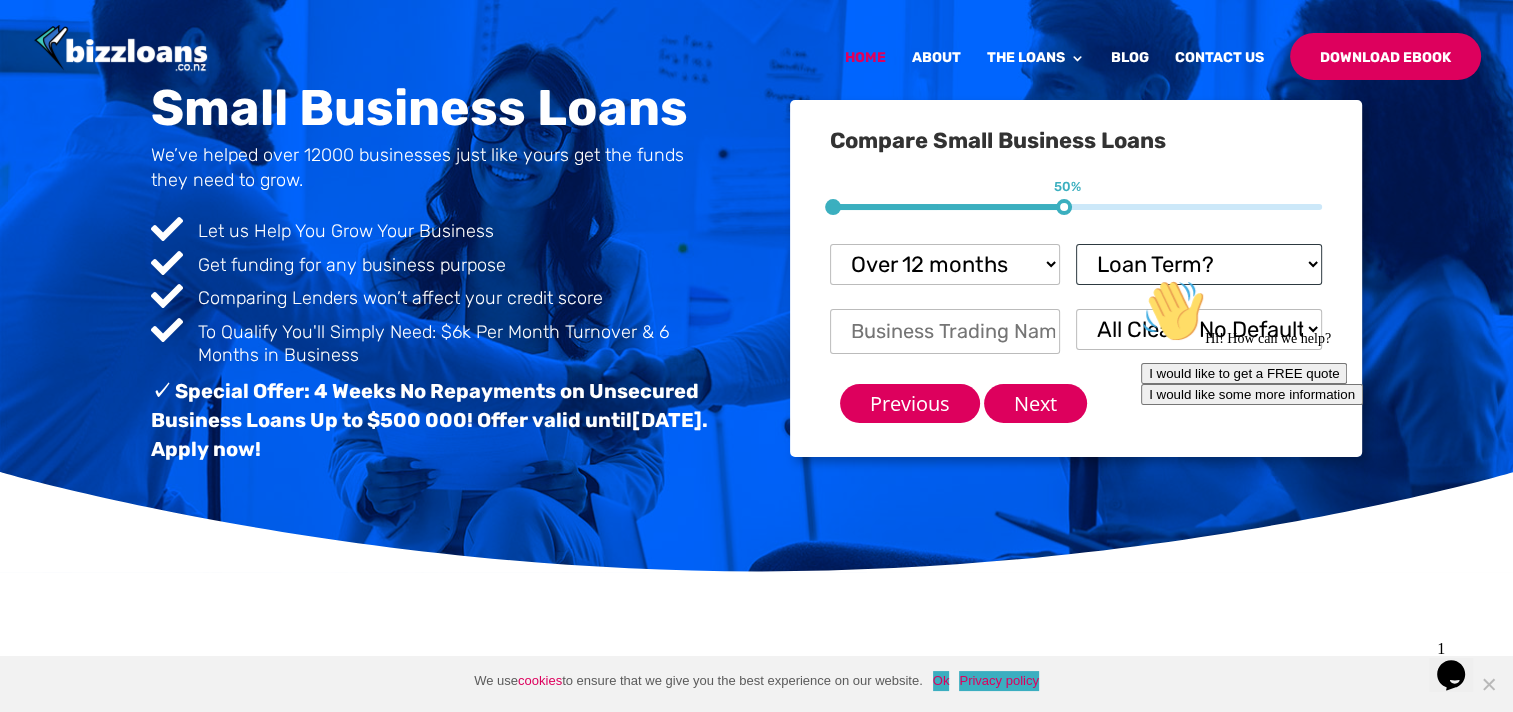 select on "12 - 18 months" 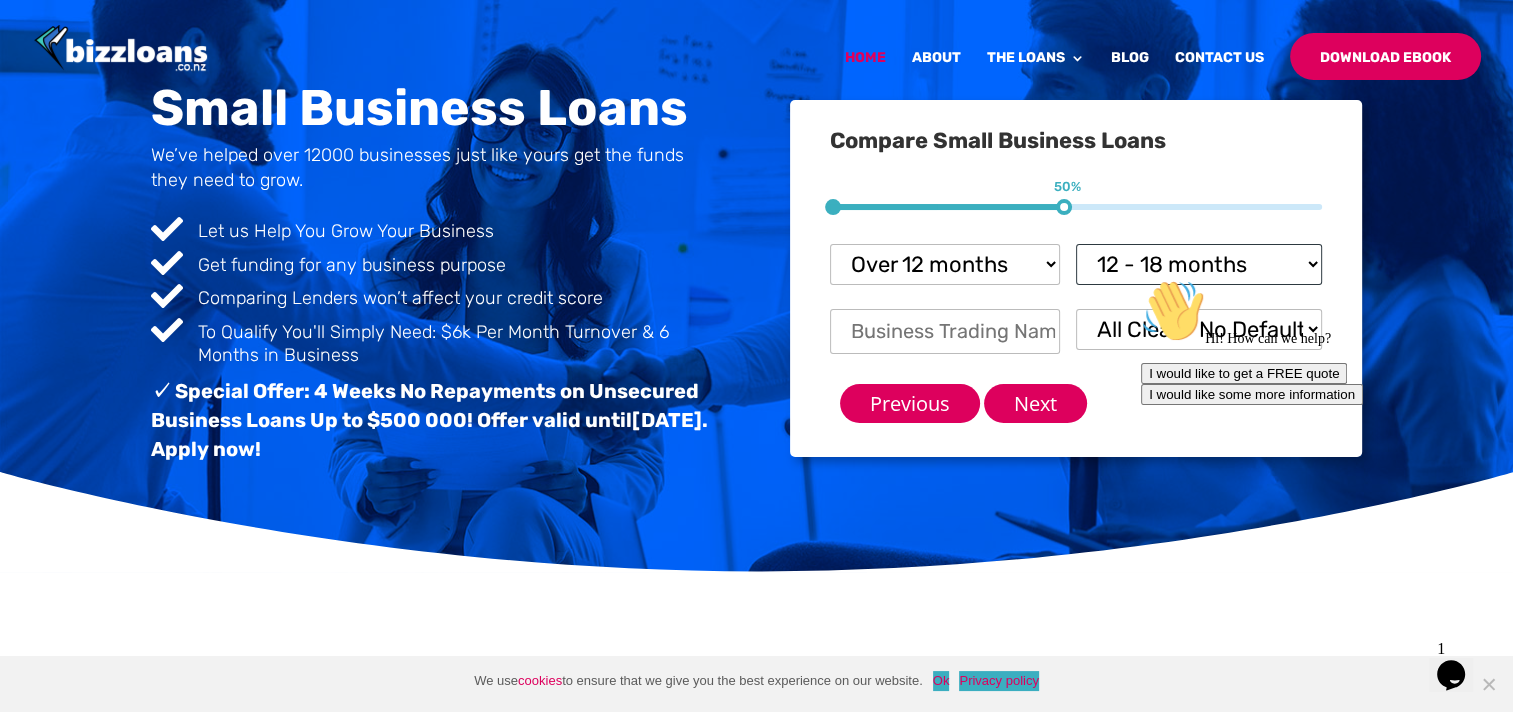 click on "Loan Term? 1-3 months 3-6 months 6 - 12 months 12 - 18 months 18 - 24 months 24 - 36 months.....you'll need security" at bounding box center (1199, 264) 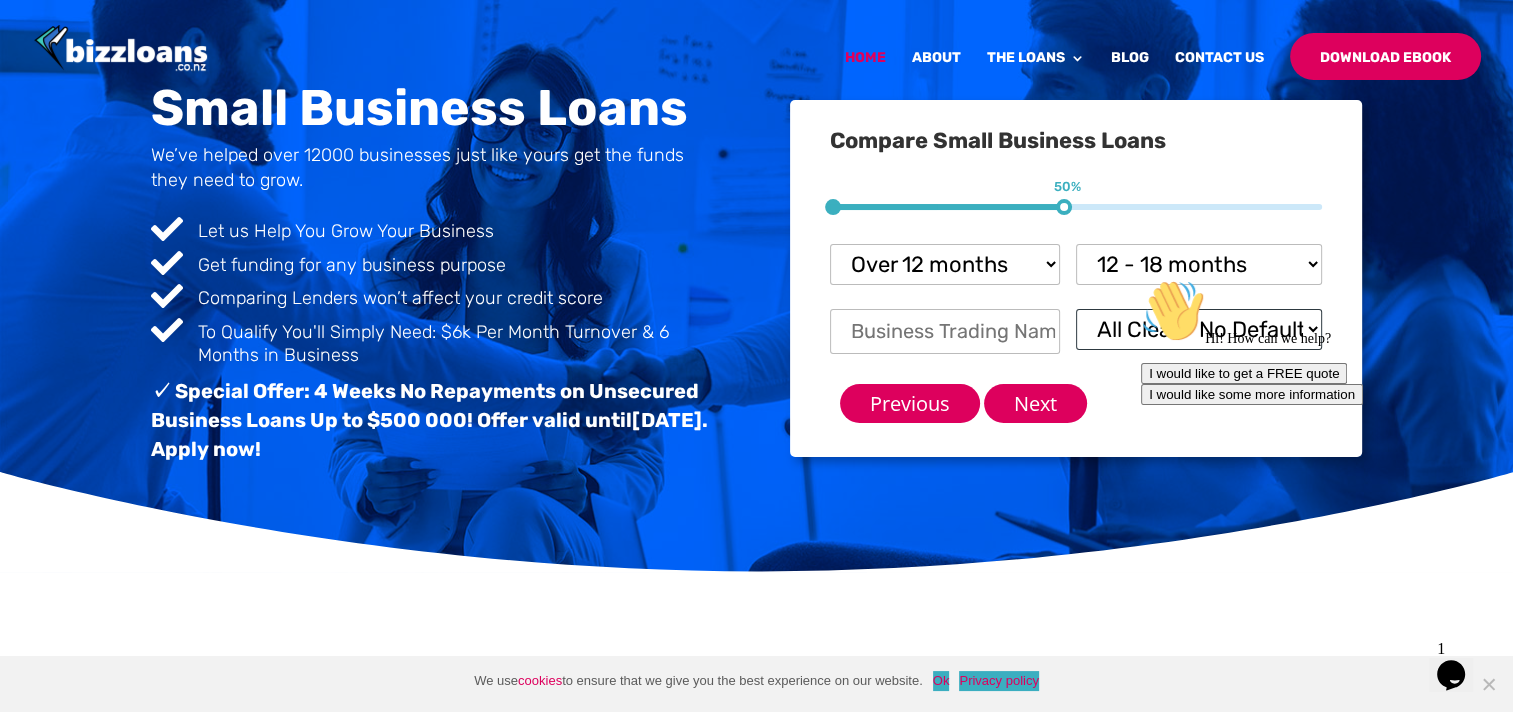click on "All Clear - No Defaults I Have Paid Defaults I have Unpaid Defaults" at bounding box center [1199, 329] 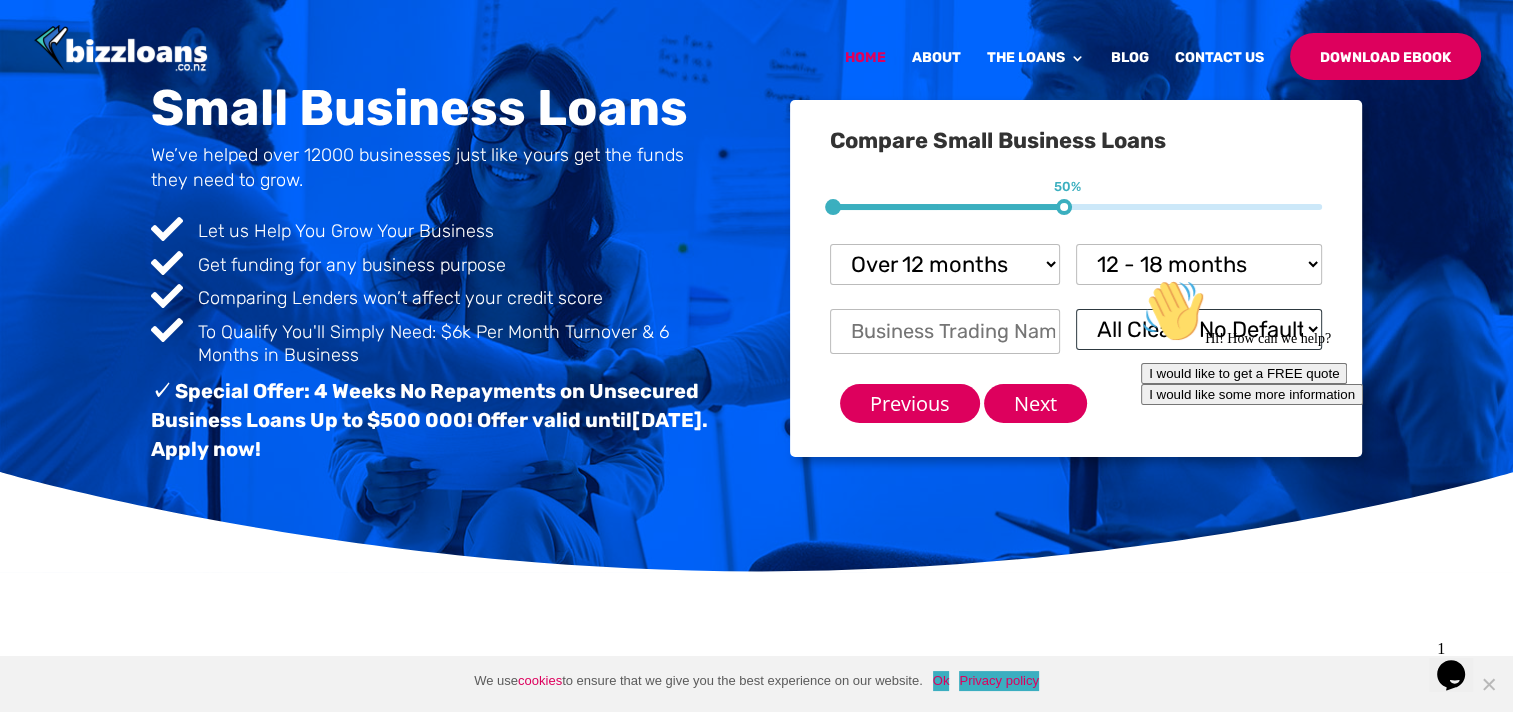 click on "All Clear - No Defaults I Have Paid Defaults I have Unpaid Defaults" at bounding box center [1199, 329] 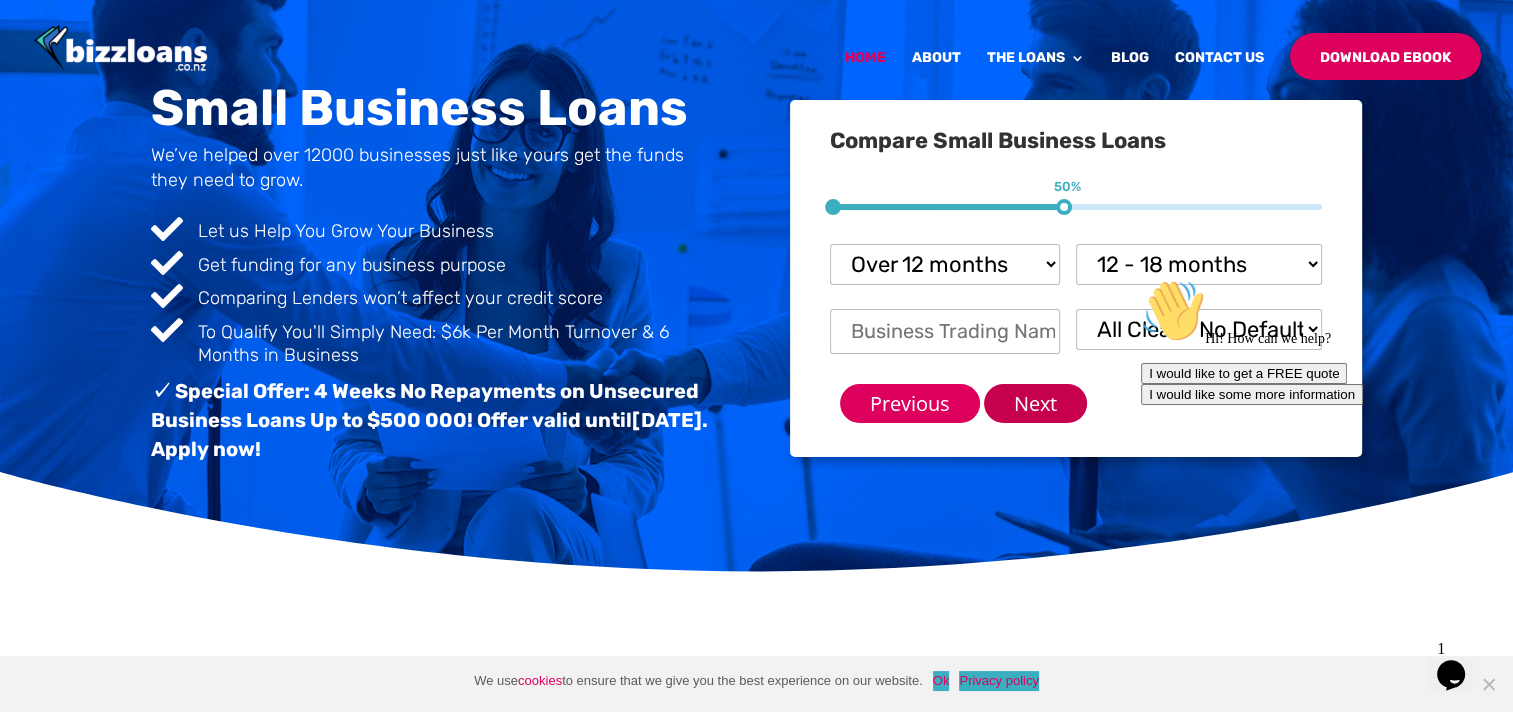 click on "Next" at bounding box center [1035, 403] 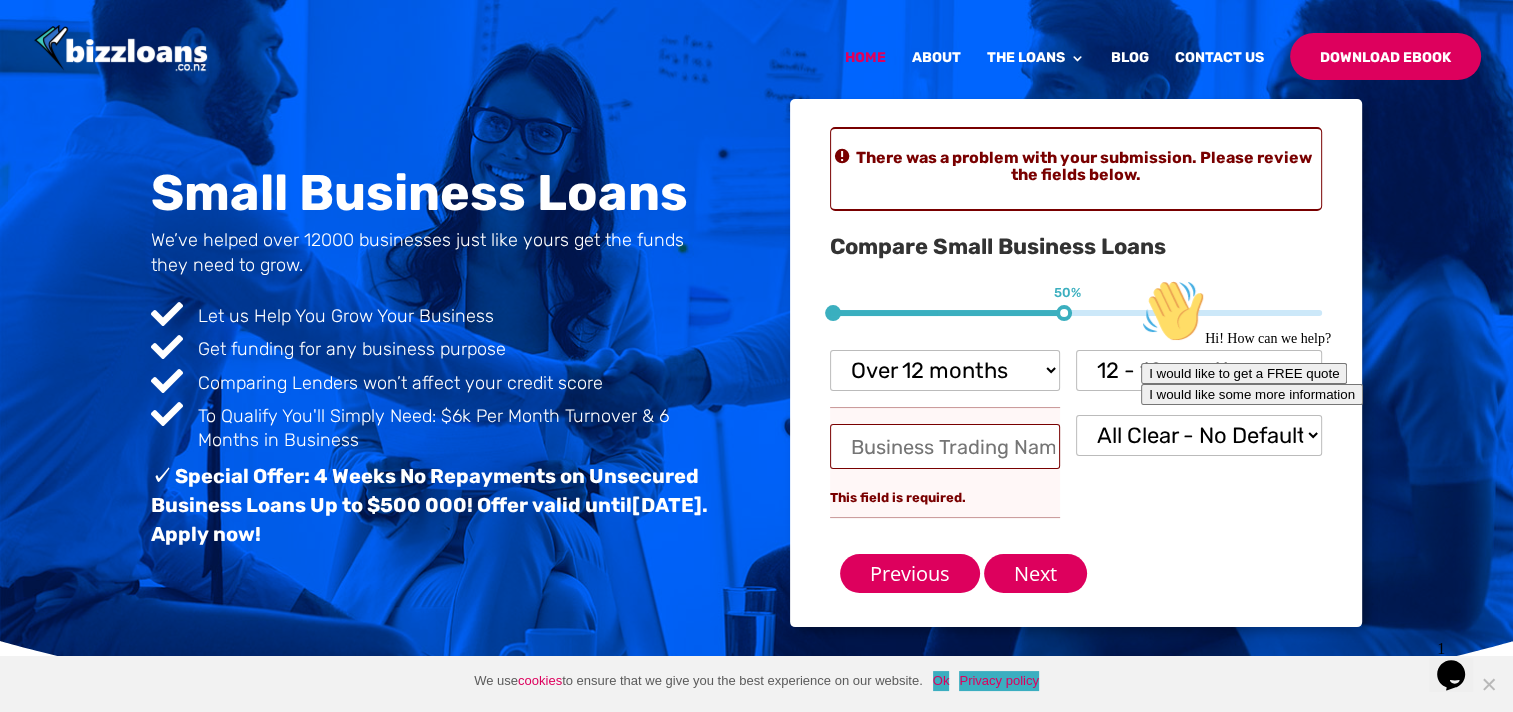 scroll, scrollTop: 111, scrollLeft: 0, axis: vertical 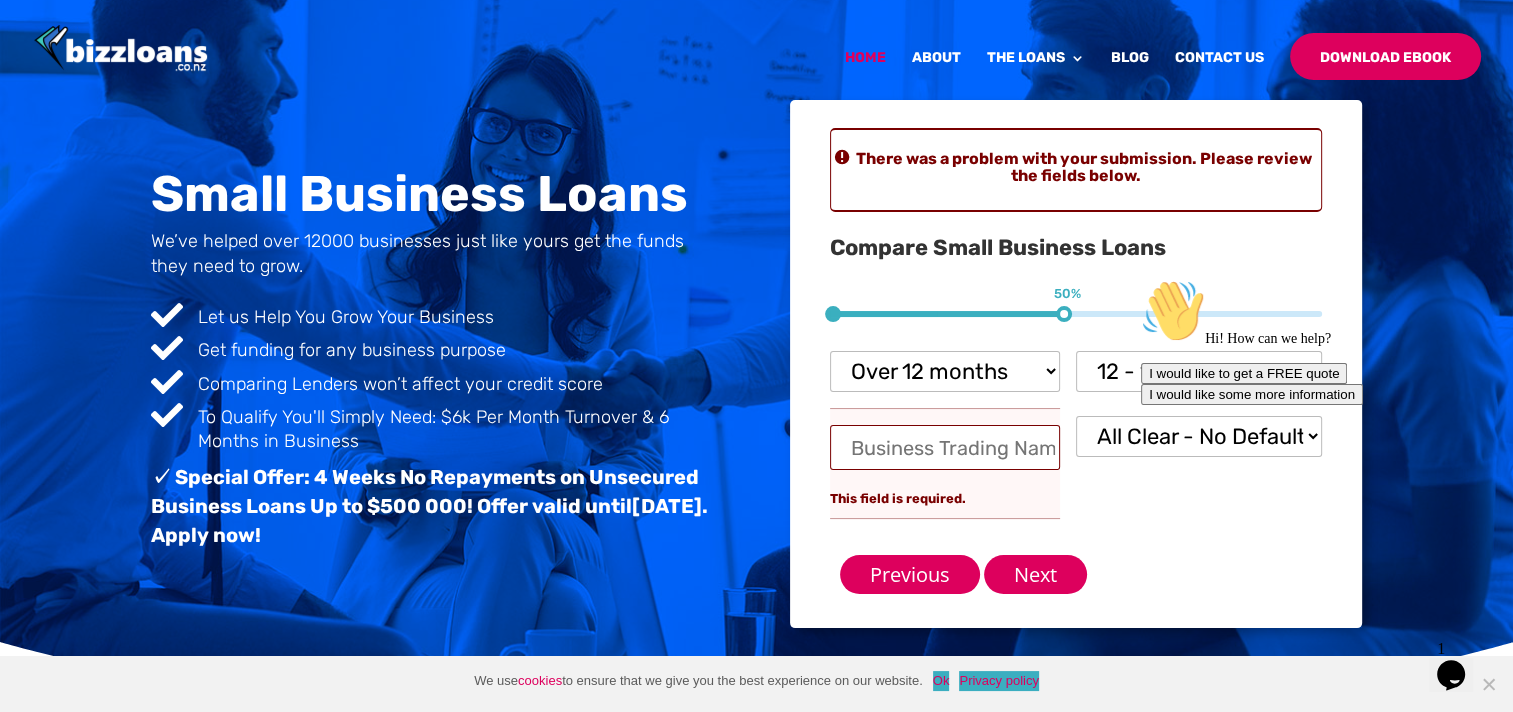 click on "Business Trading Name *" at bounding box center [945, 447] 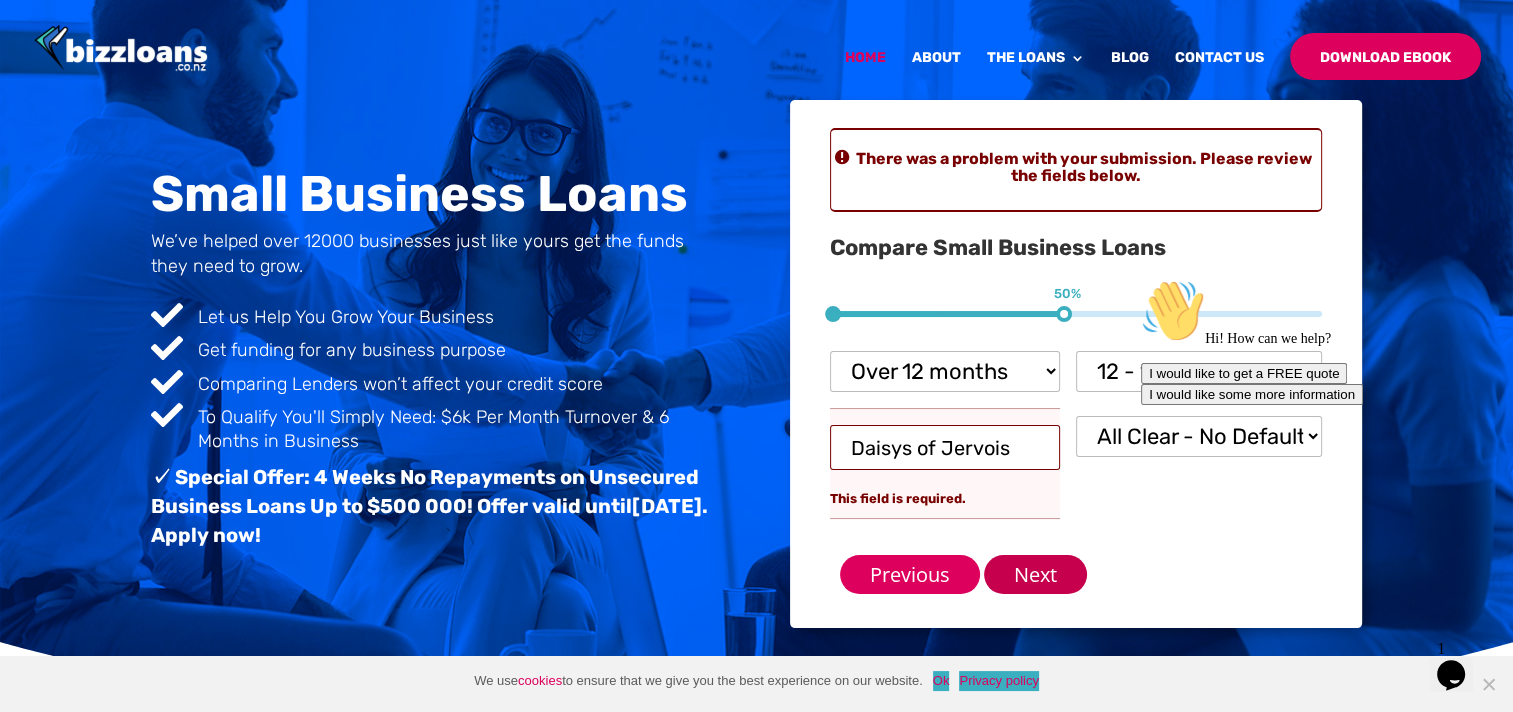 type on "Daisys of Jervois" 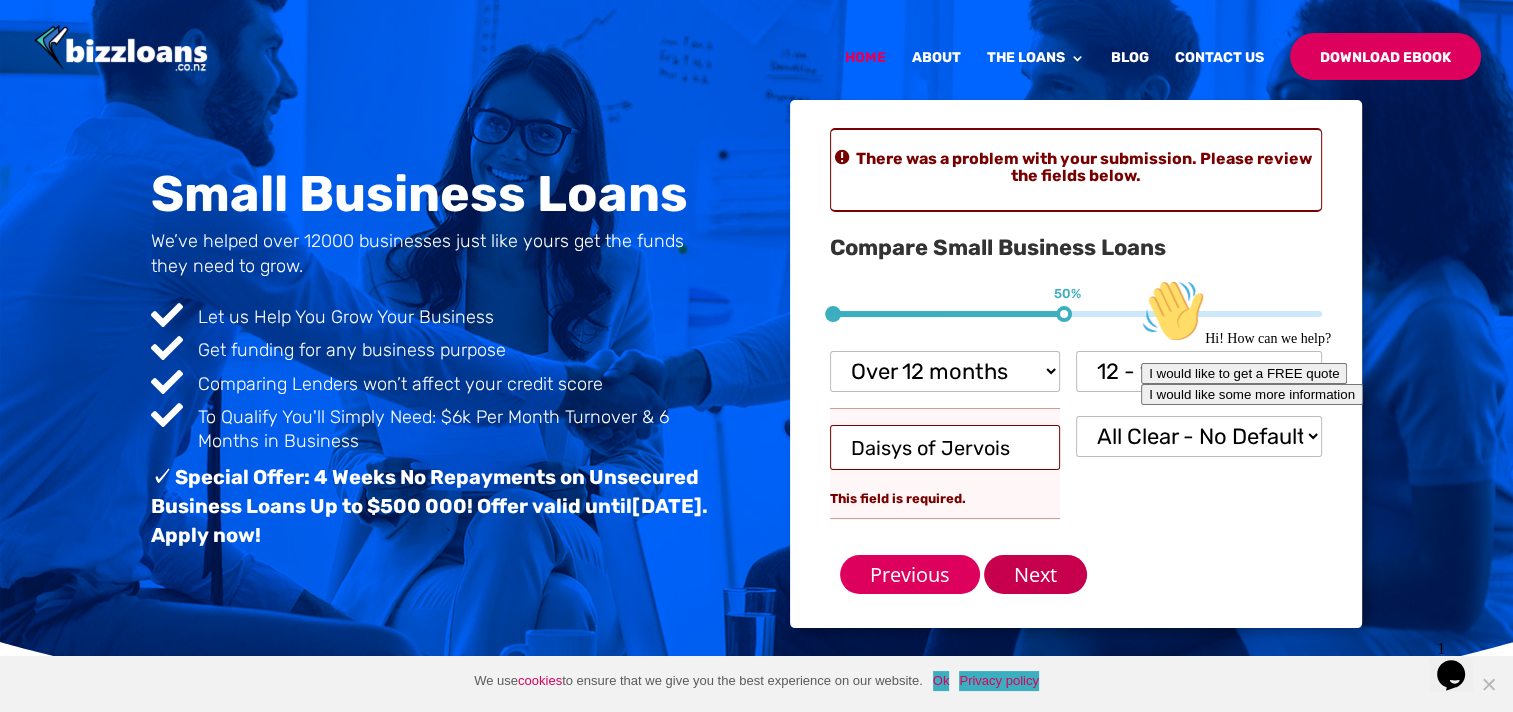 click on "Next" at bounding box center (1035, 574) 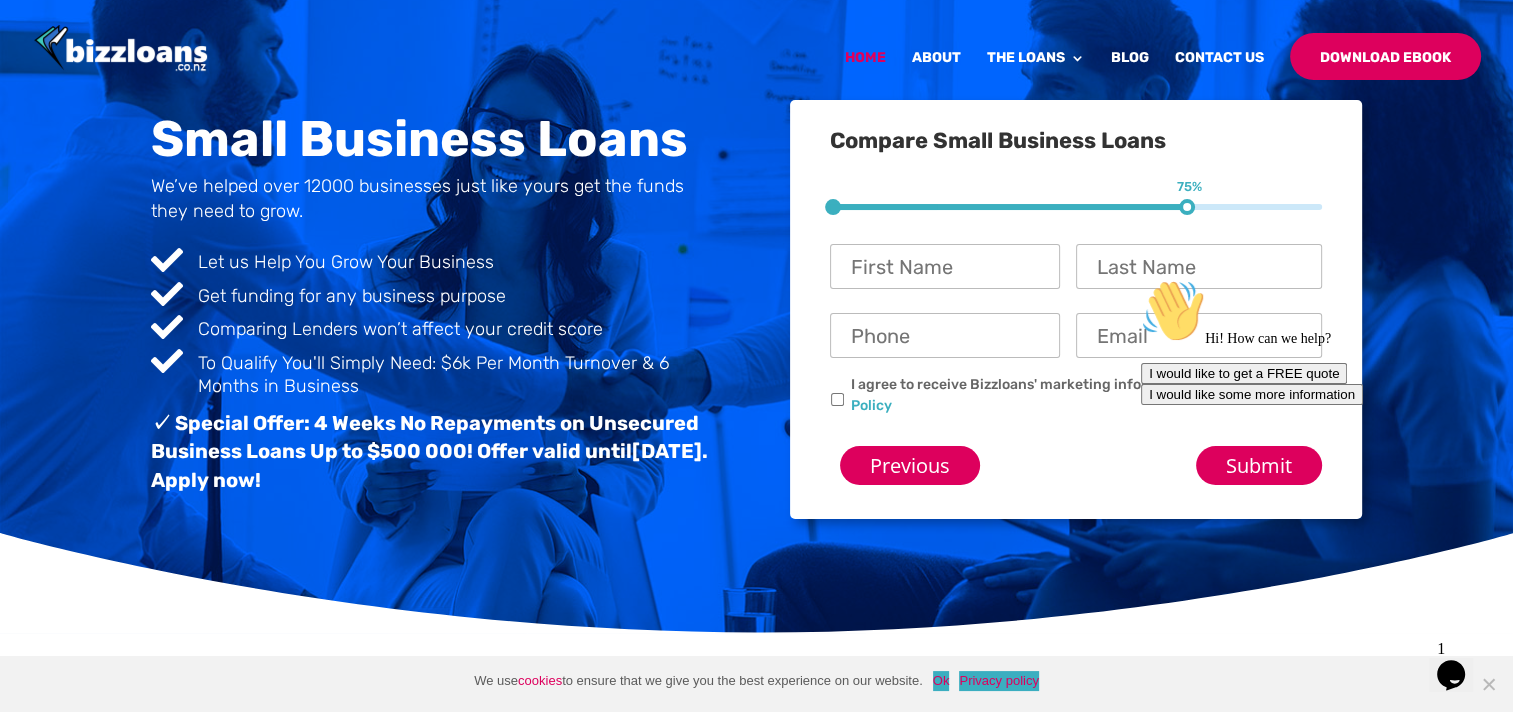 scroll, scrollTop: 28, scrollLeft: 48, axis: both 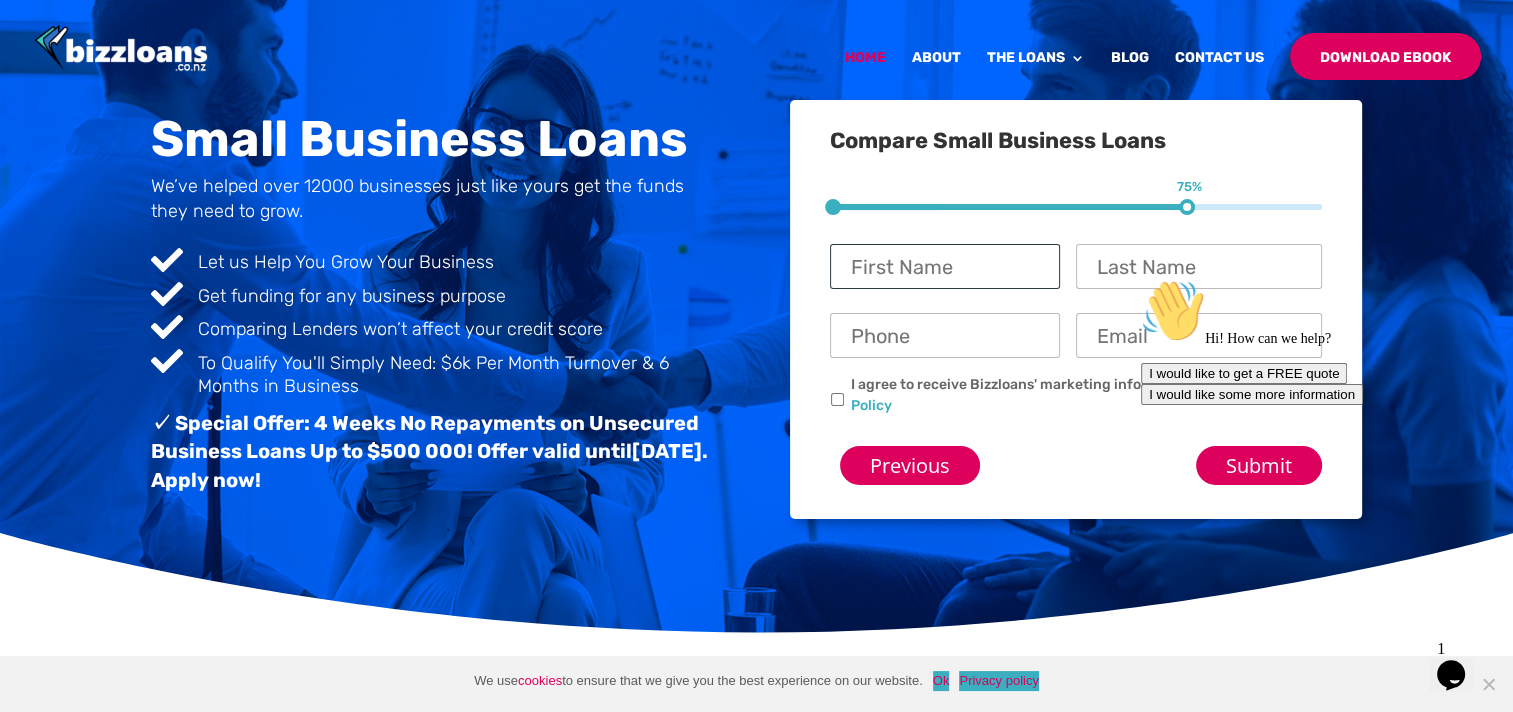 click on "First Name *" at bounding box center [945, 266] 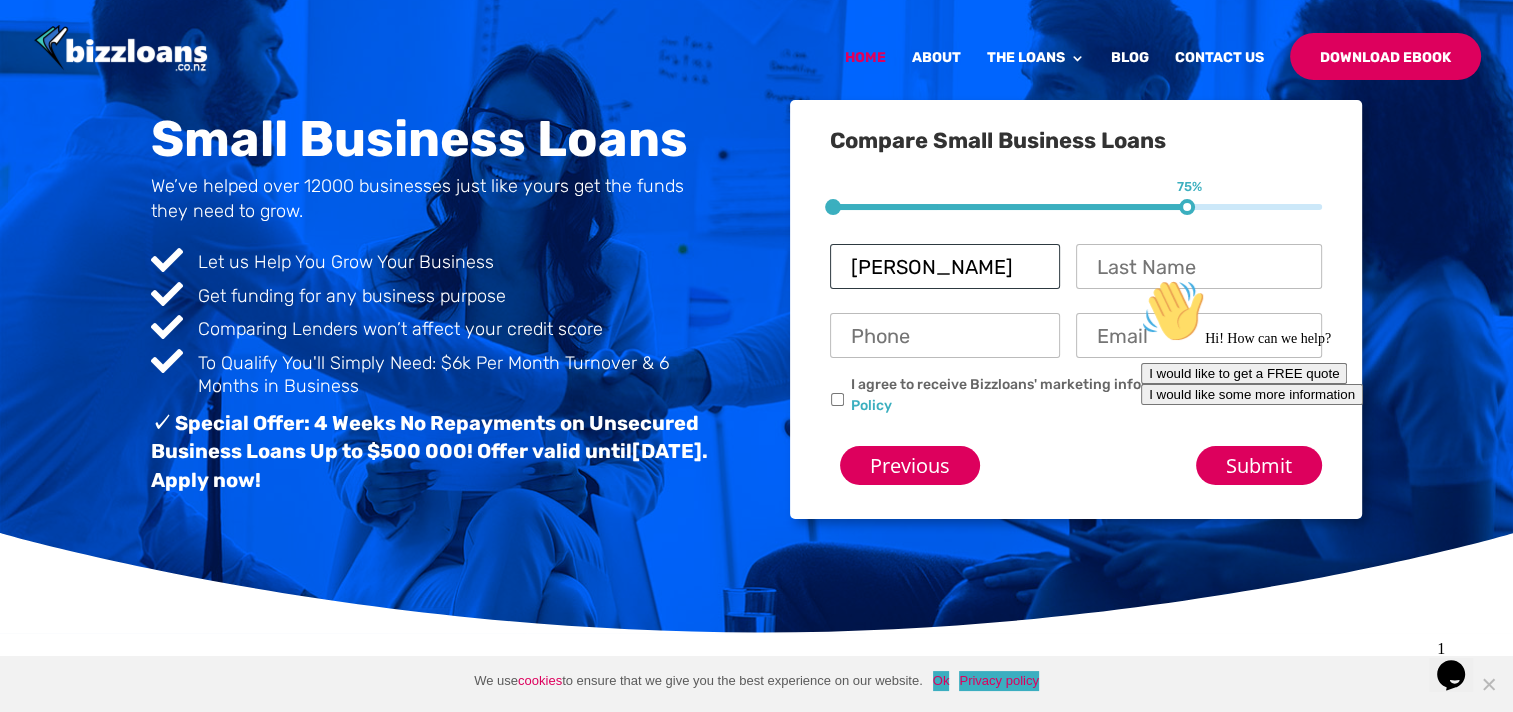 type on "[PERSON_NAME]" 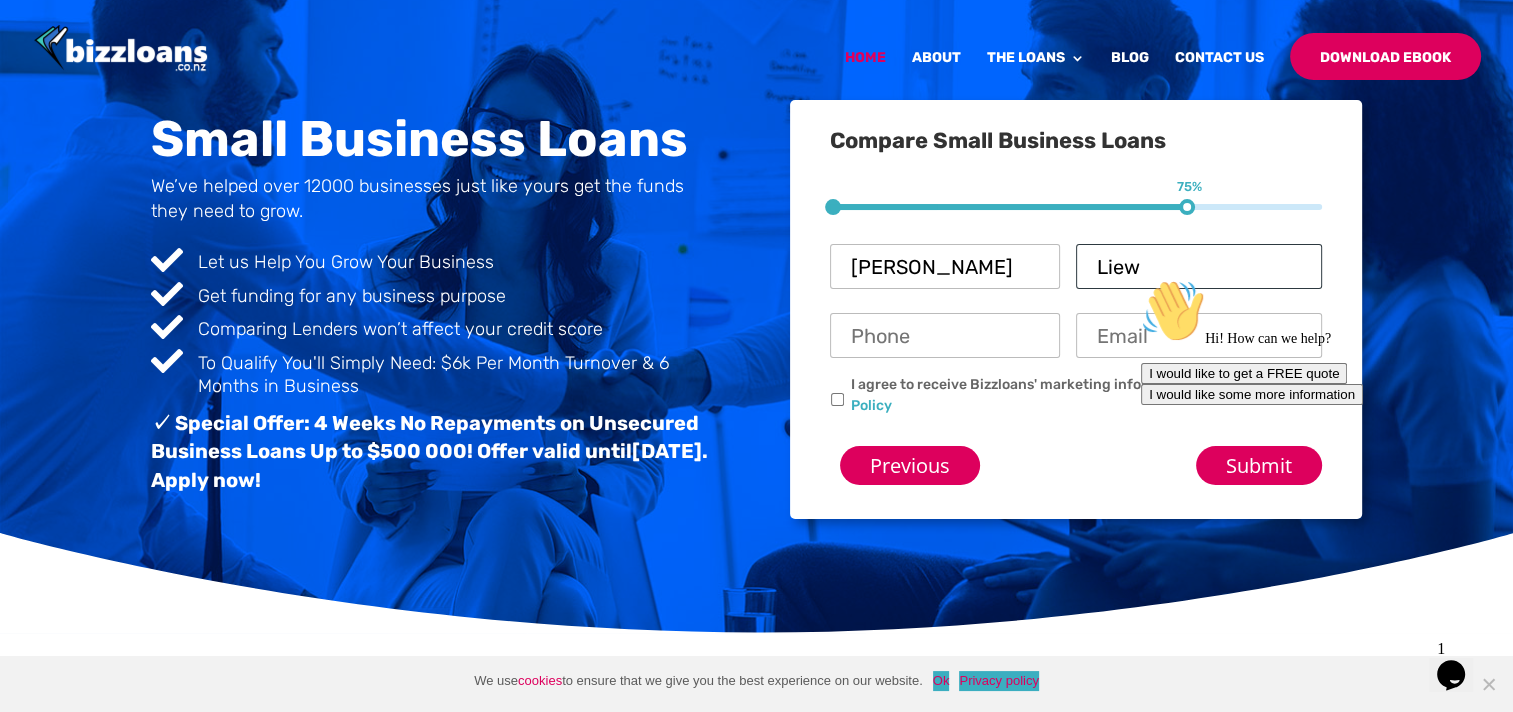 type on "Liew" 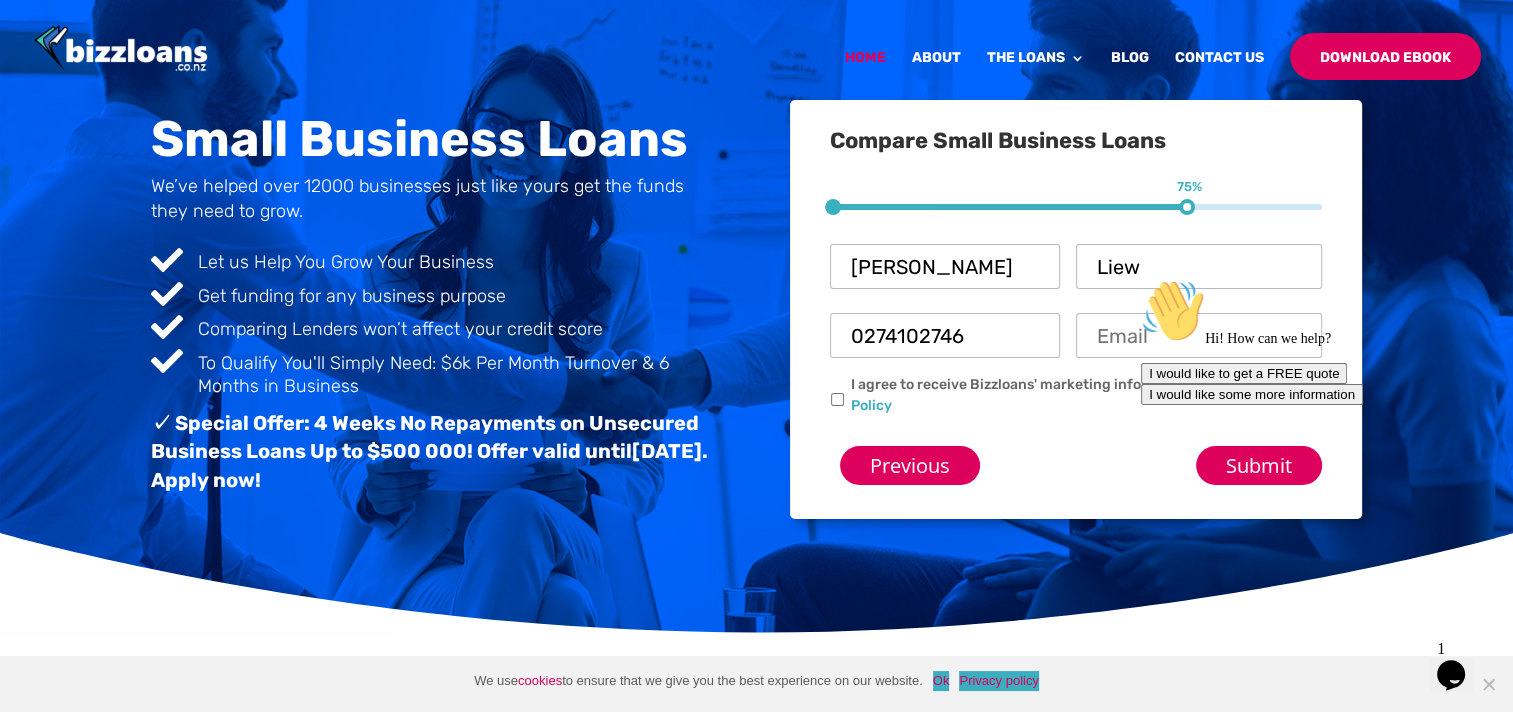 type on "0274102746" 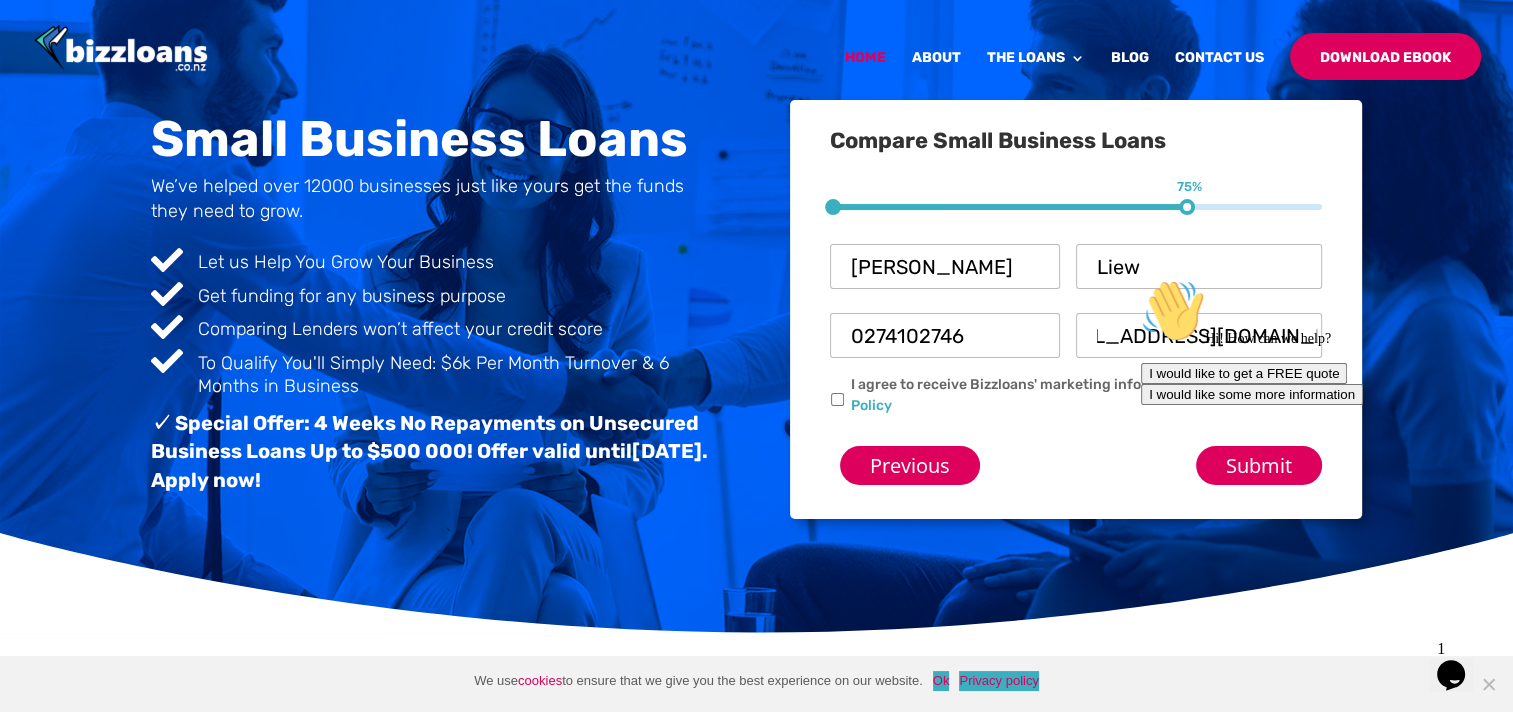 scroll, scrollTop: 0, scrollLeft: 74, axis: horizontal 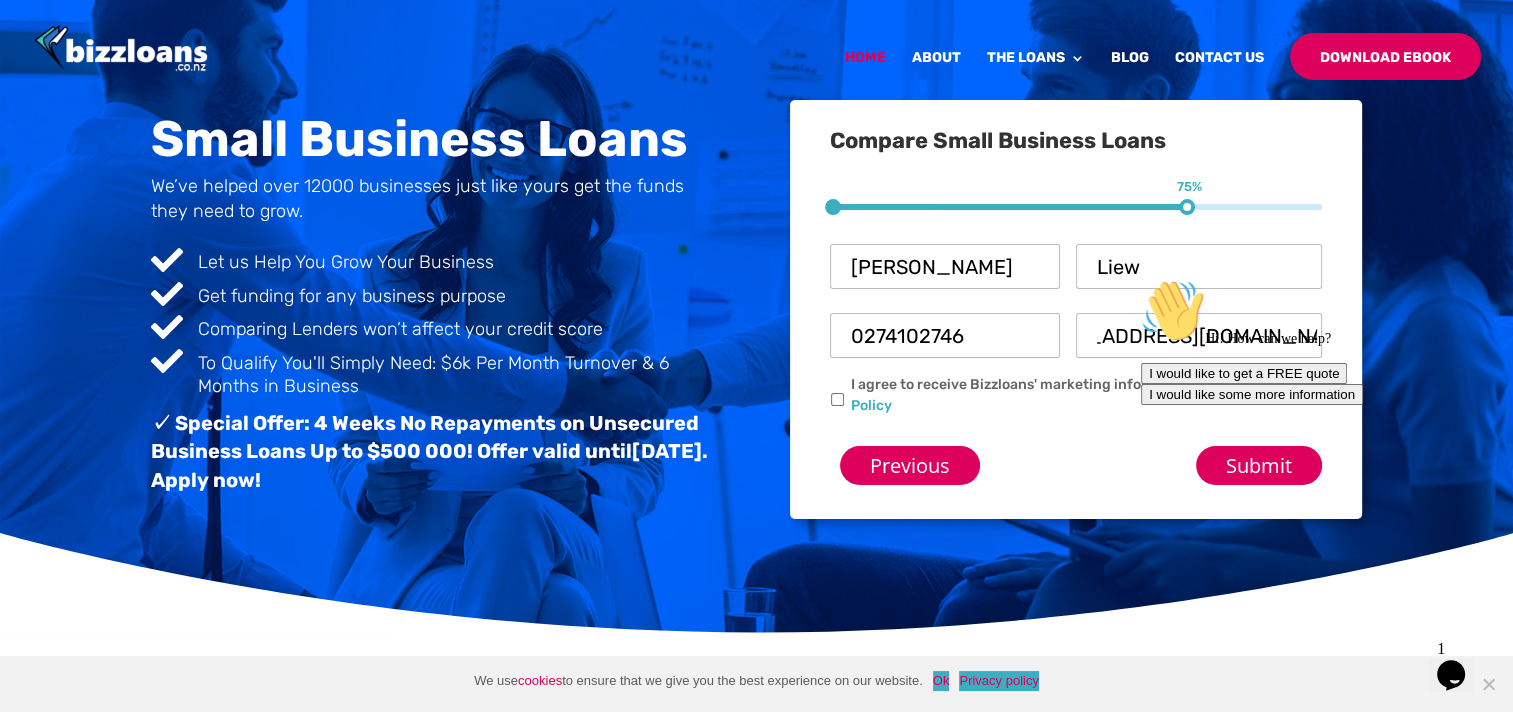 type on "[EMAIL_ADDRESS][DOMAIN_NAME]" 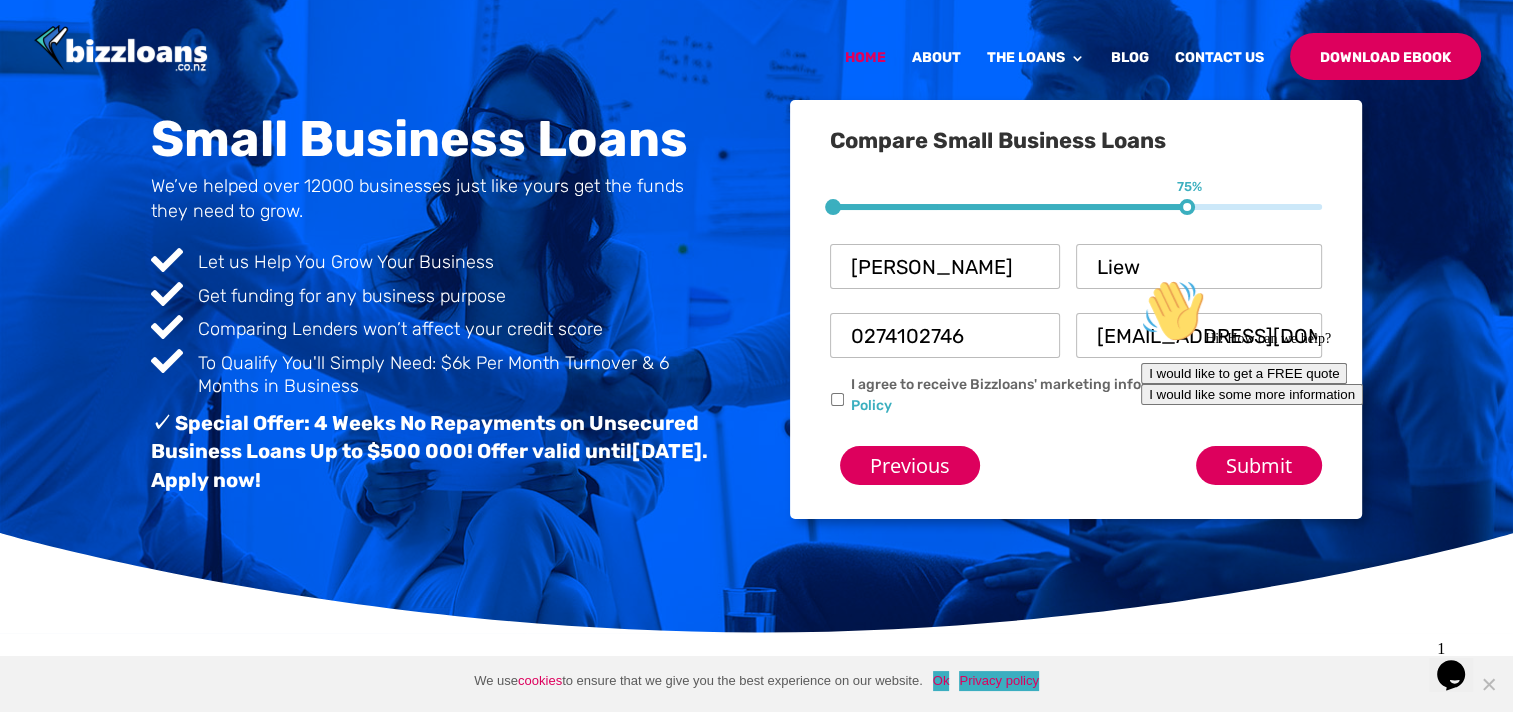 click on "I agree to receive Bizzloans' marketing information and  Privacy Policy" at bounding box center [837, 399] 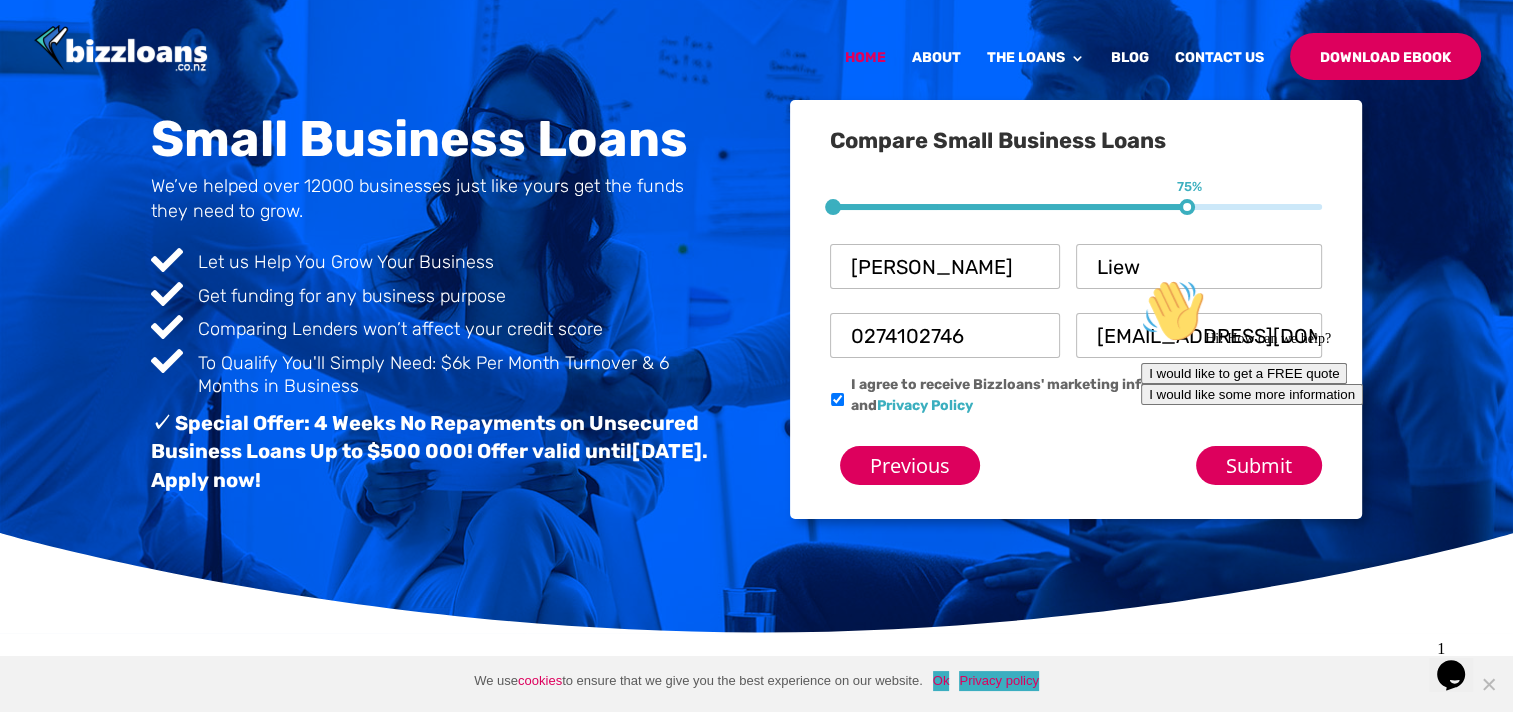 click on "Hi! How can we help? I would like to get a FREE quote I would like some more information" at bounding box center (1321, 342) 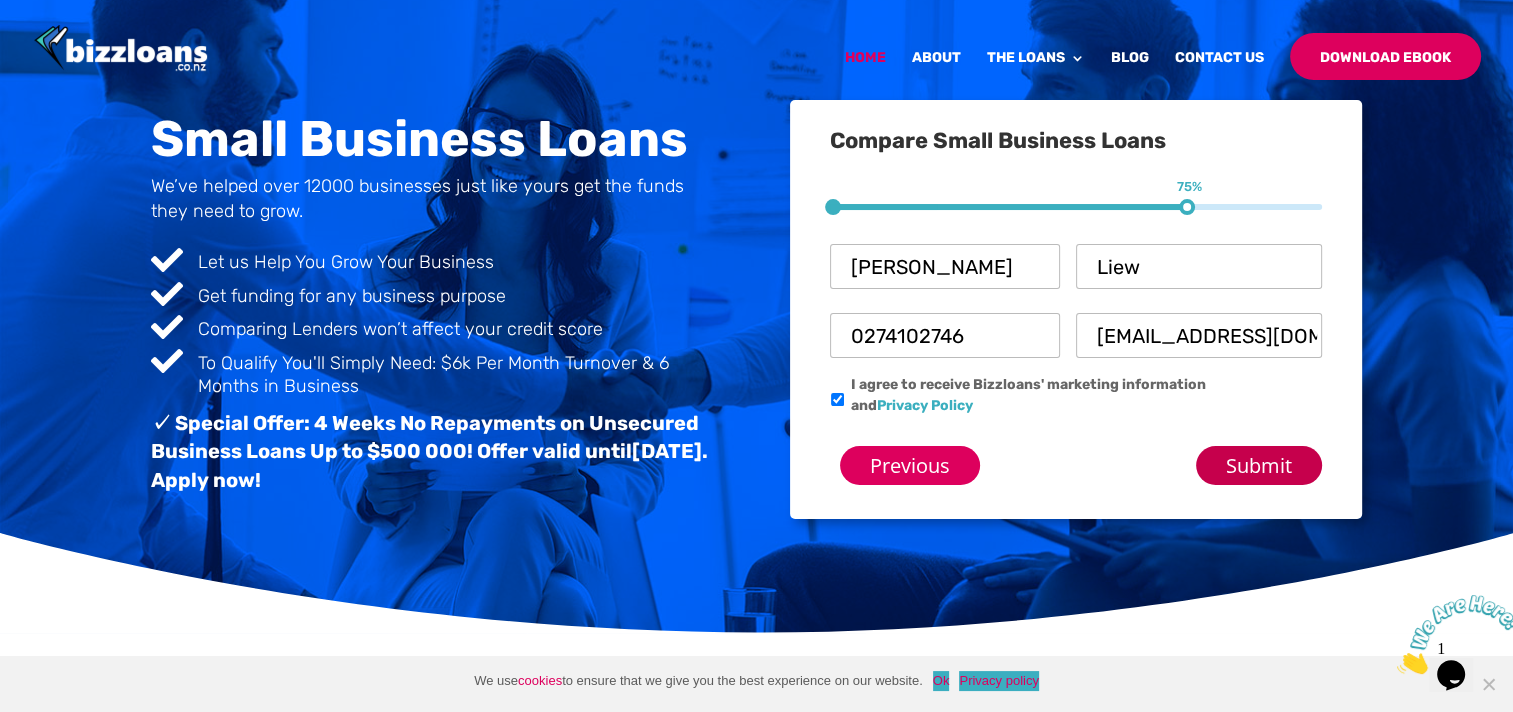 click on "Submit" at bounding box center (1259, 465) 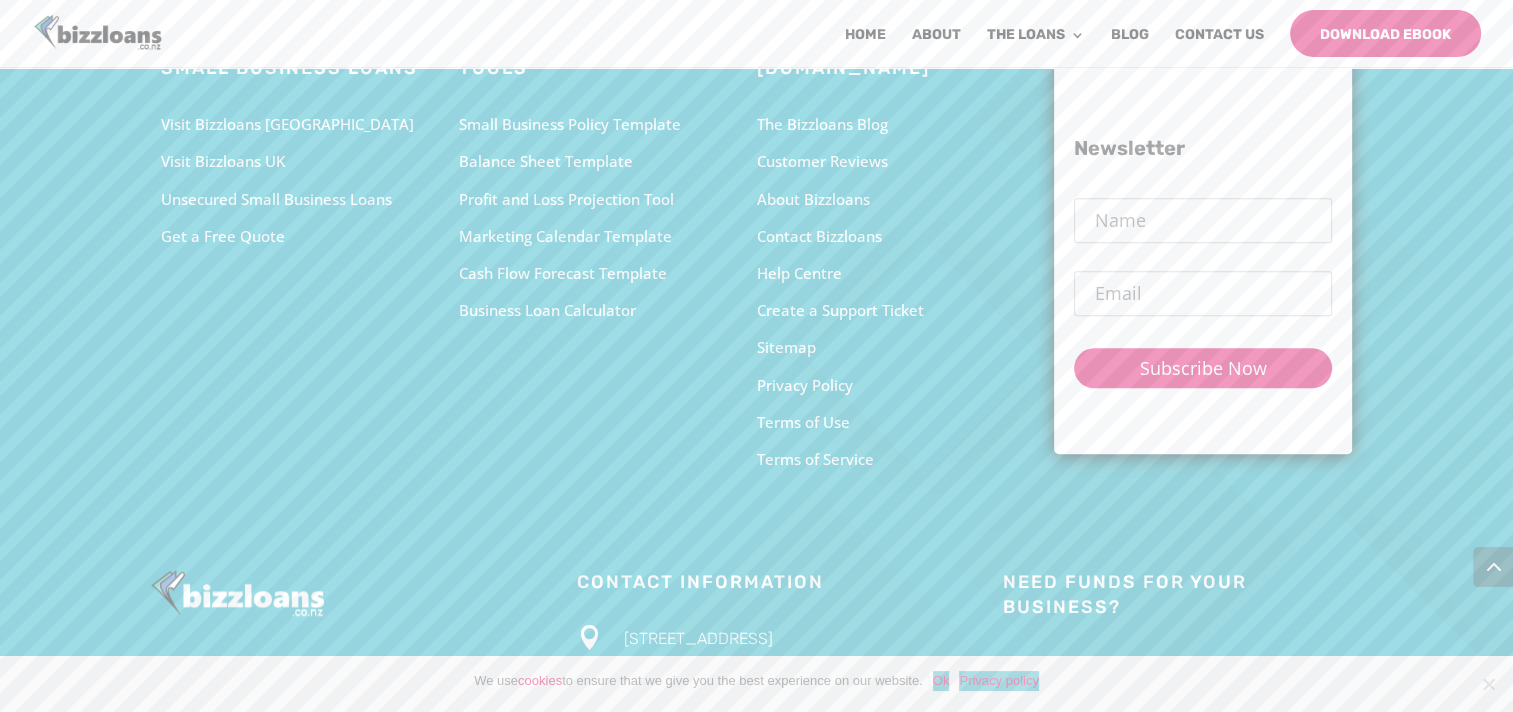scroll, scrollTop: 1770, scrollLeft: 0, axis: vertical 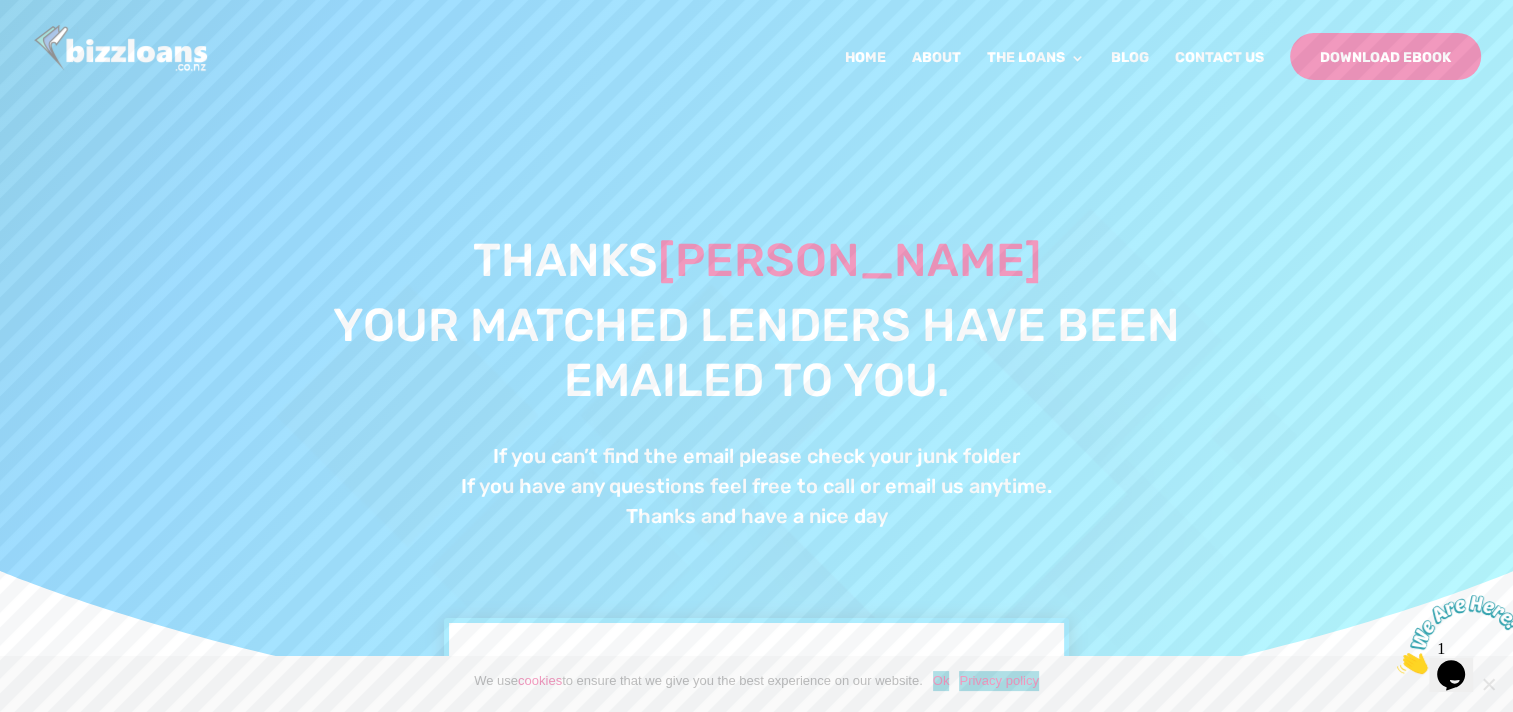 click at bounding box center [1459, 634] 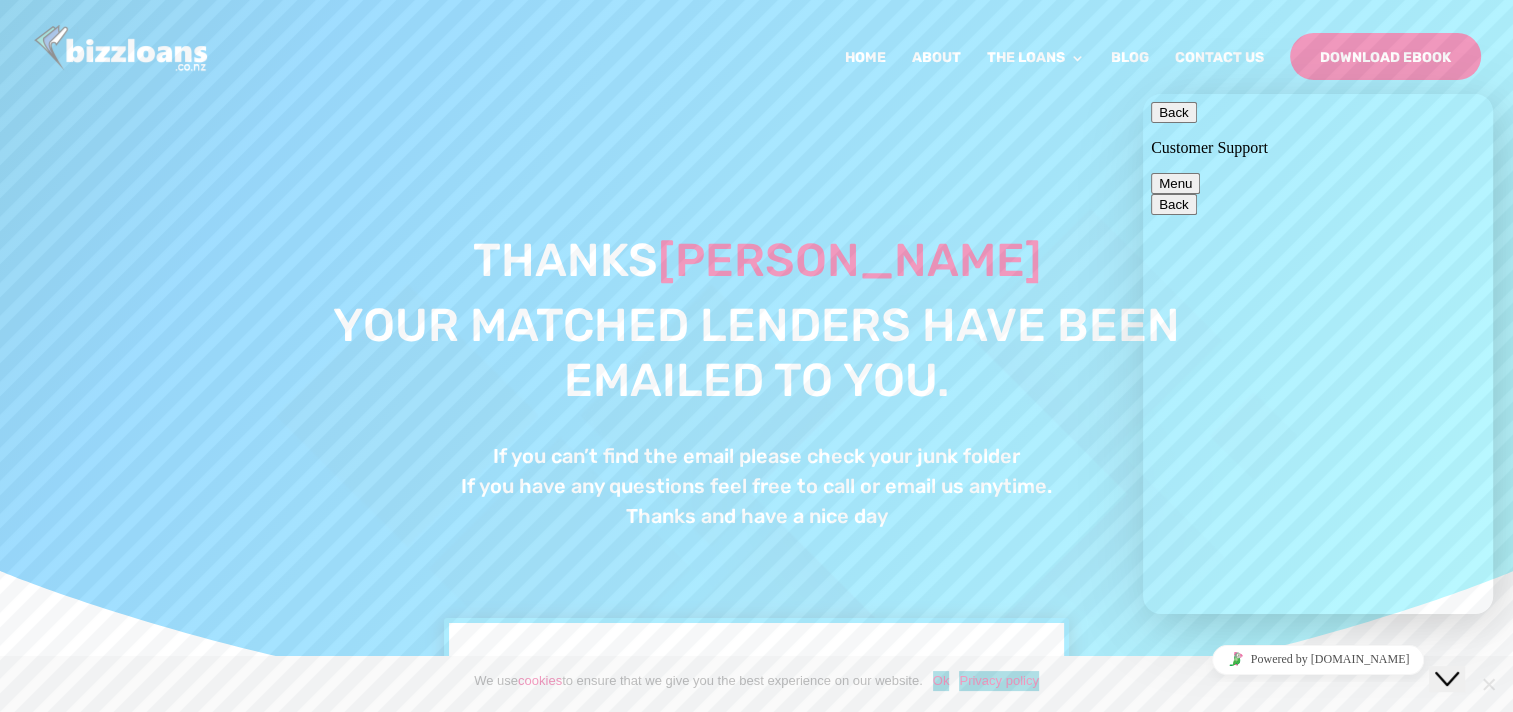 click on "Back" at bounding box center (1174, 112) 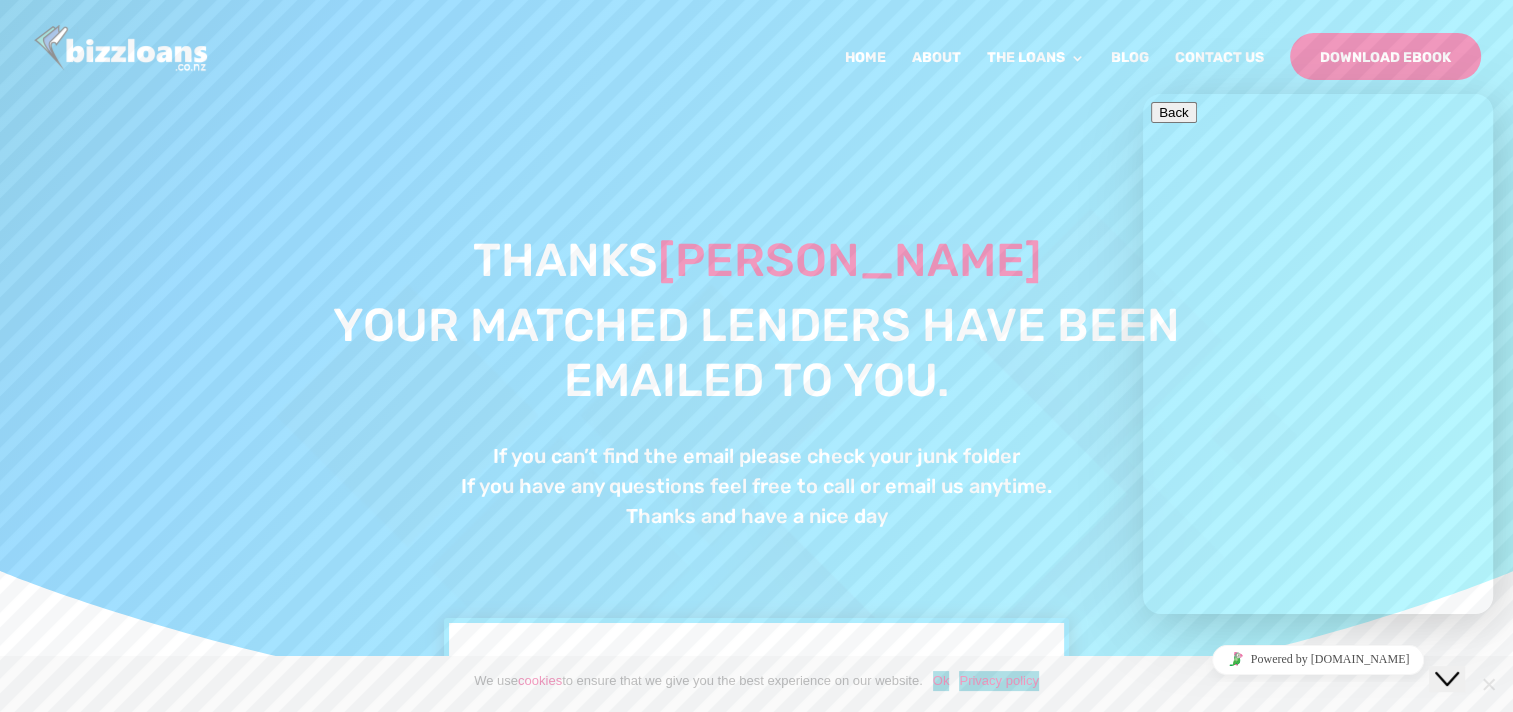 click at bounding box center [121, 49] 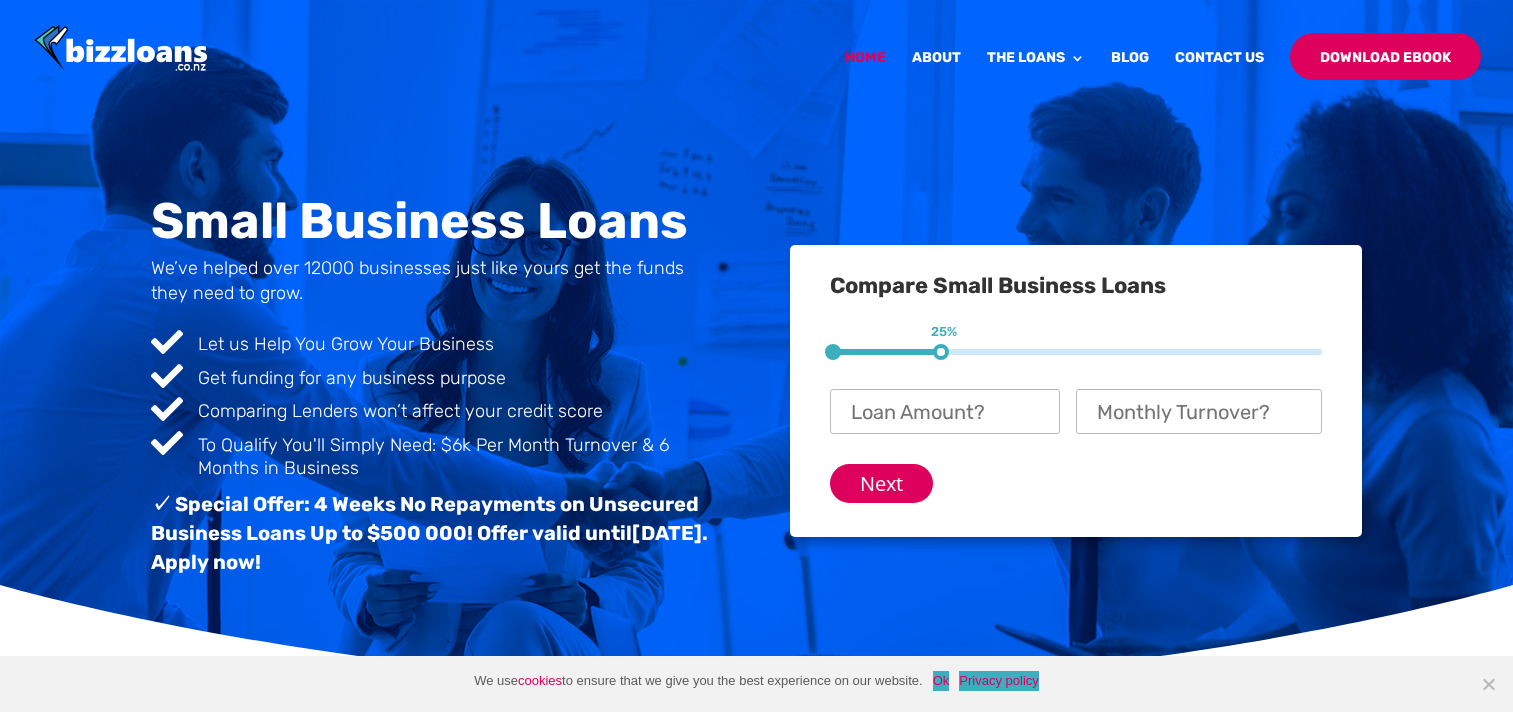 scroll, scrollTop: 0, scrollLeft: 0, axis: both 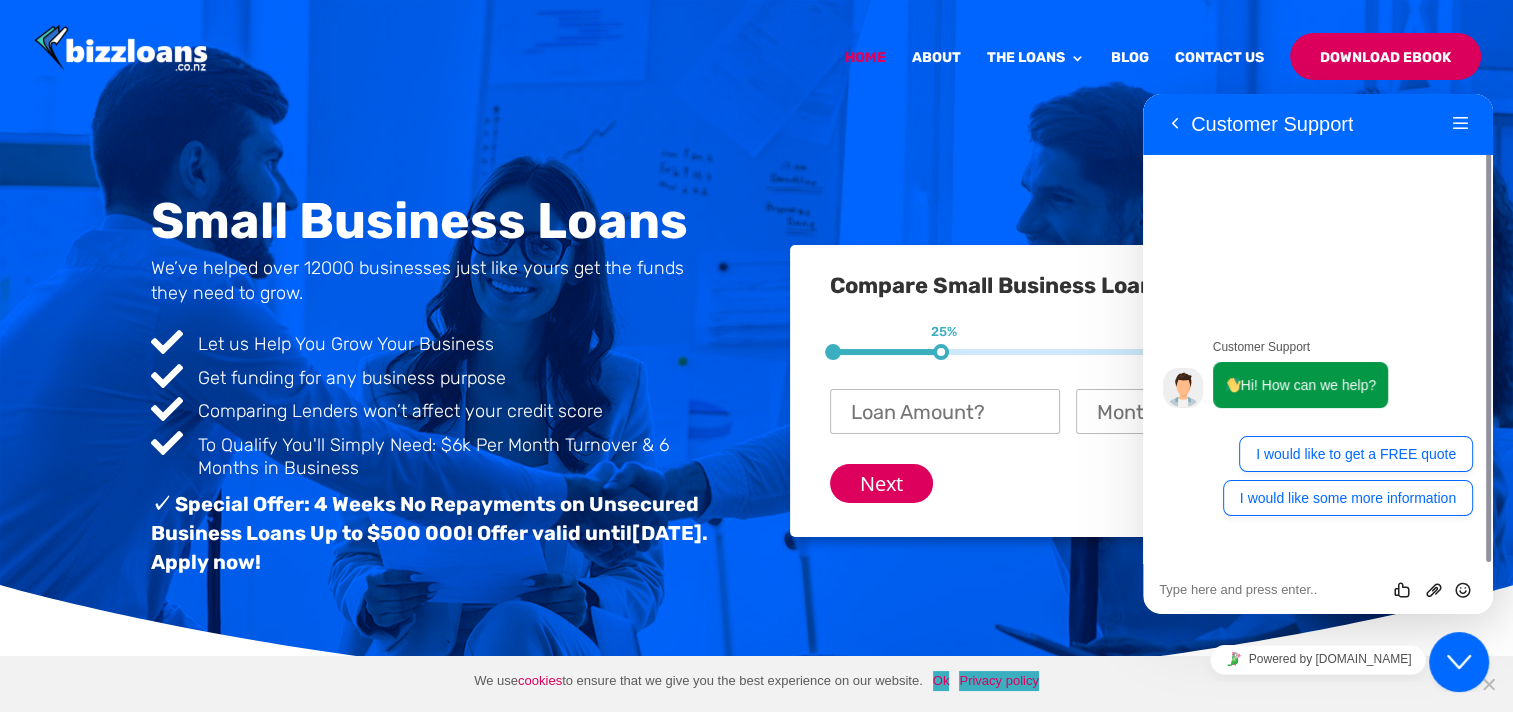 click on "Small Business Loans
We’ve helped over 12000 businesses just like yours get the funds they need to grow.

Let us Help You Grow Your Business

Get funding for any business purpose

Comparing Lenders won’t affect your credit score

To Qualify You'll Simply Need: $6k Per Month Turnover & 6 Months in Business
✓ Special Offer: 4 Weeks No Repayments on Unsecured Business Loans Up to $500 000! Offer valid until  [DATE] . Apply now!
Compare Small Business Loans 1 25% 2 50%" at bounding box center (756, 391) 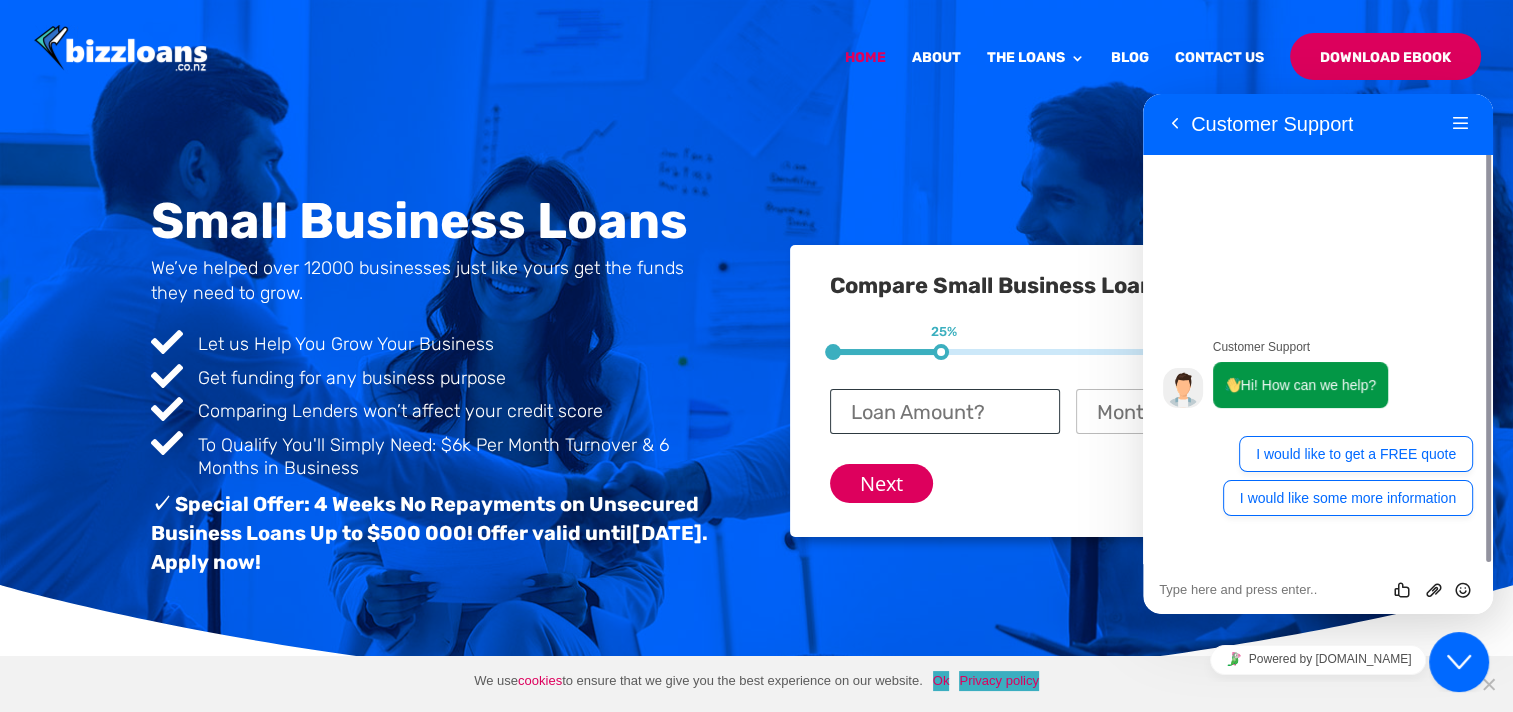 click on "Loan Amount? *" at bounding box center [945, 411] 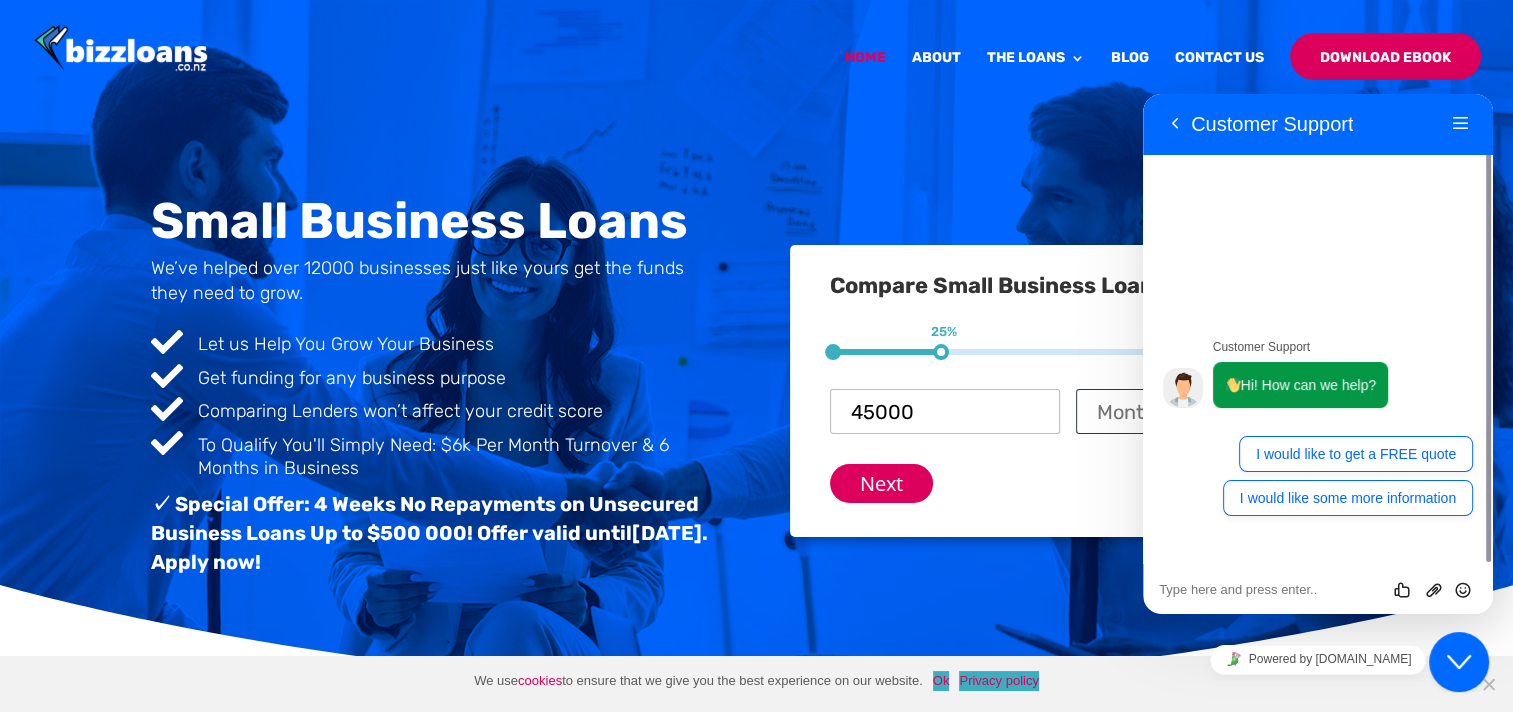 type on "$ 45,000" 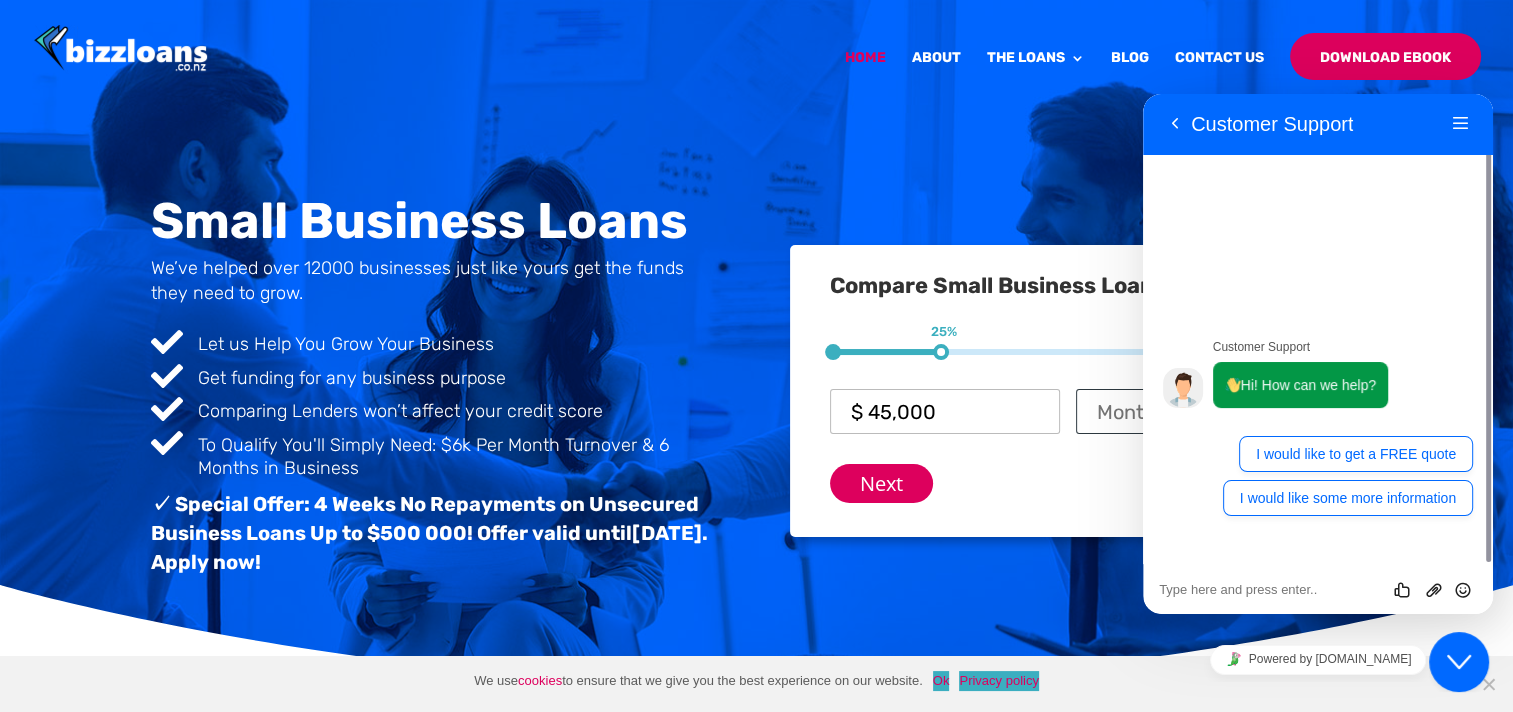 click on "Monthly Turnover? *" at bounding box center [1199, 411] 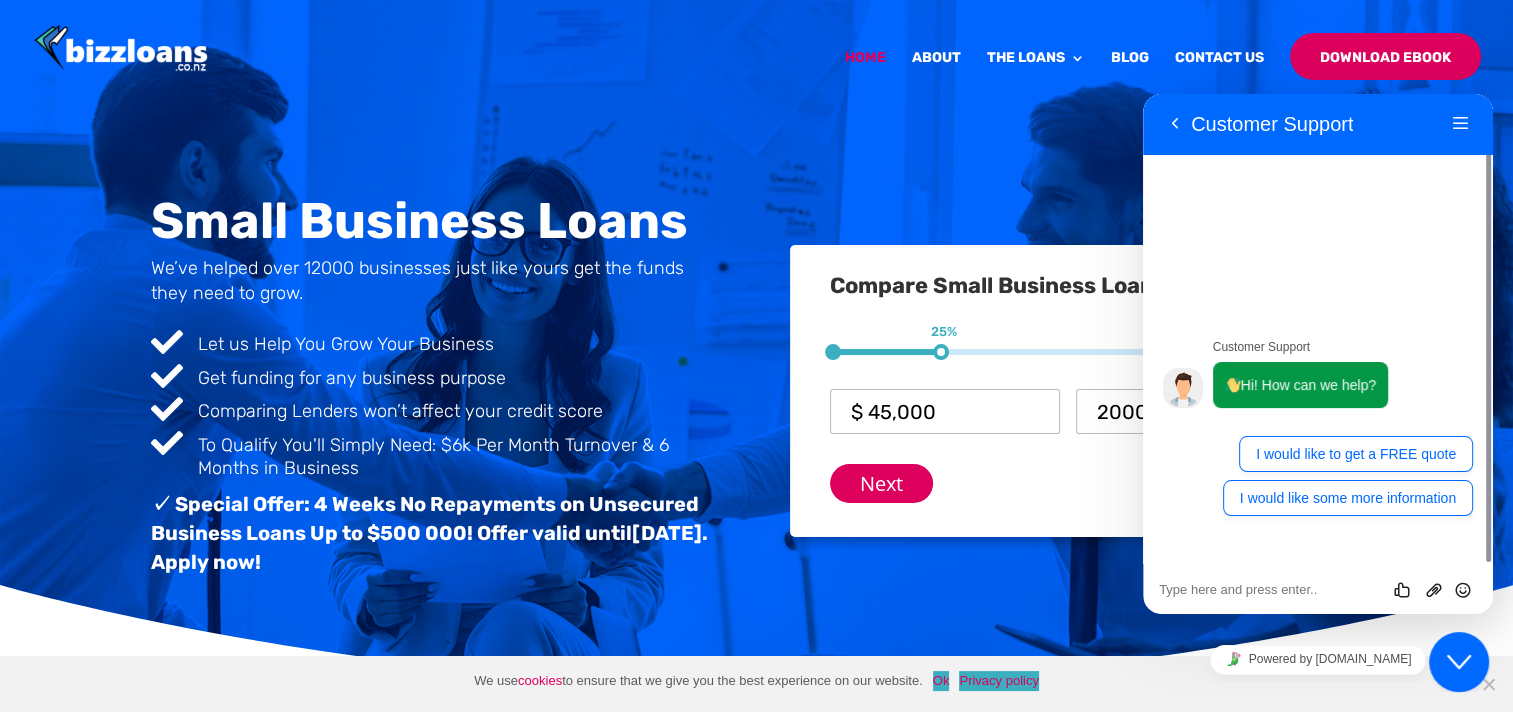 type on "$ 20,000" 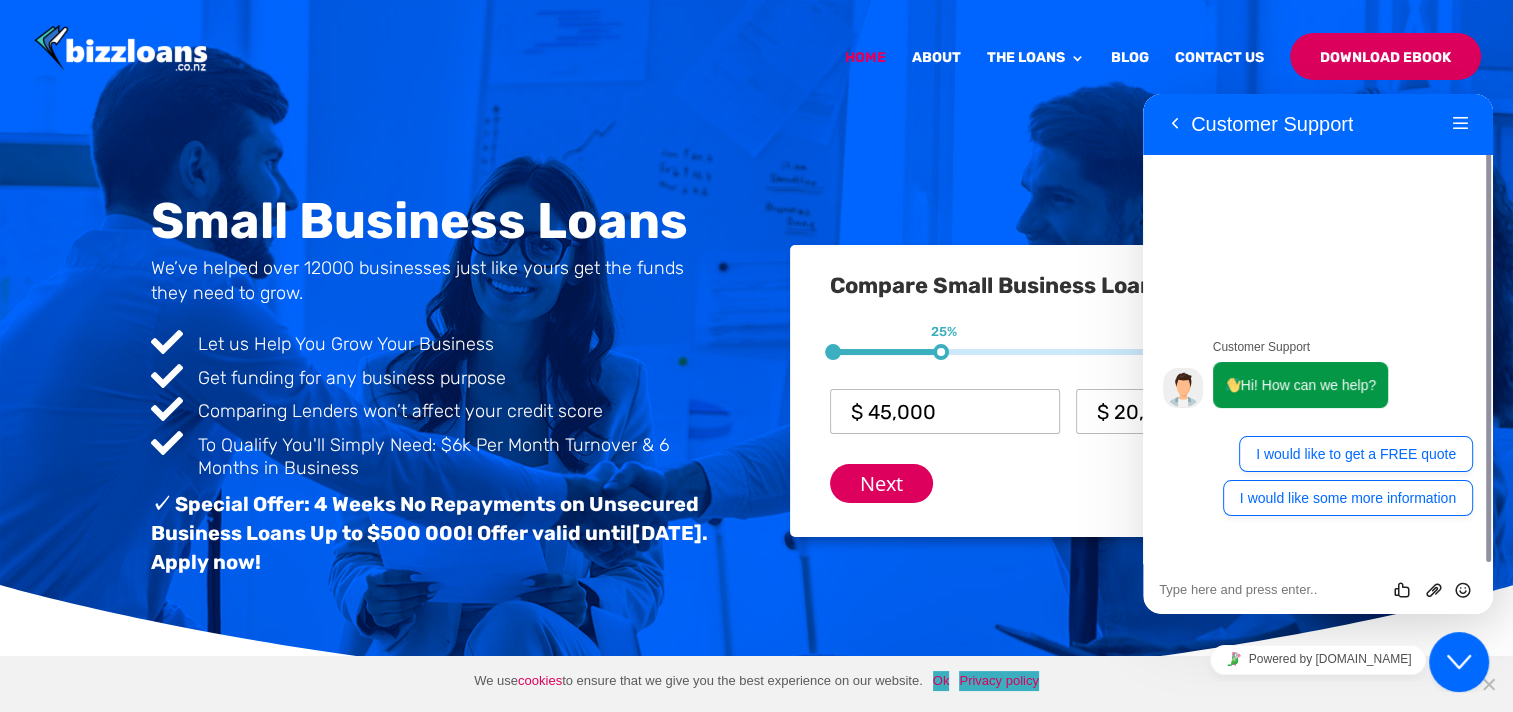 click on "Close Chat This icon closes the chat window." at bounding box center (1459, 662) 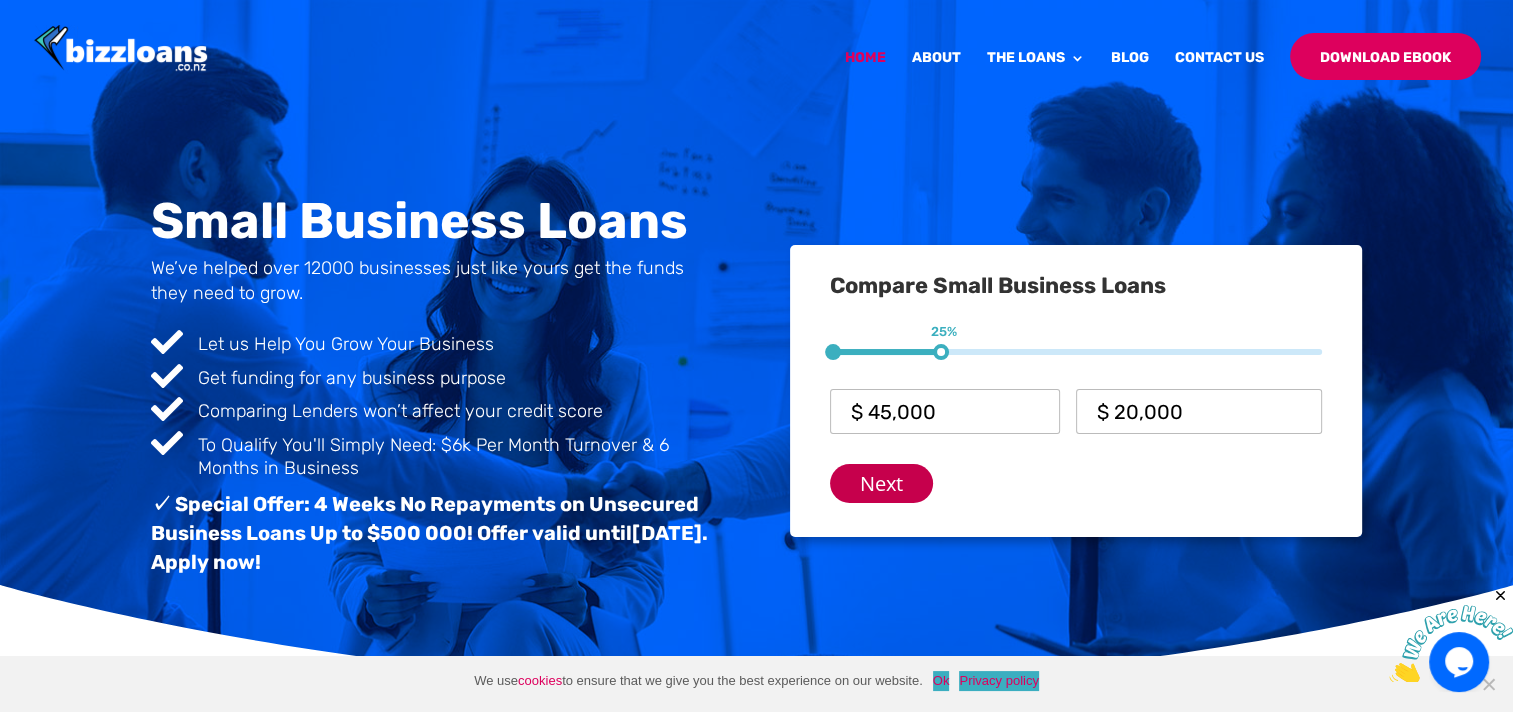 click on "Next" at bounding box center [881, 483] 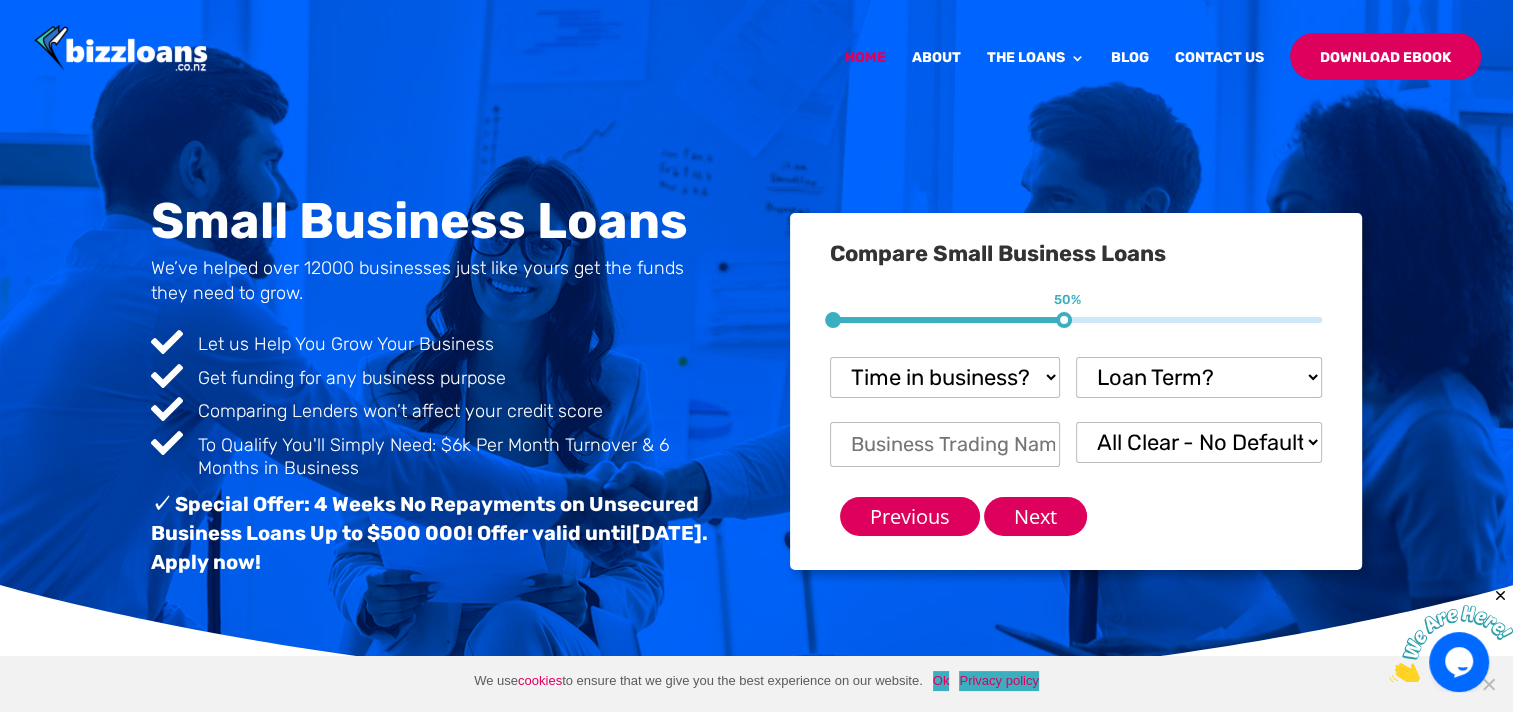 scroll, scrollTop: 112, scrollLeft: 0, axis: vertical 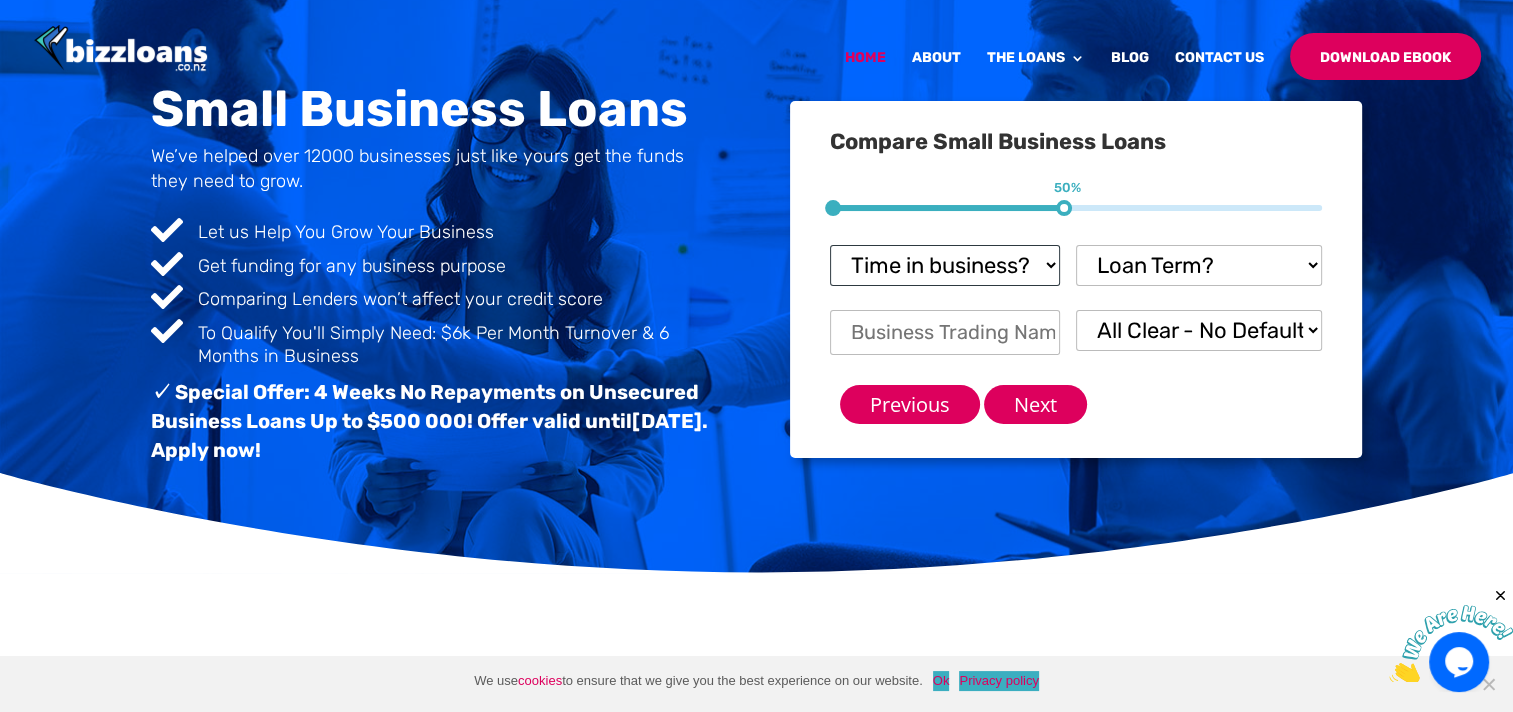 click on "Time in business? Startup under 6 months 6-12 months Over 12 months Over 24 months" at bounding box center [945, 265] 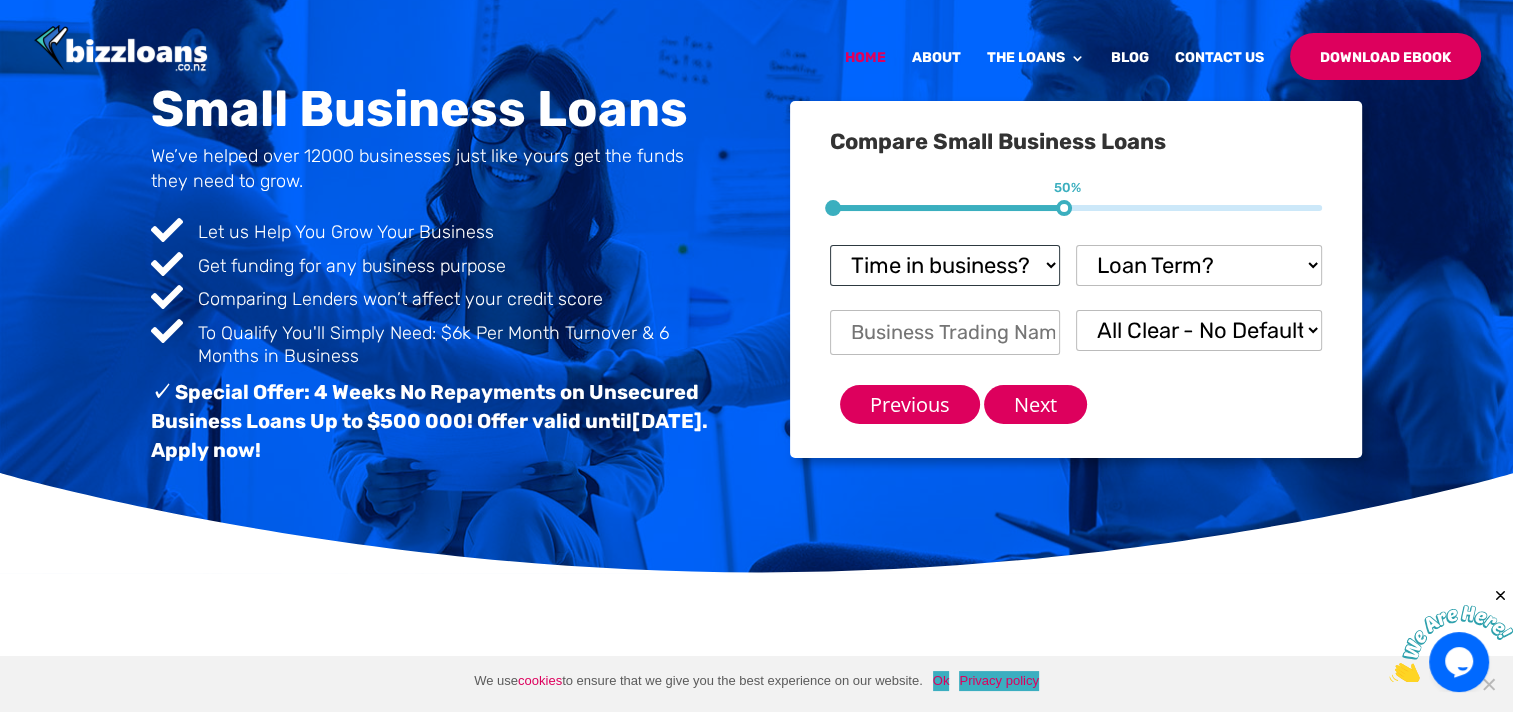 select on "Over 12 months" 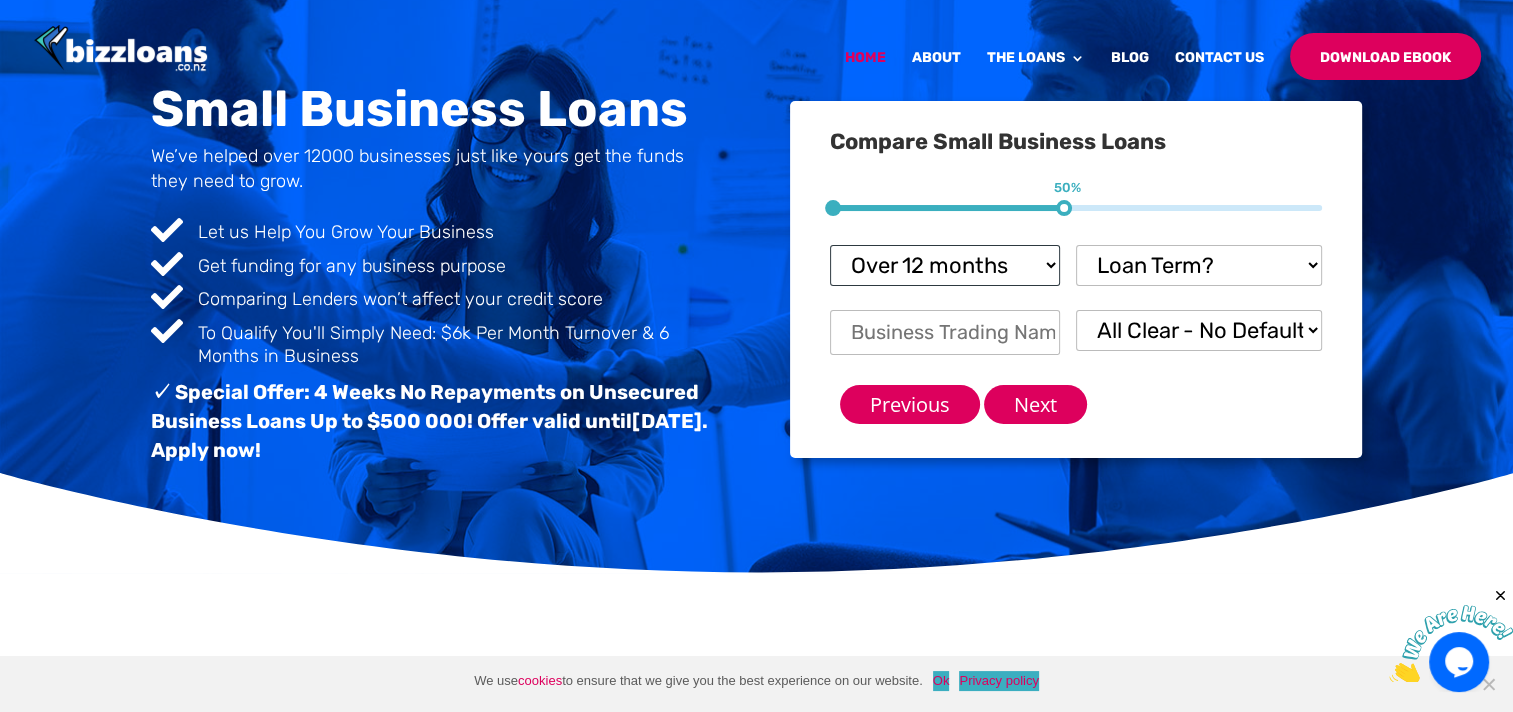 click on "Time in business? Startup under 6 months 6-12 months Over 12 months Over 24 months" at bounding box center [945, 265] 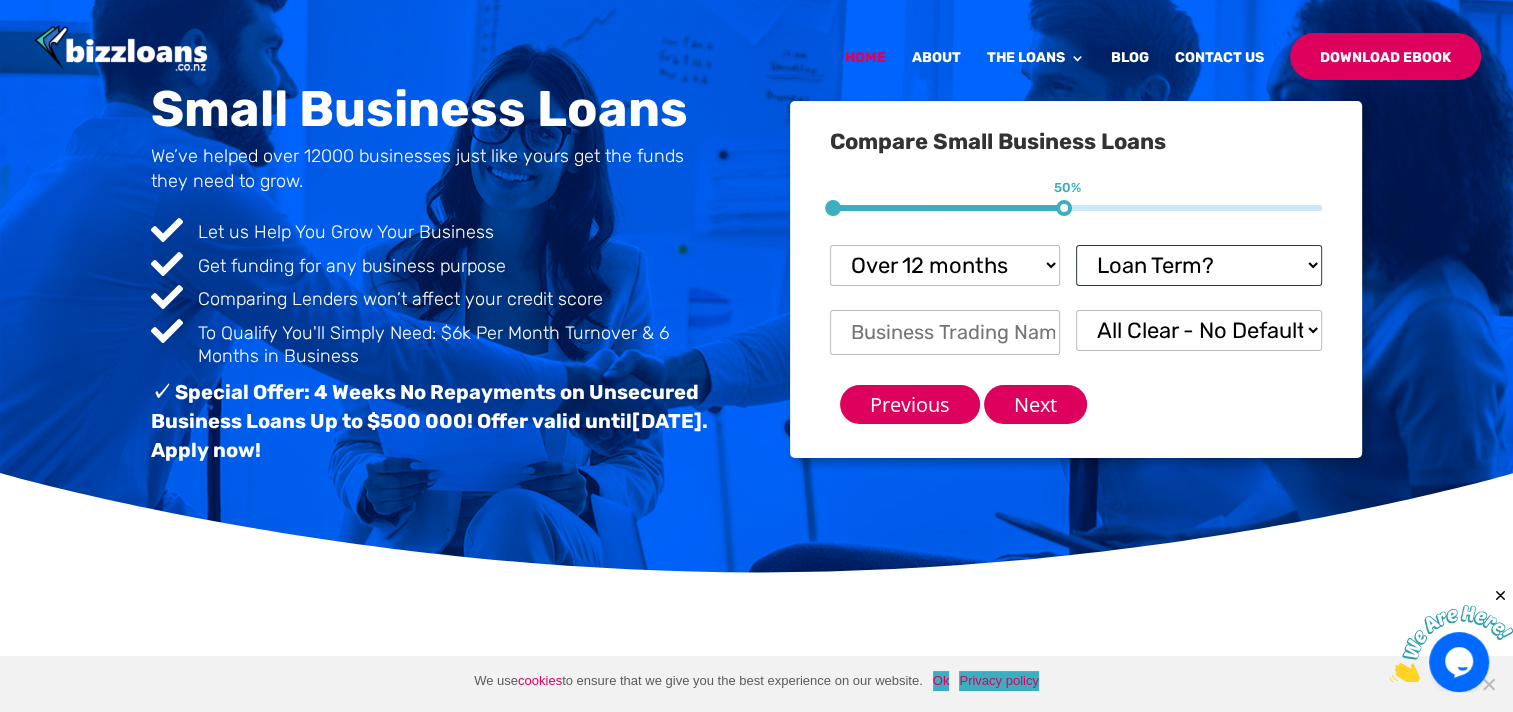 click on "Loan Term? 1-3 months 3-6 months 6 - 12 months 12 - 18 months 18 - 24 months 24 - 36 months.....you'll need security" at bounding box center [1199, 265] 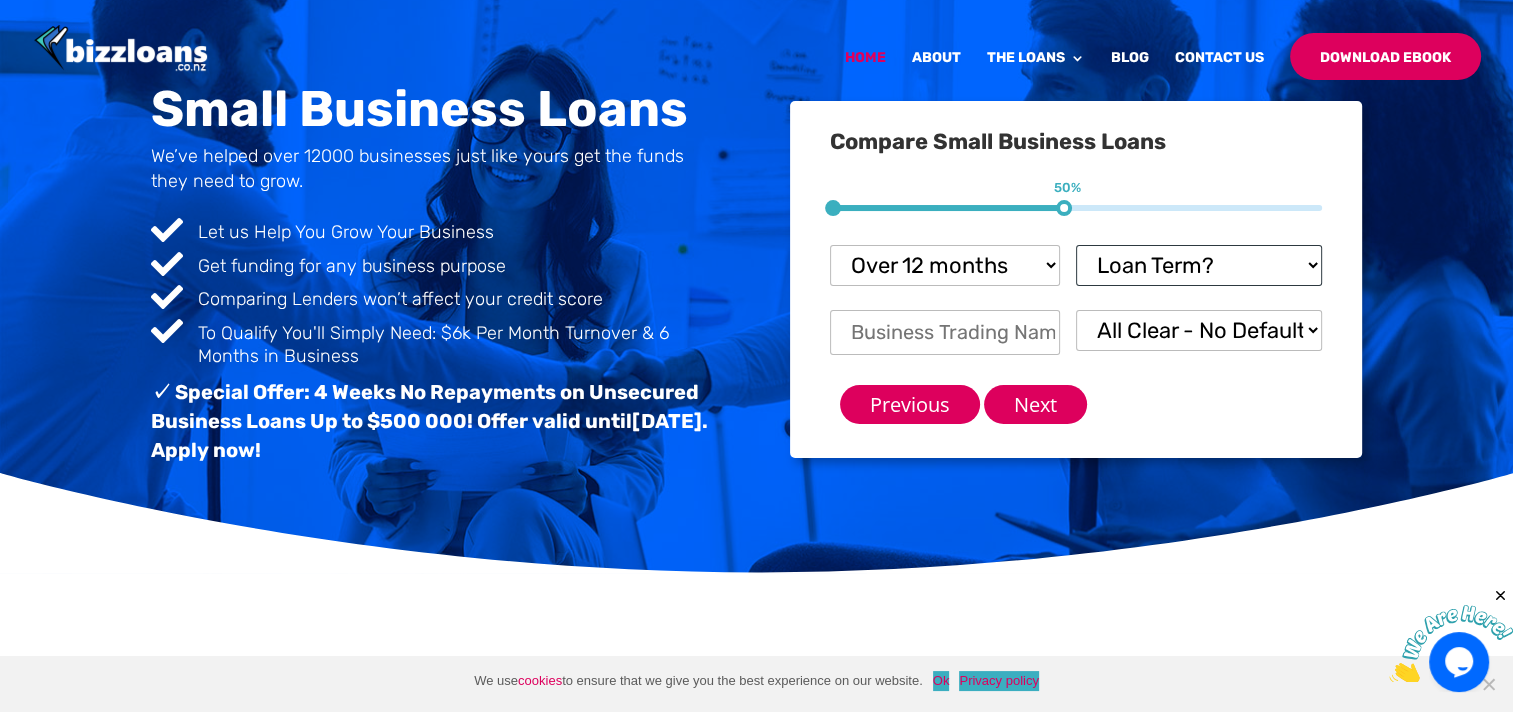 select on "12 - 18 months" 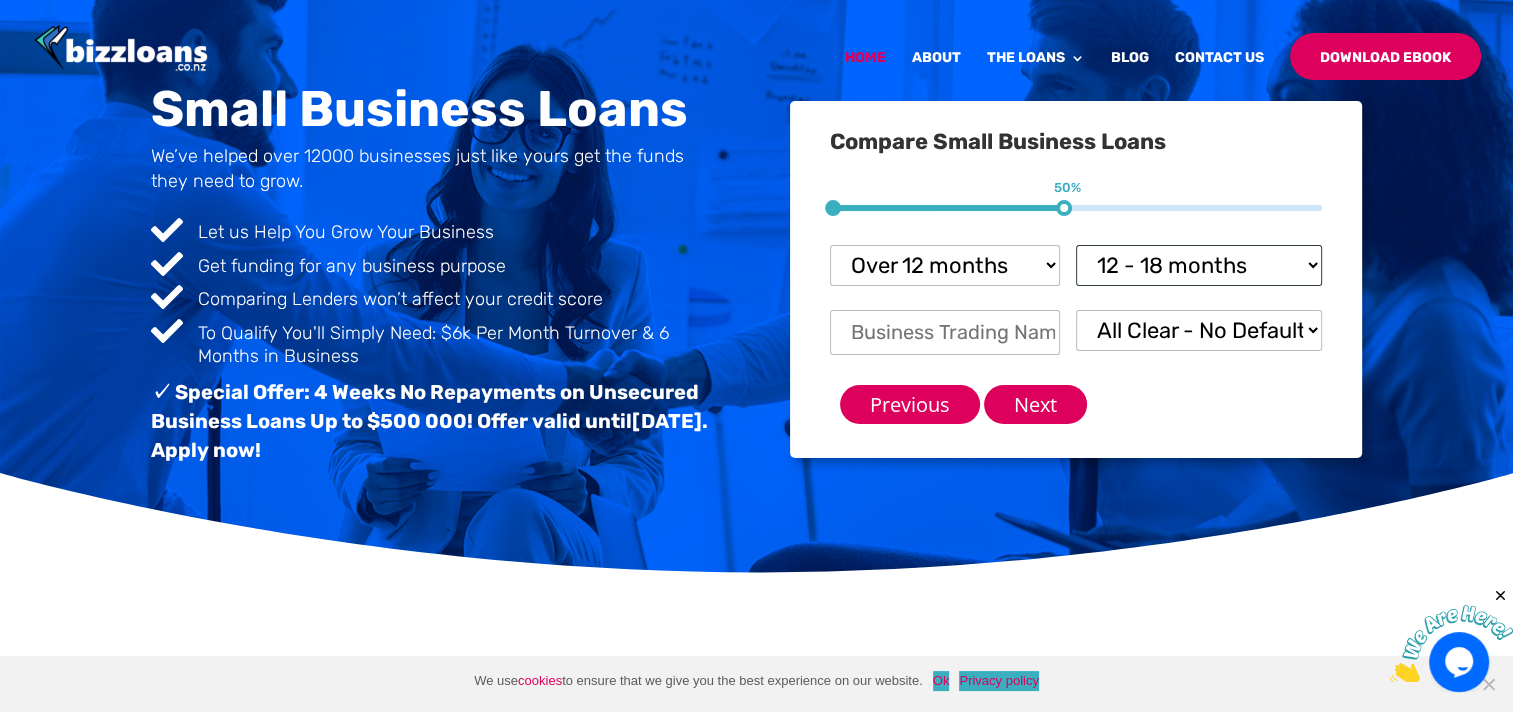 click on "Loan Term? 1-3 months 3-6 months 6 - 12 months 12 - 18 months 18 - 24 months 24 - 36 months.....you'll need security" at bounding box center [1199, 265] 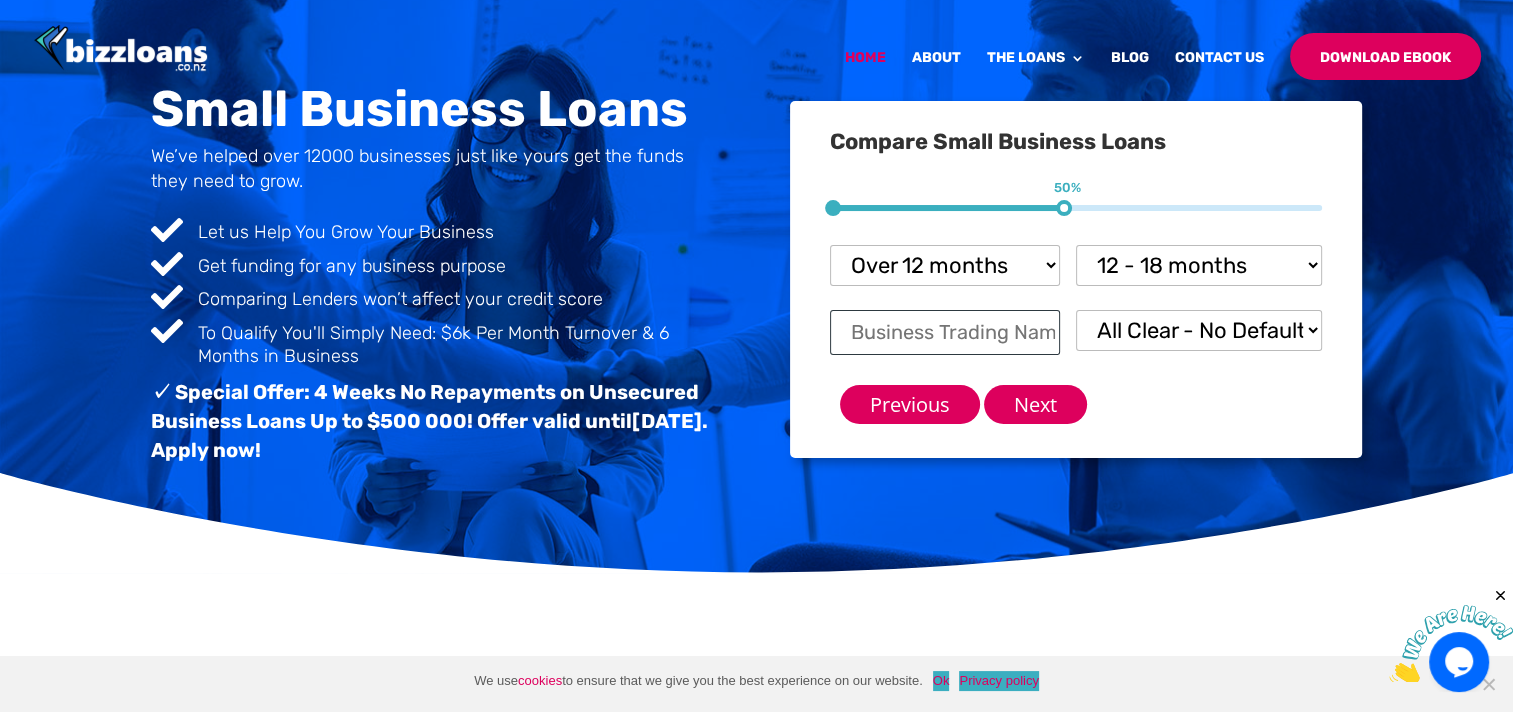 click on "Business Trading Name *" at bounding box center [945, 332] 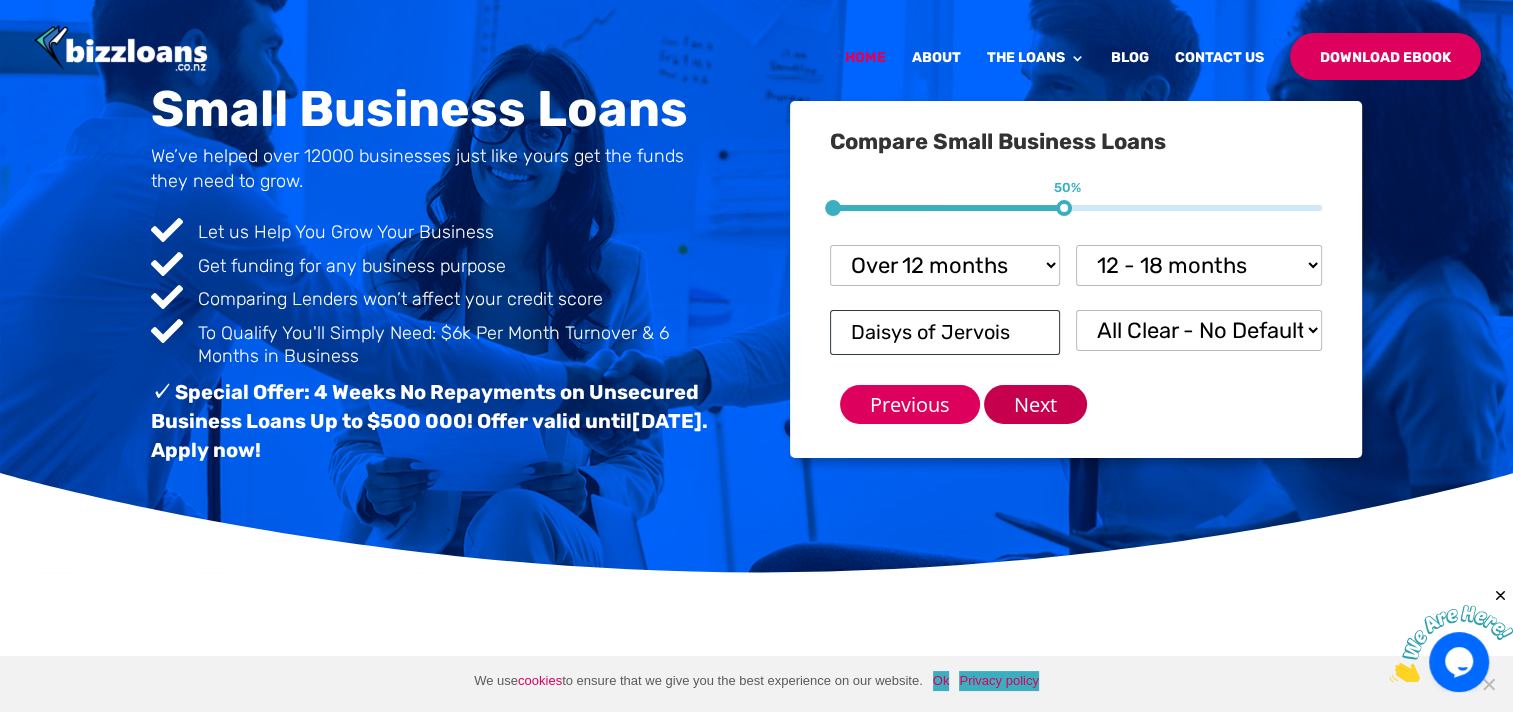 type on "Daisys of Jervois" 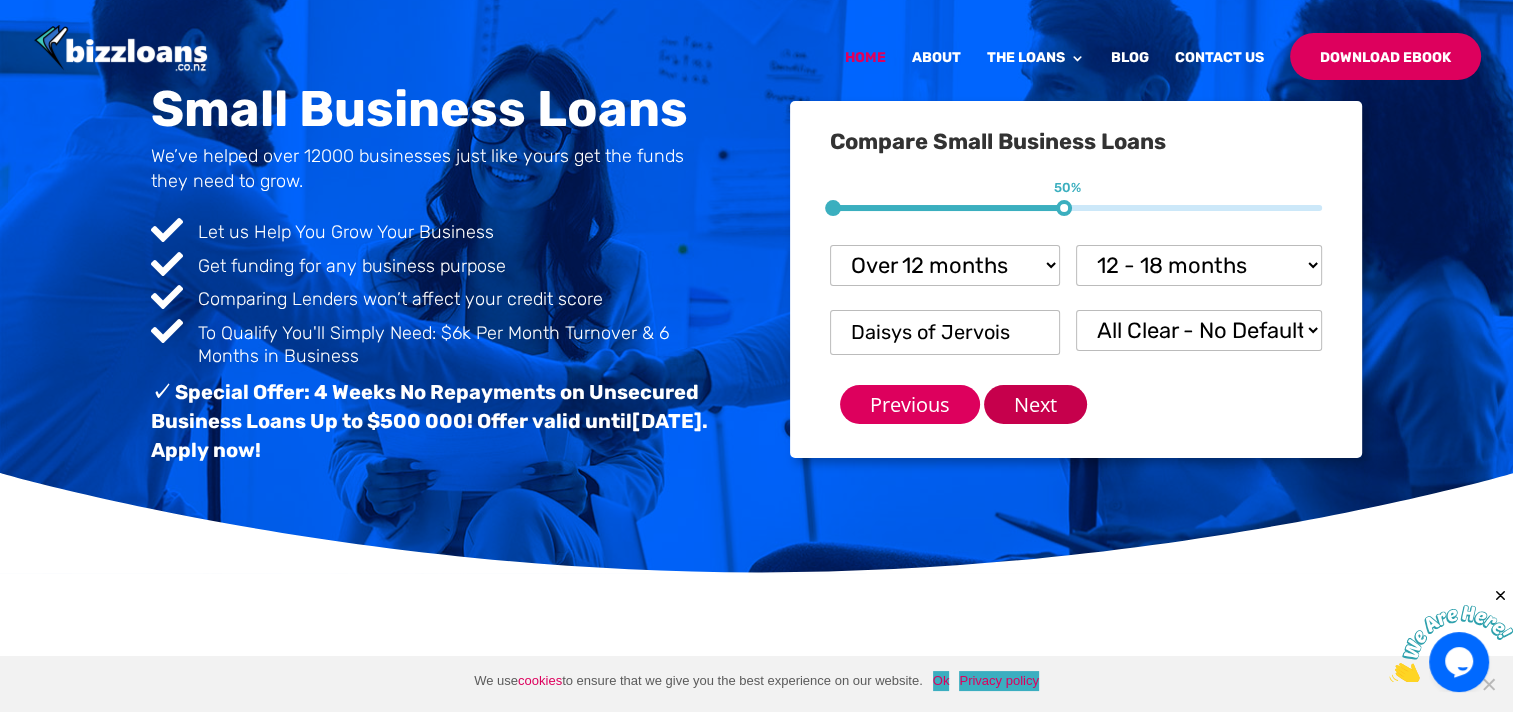 click on "Next" at bounding box center (1035, 404) 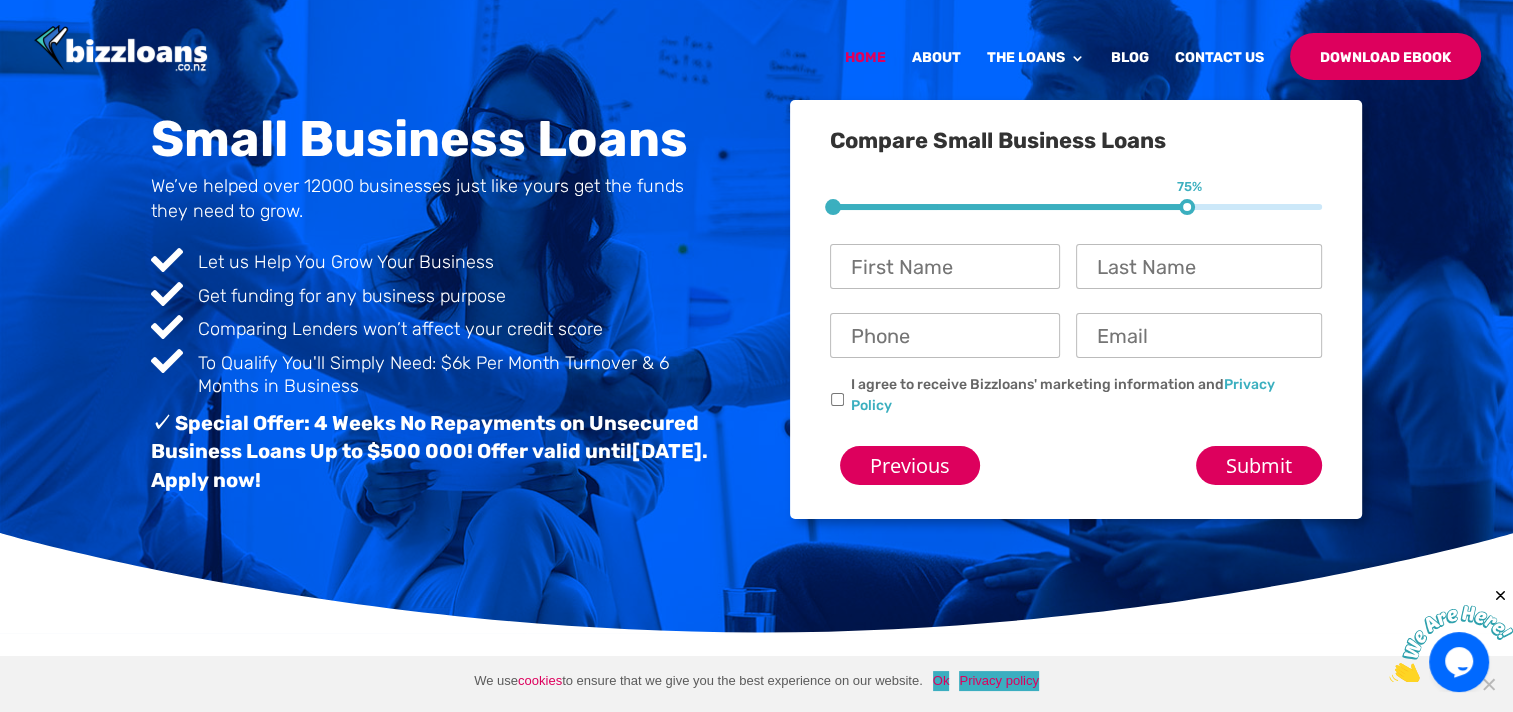 scroll, scrollTop: 112, scrollLeft: 0, axis: vertical 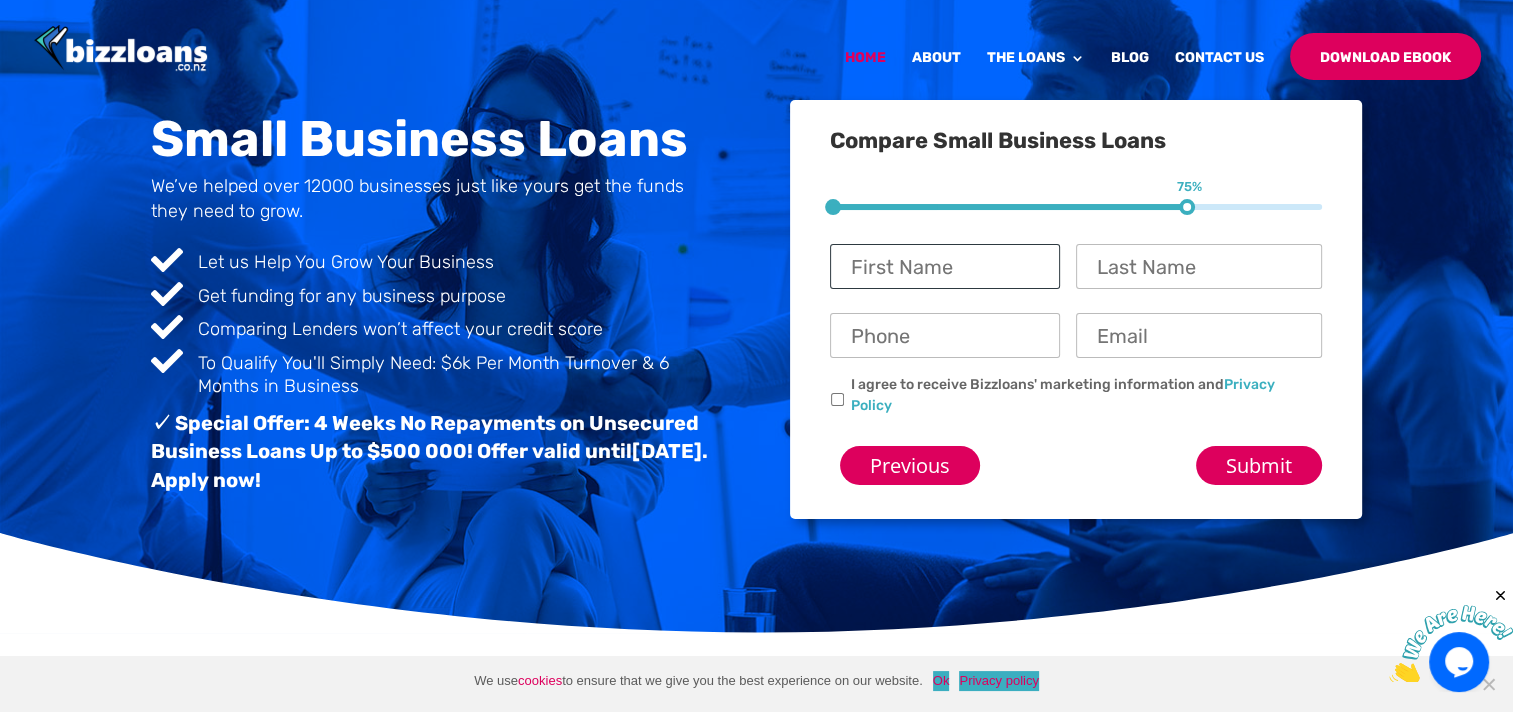 click on "First Name *" at bounding box center [945, 266] 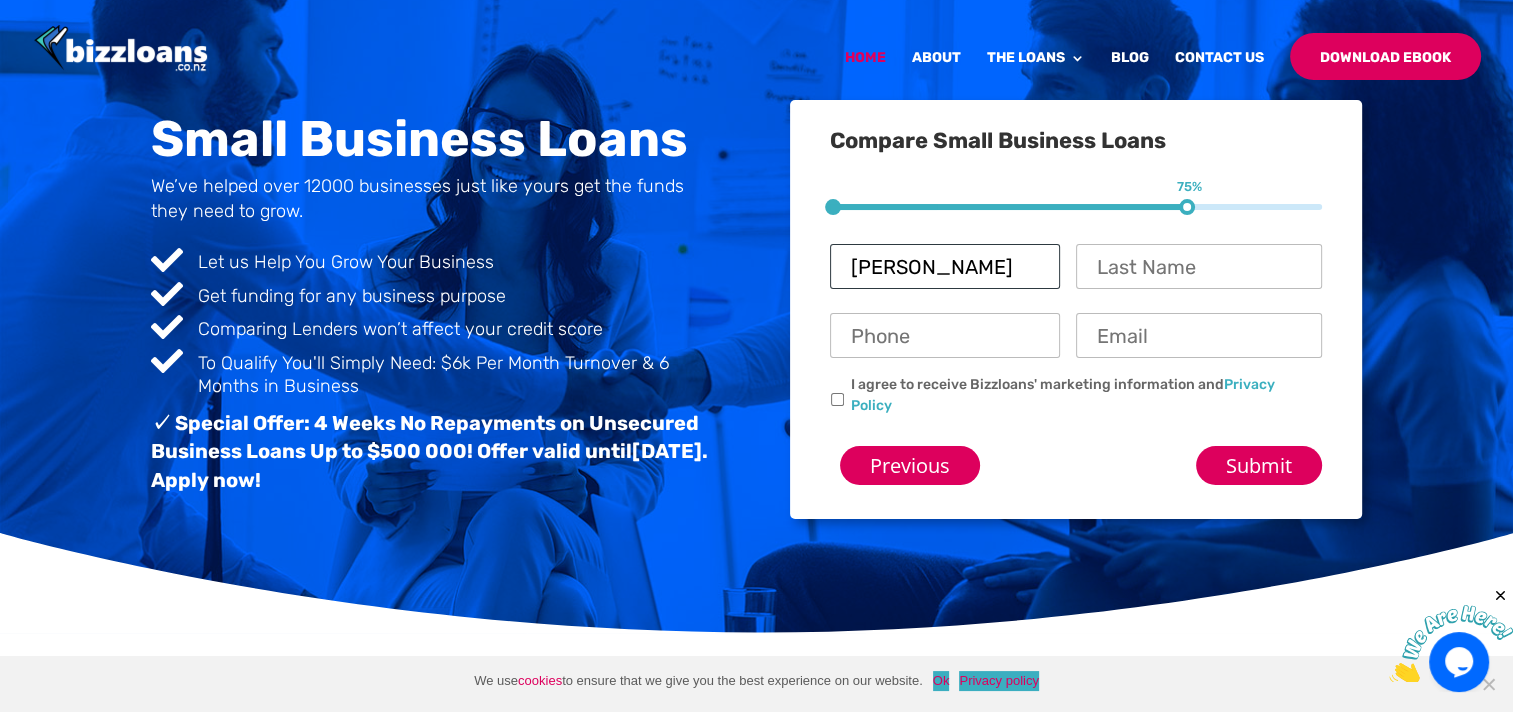 type on "[PERSON_NAME]" 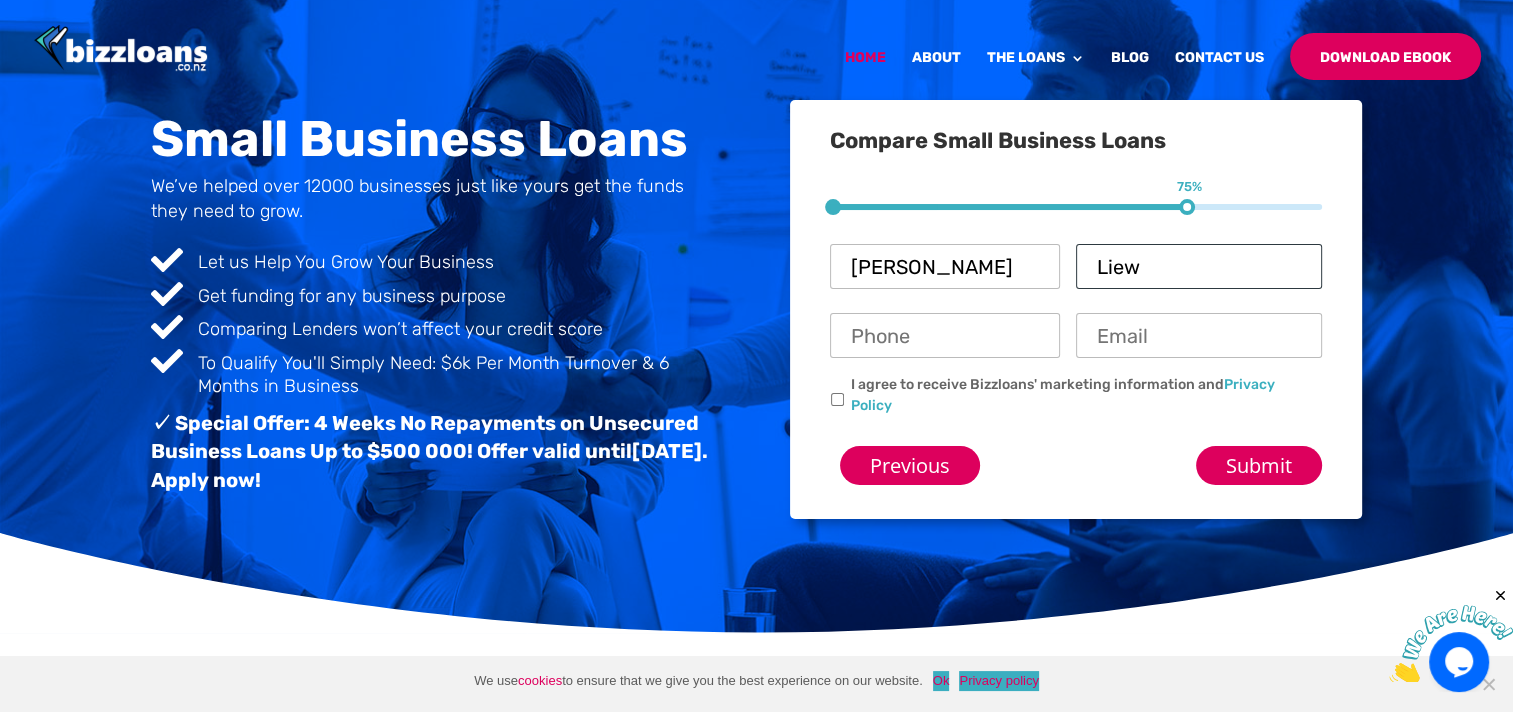 type on "Liew" 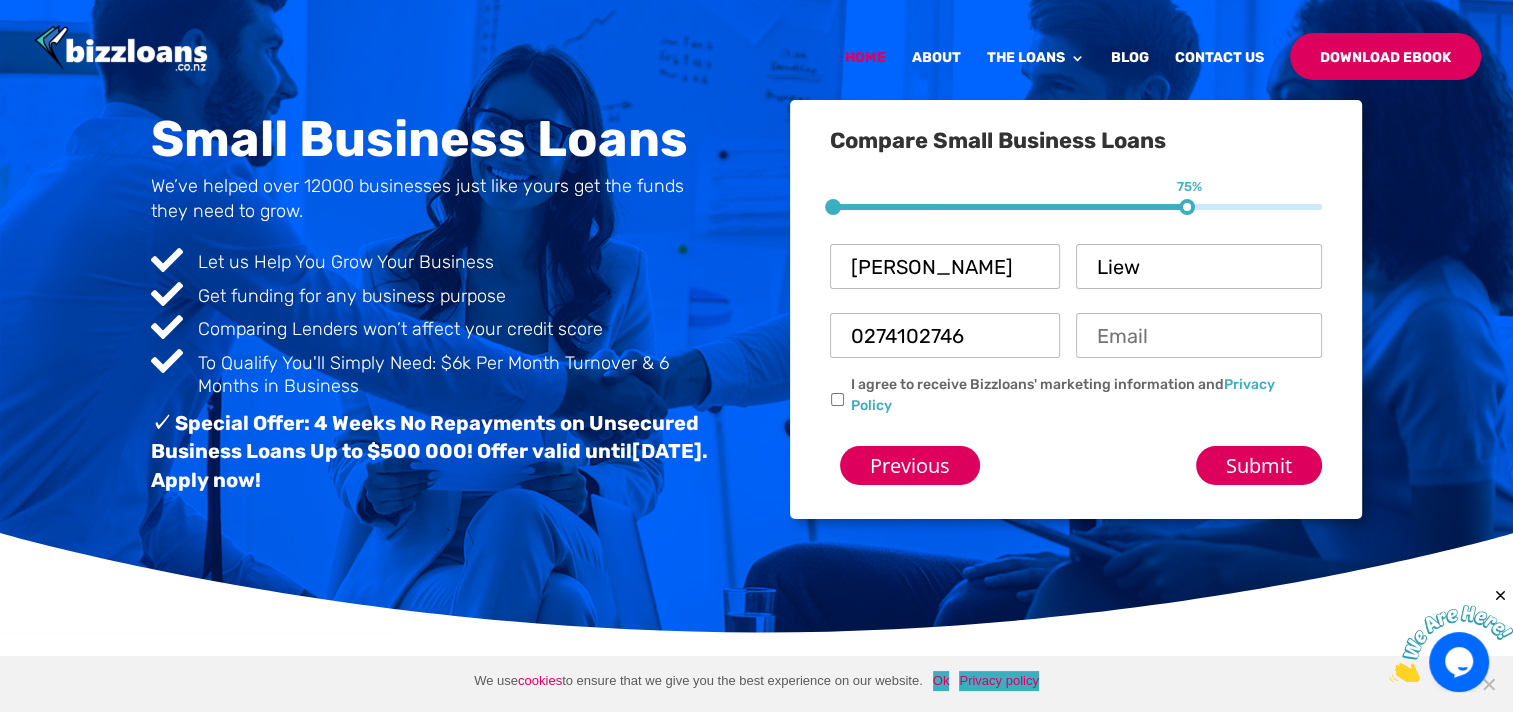 type on "0274102746" 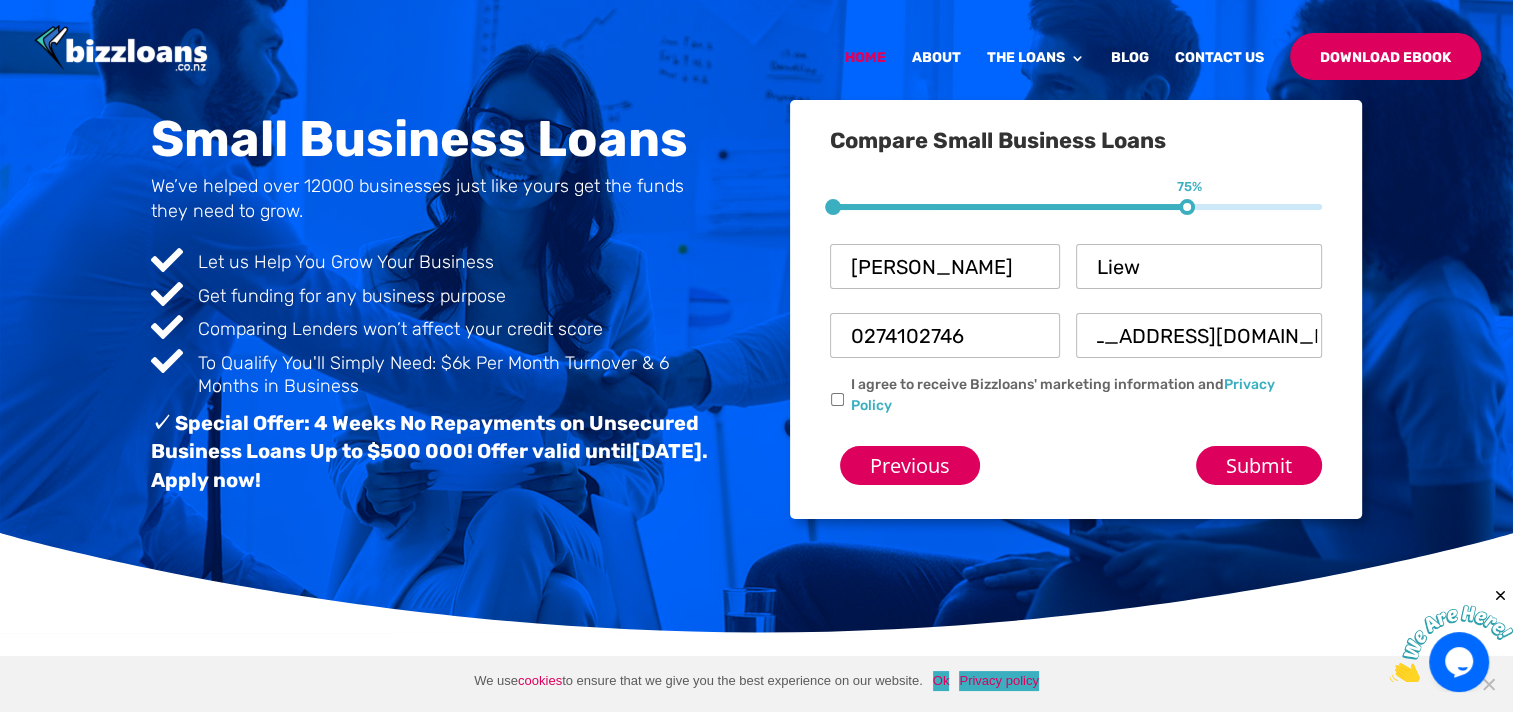 scroll, scrollTop: 0, scrollLeft: 74, axis: horizontal 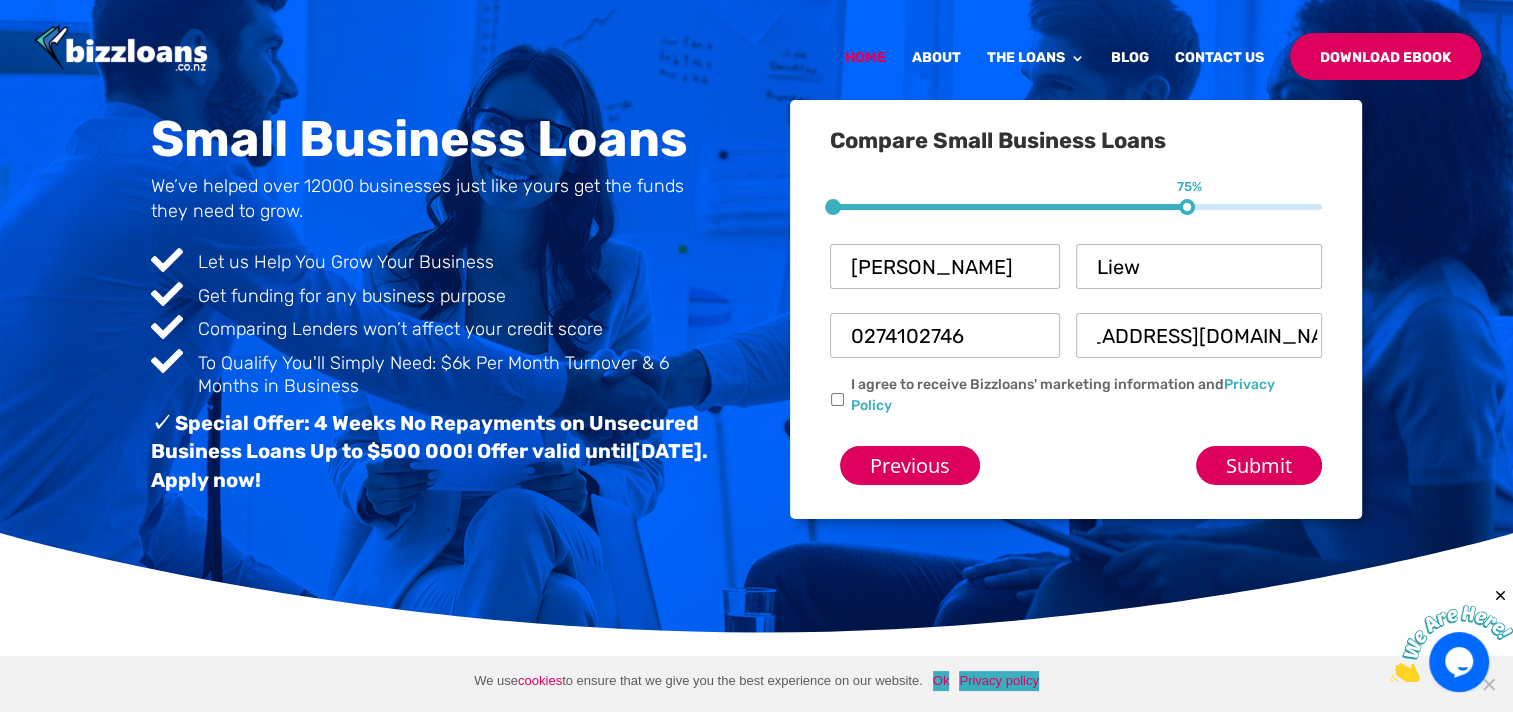 type on "[EMAIL_ADDRESS][DOMAIN_NAME]" 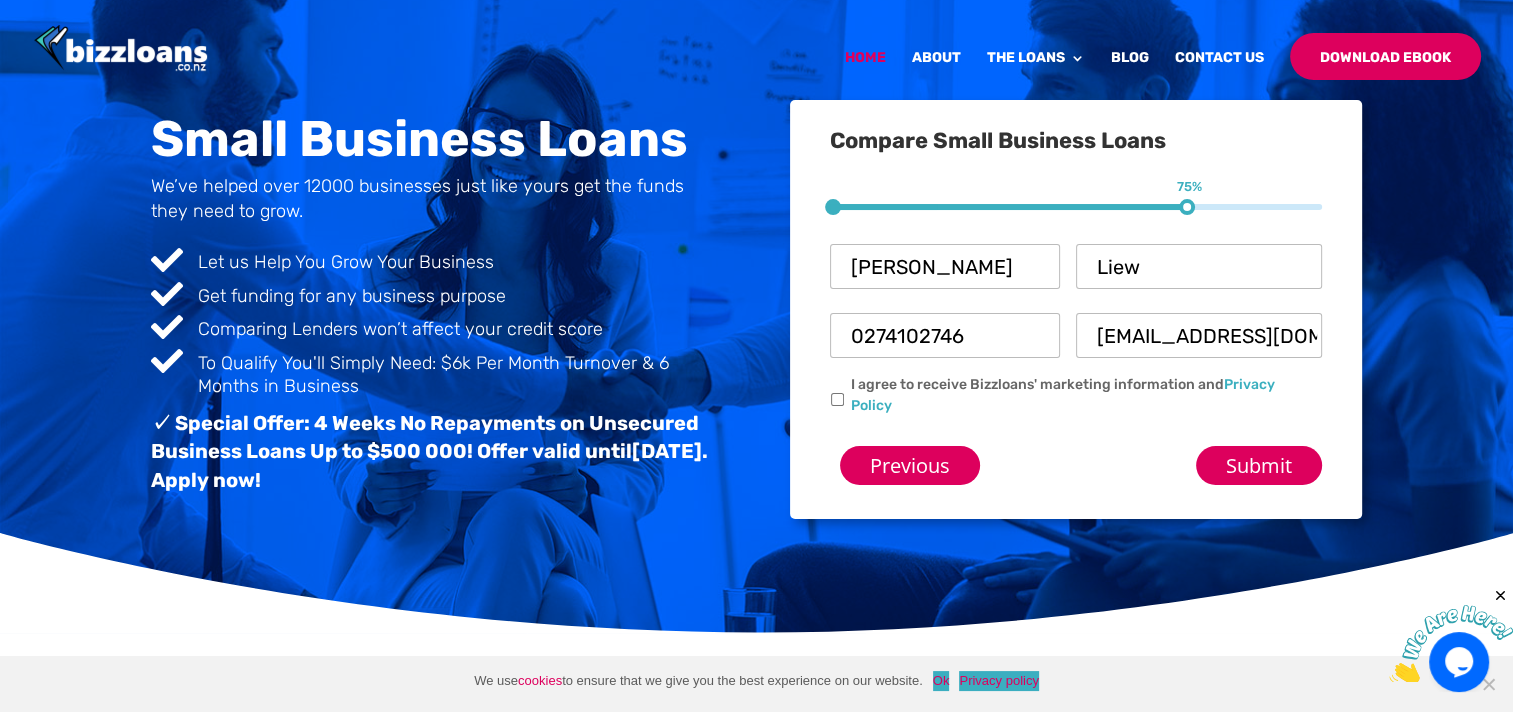 click on "I agree to receive Bizzloans' marketing information and  Privacy Policy" at bounding box center (837, 399) 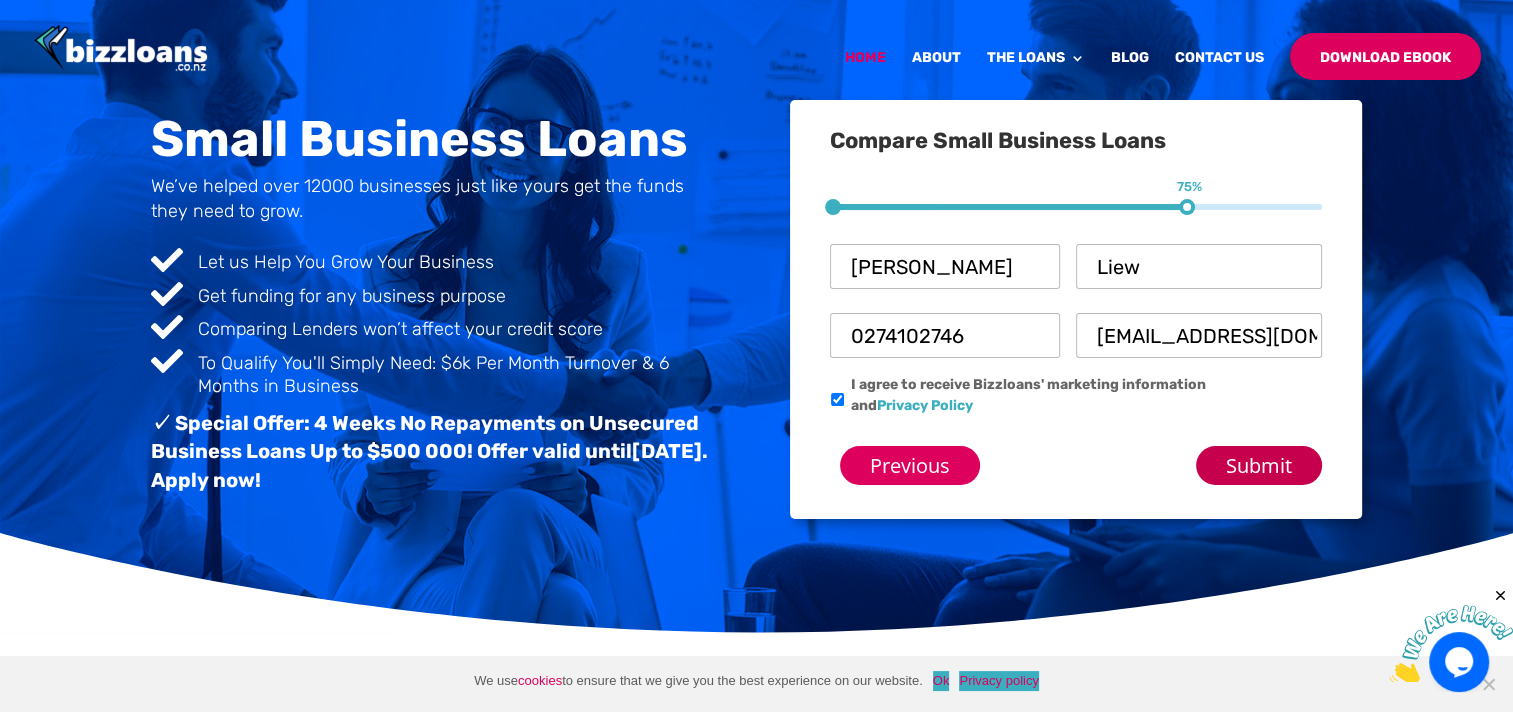 click on "Submit" at bounding box center (1259, 465) 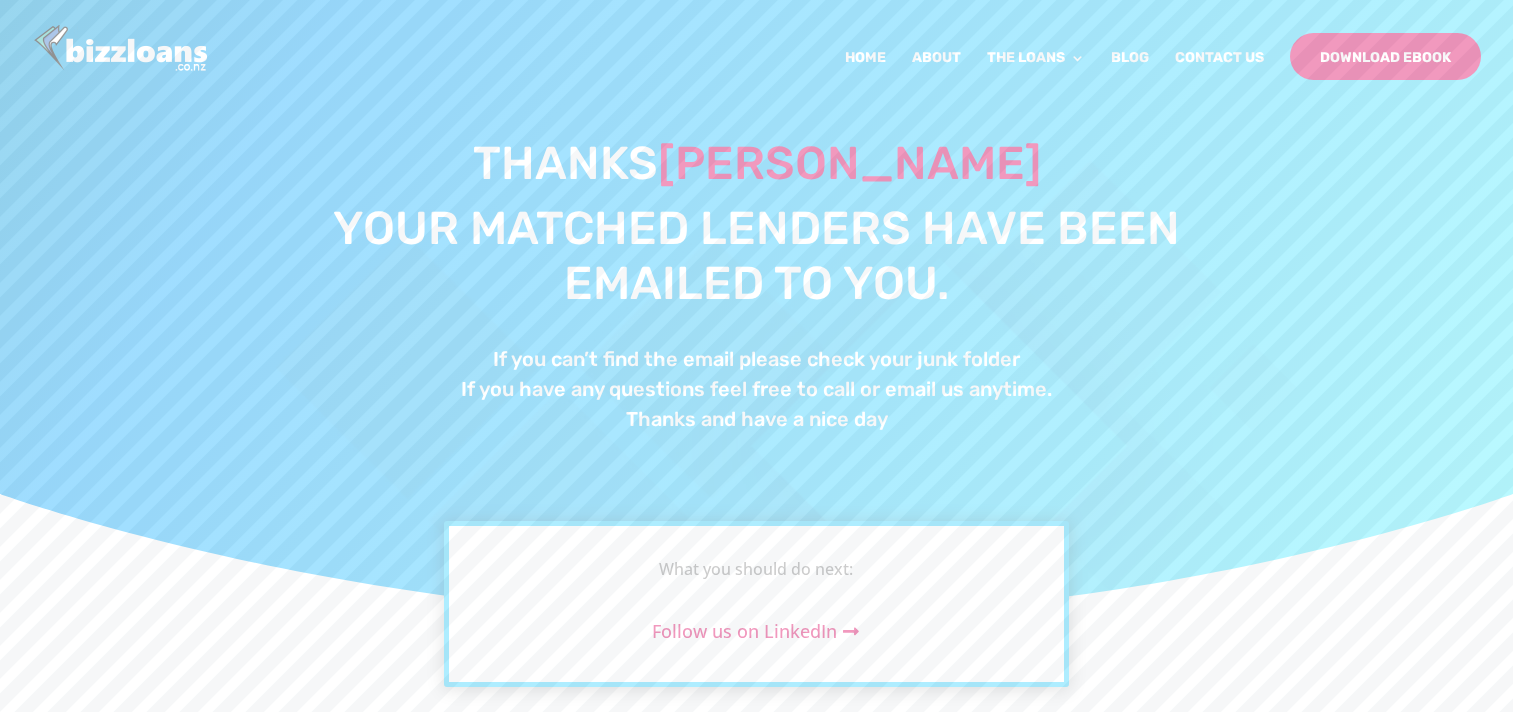 scroll, scrollTop: 0, scrollLeft: 0, axis: both 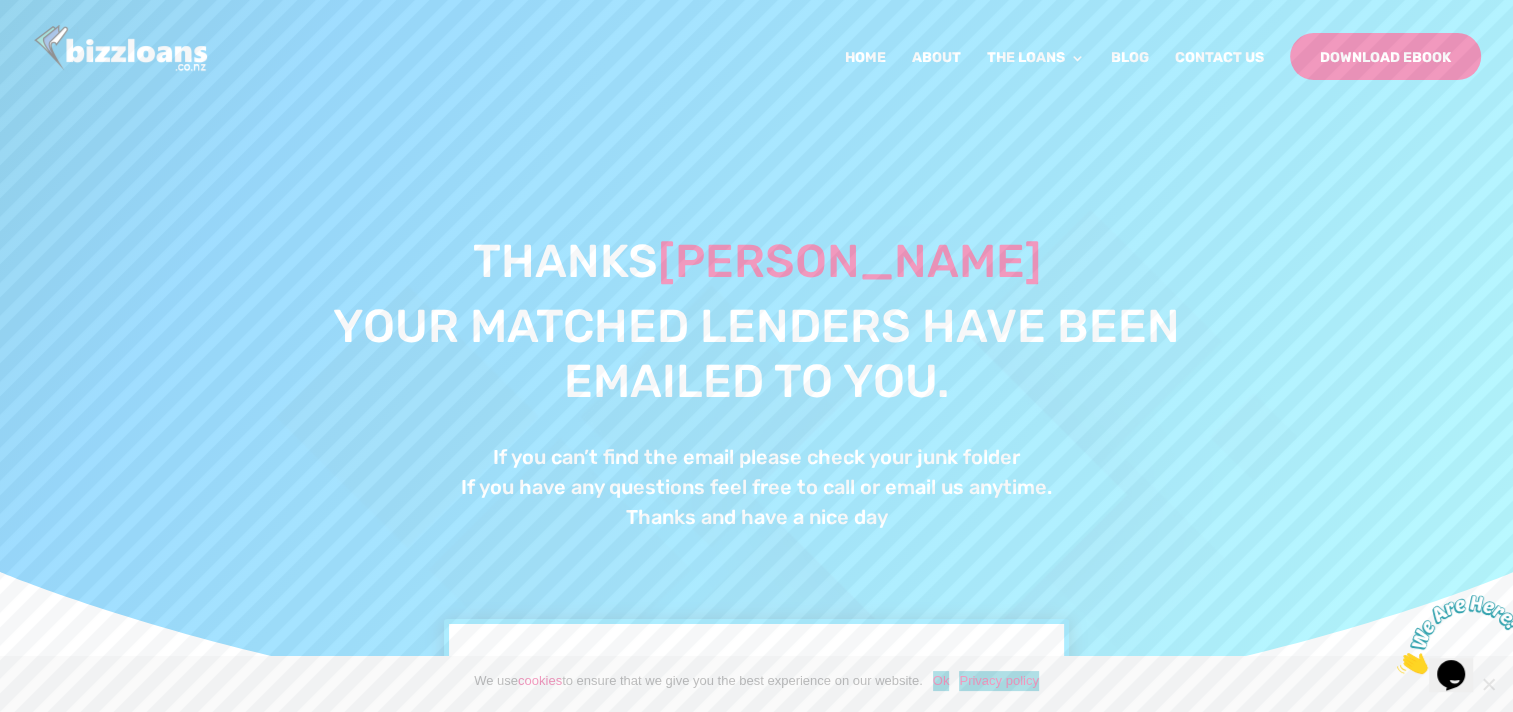 click at bounding box center [1459, 634] 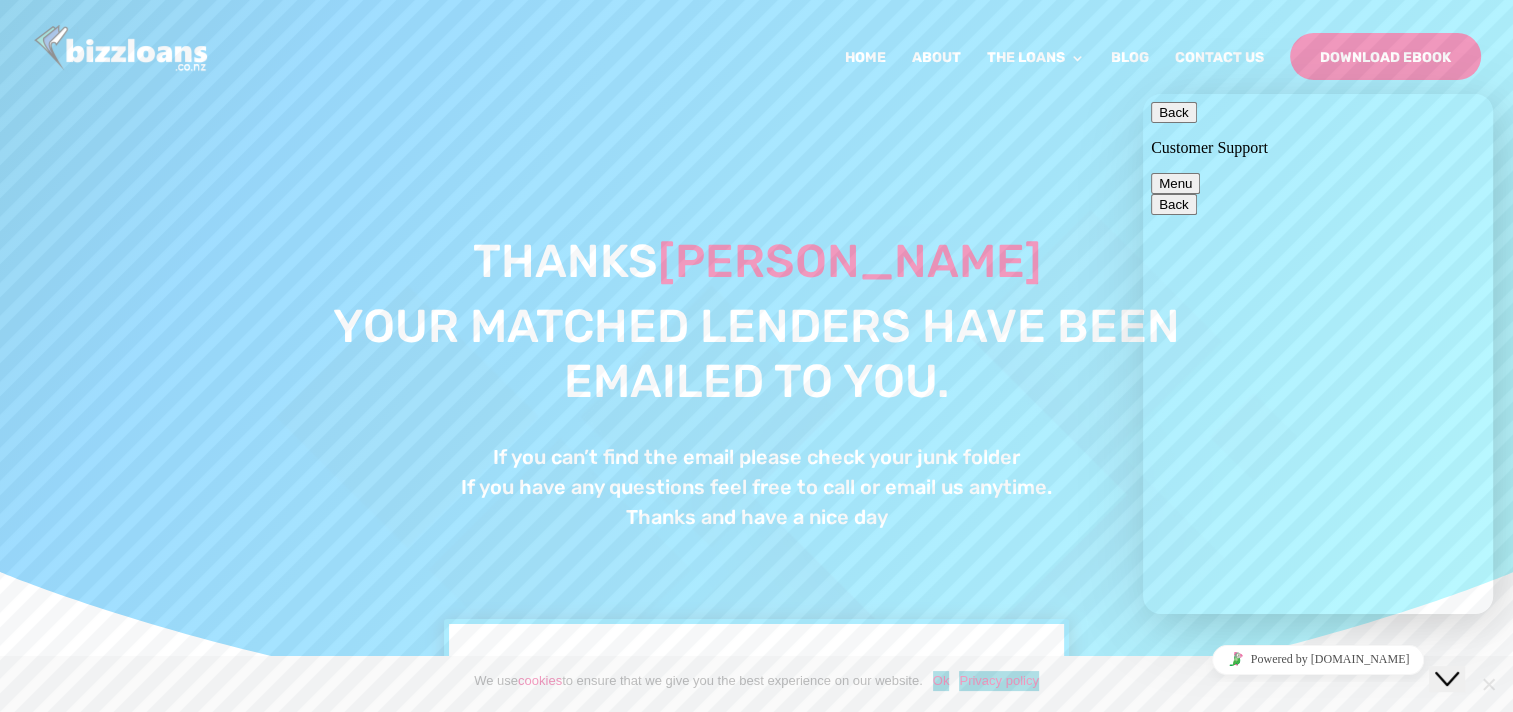 click at bounding box center [1143, 94] 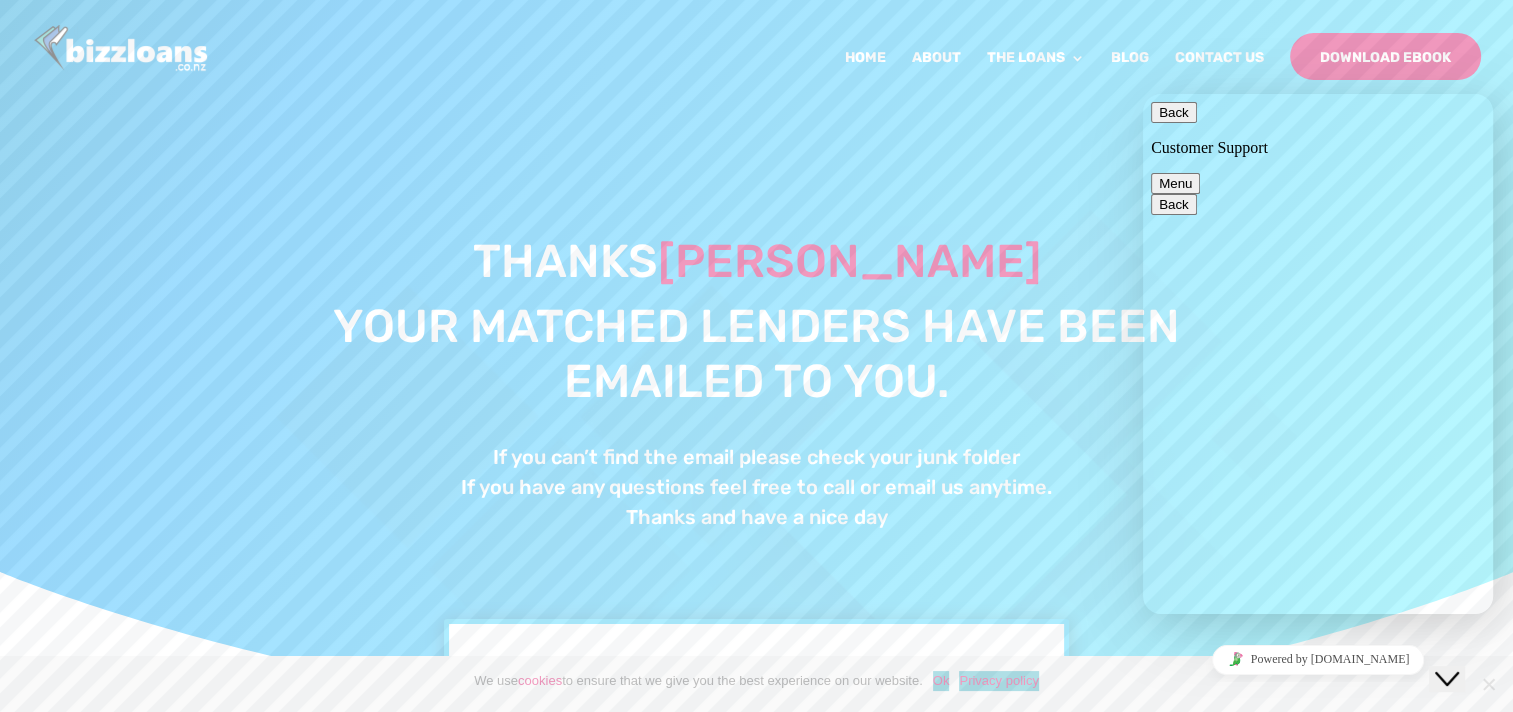 scroll, scrollTop: 0, scrollLeft: 0, axis: both 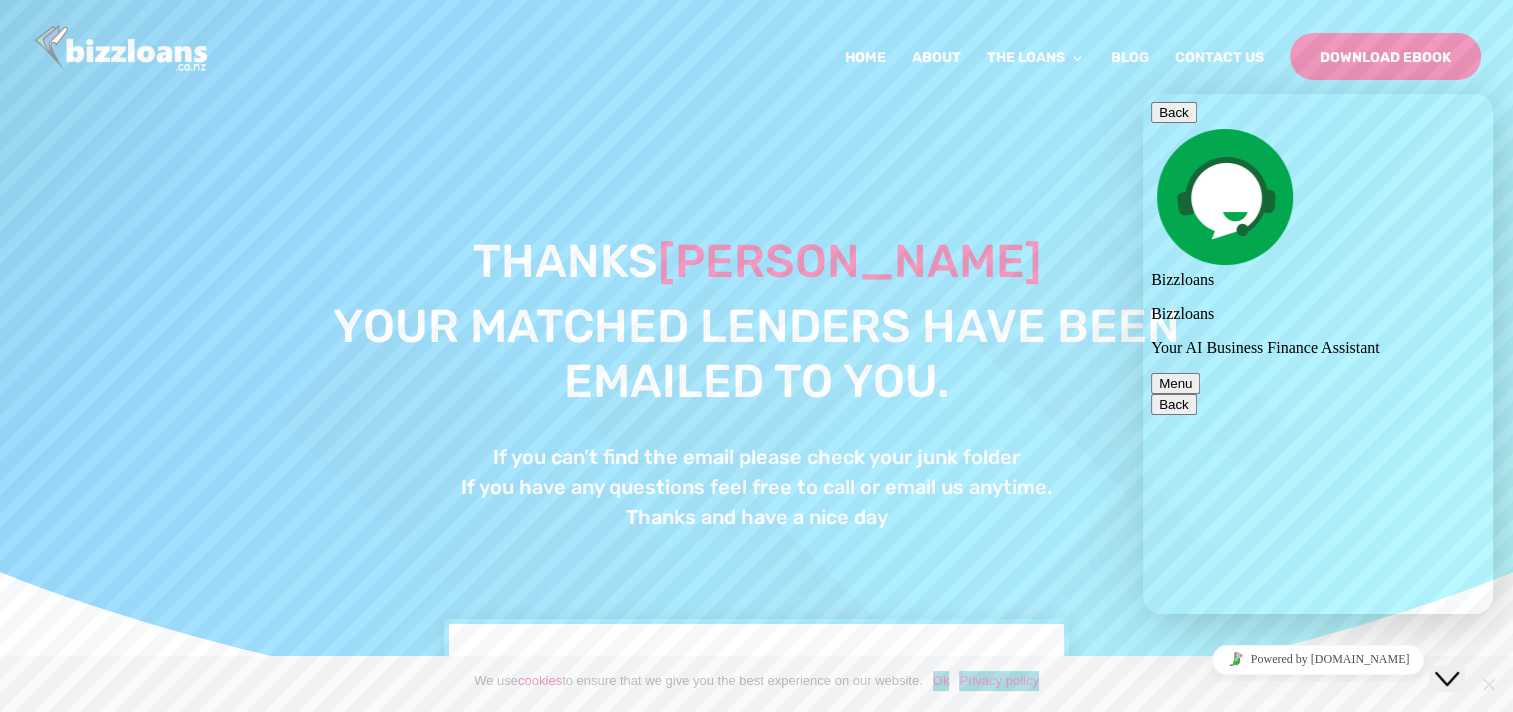 type on "H" 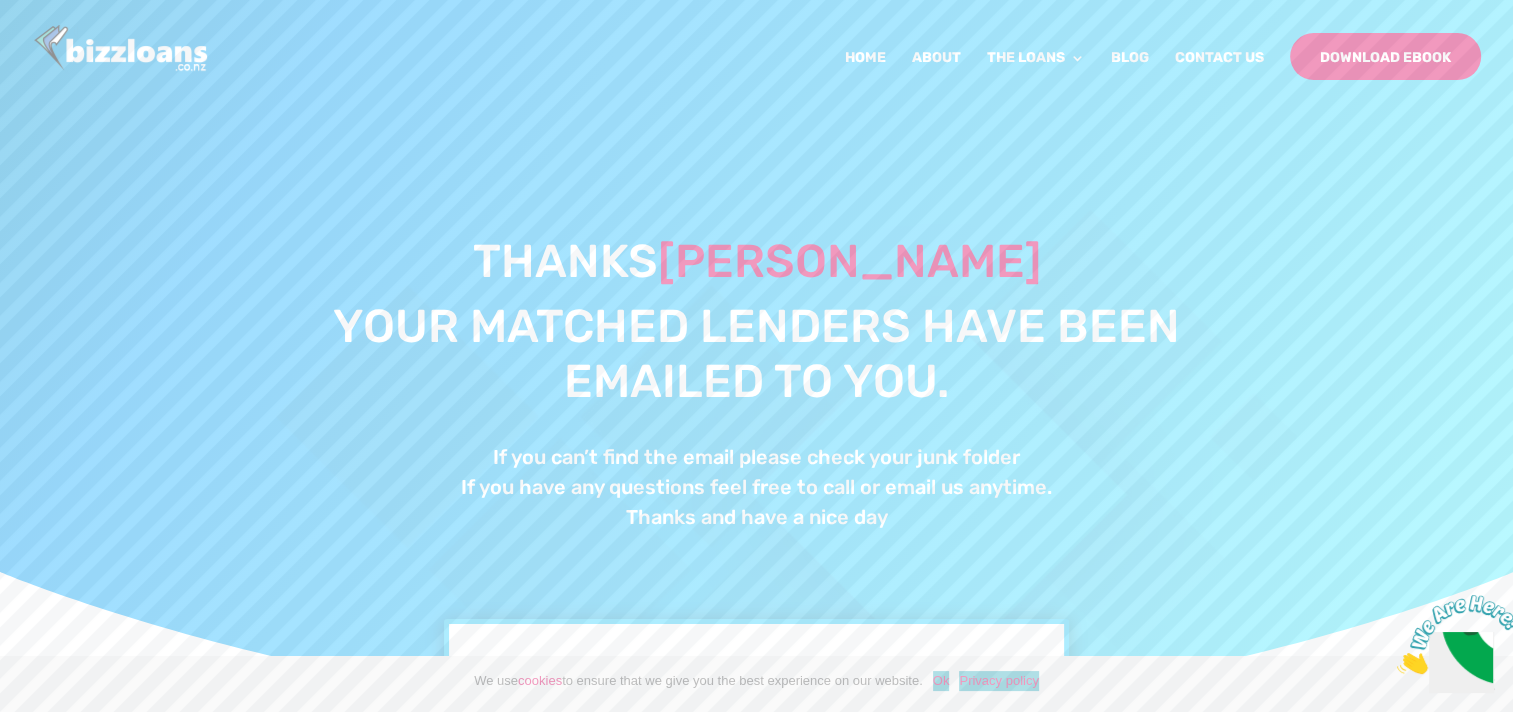 click at bounding box center (1459, 634) 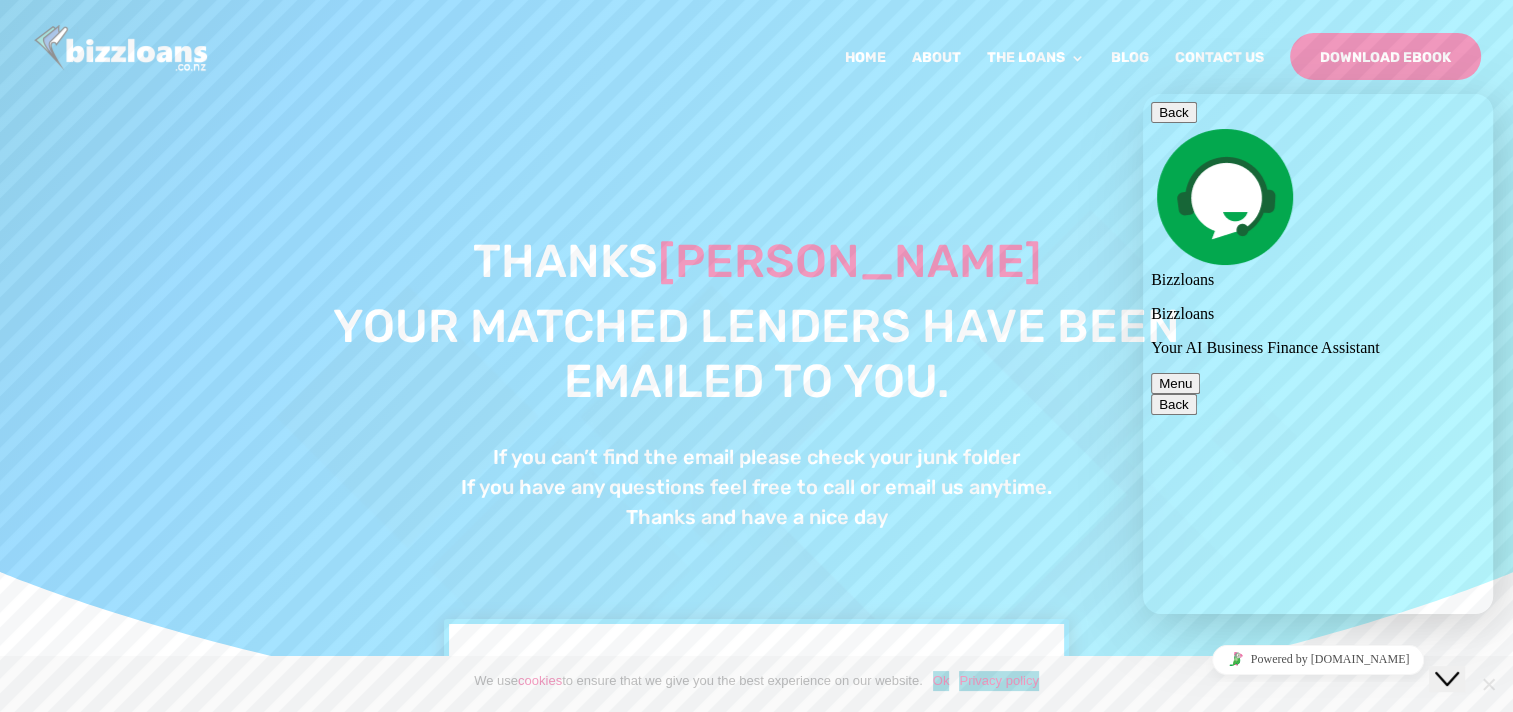 scroll, scrollTop: 0, scrollLeft: 0, axis: both 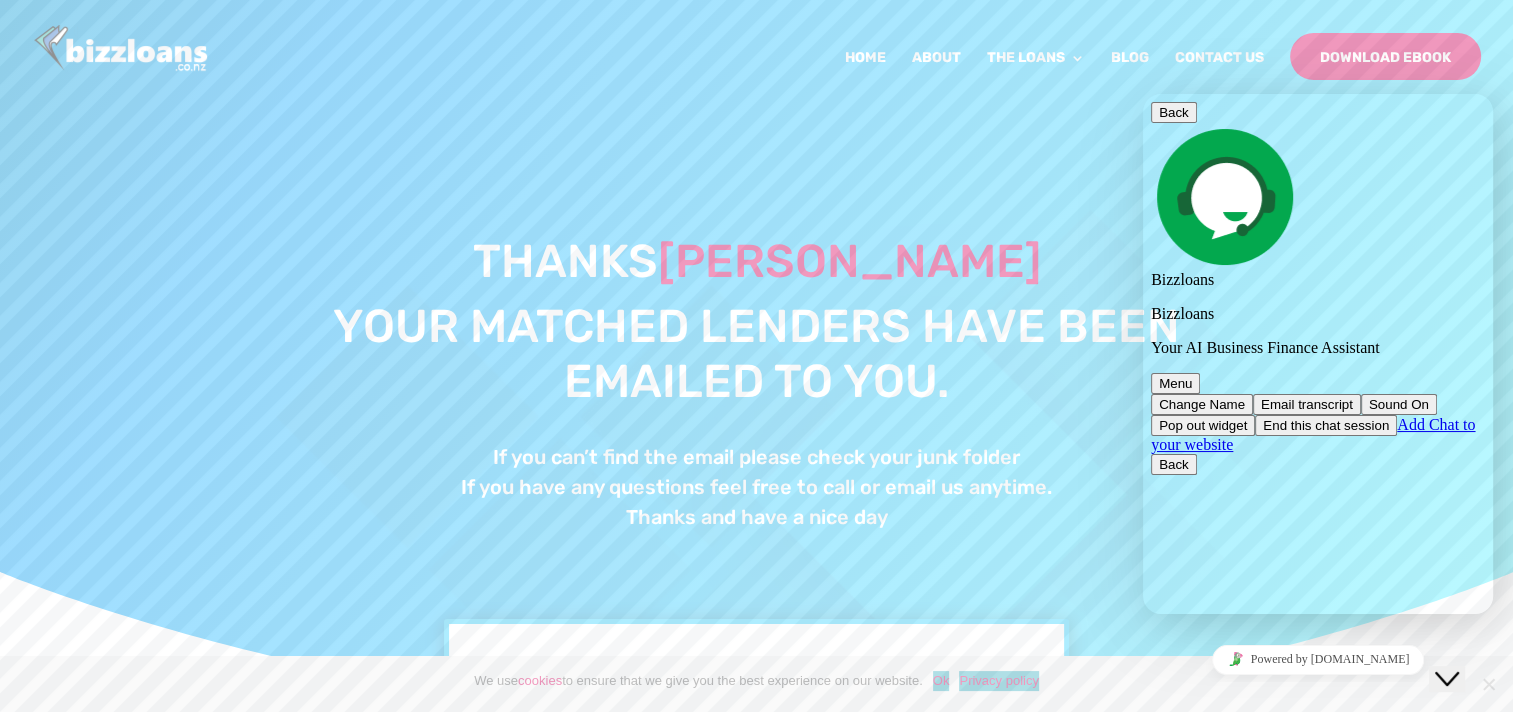 click on "End this chat session" at bounding box center (1326, 425) 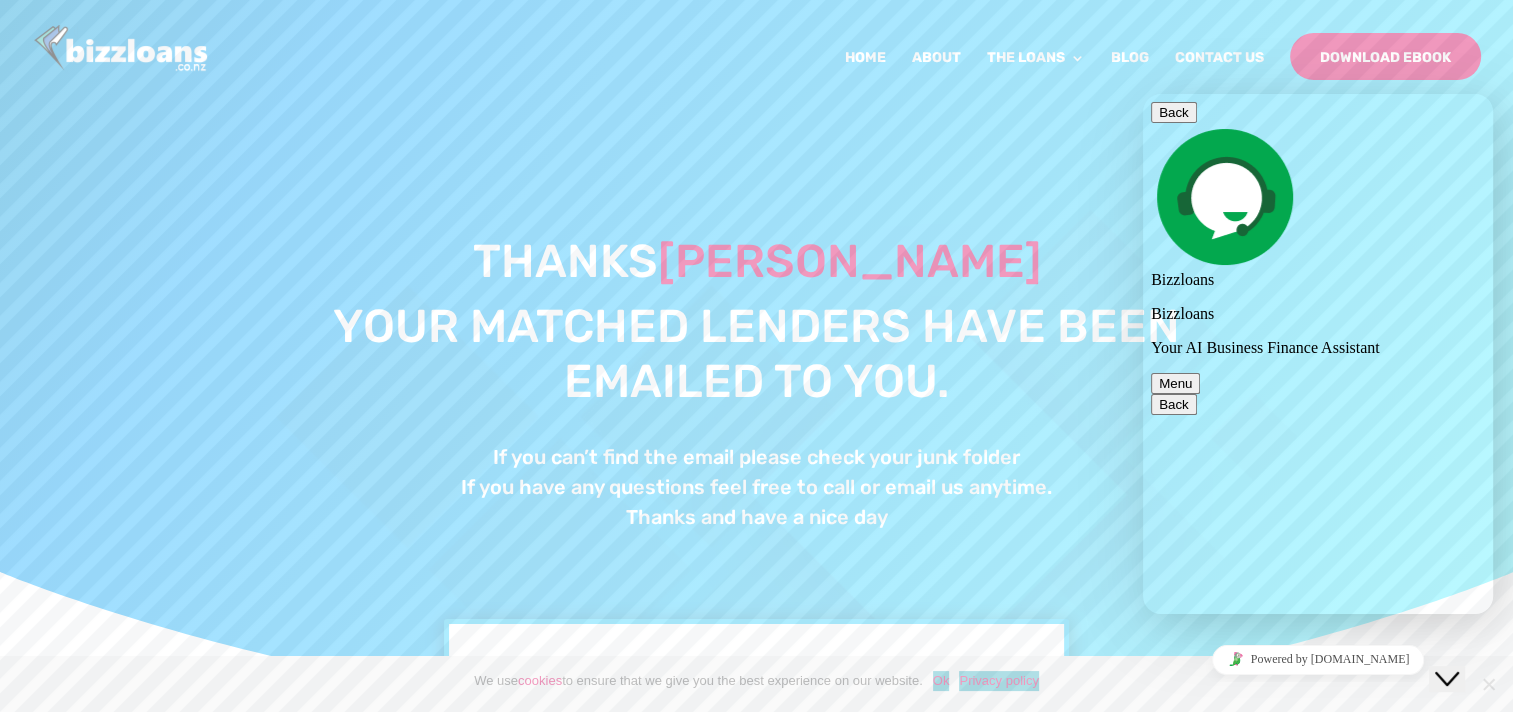 click on "End Chat" at bounding box center [1245, 963] 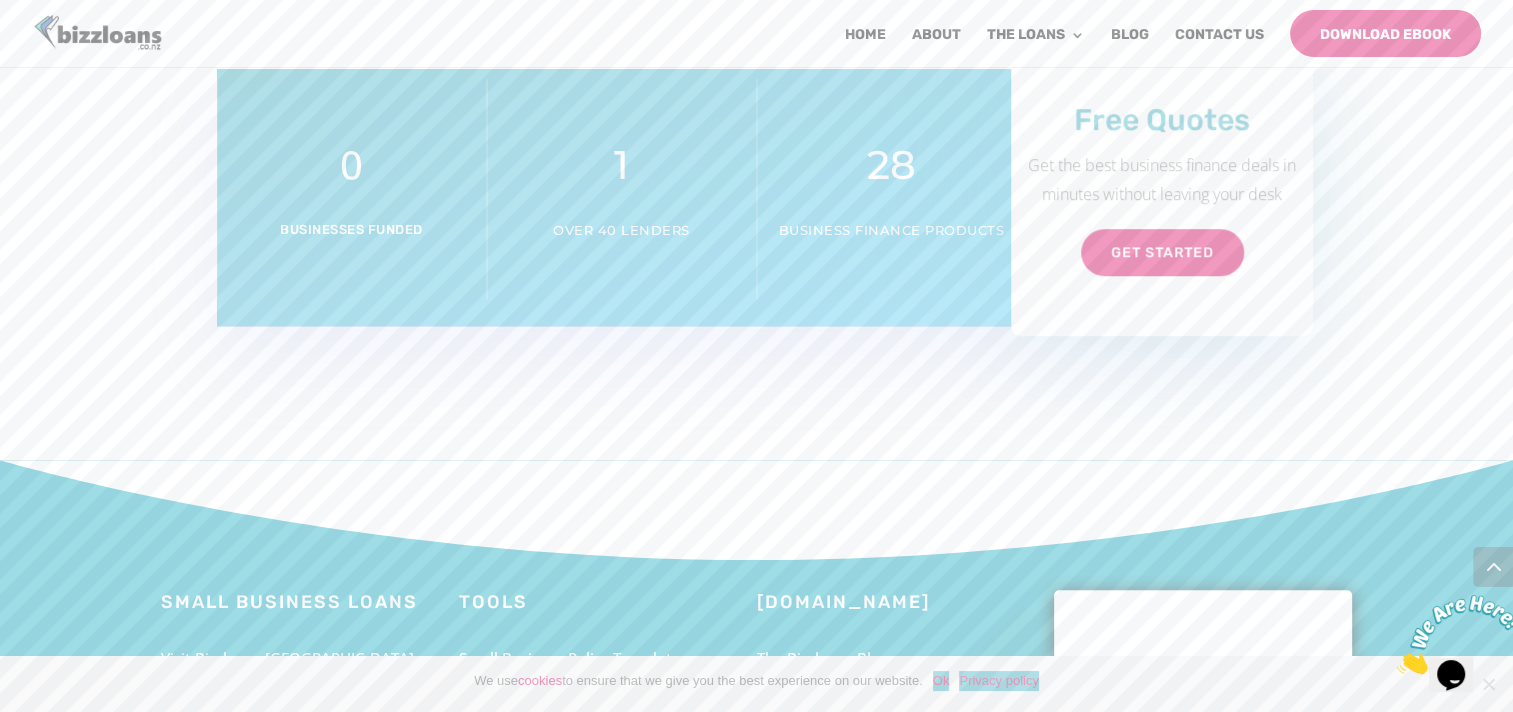 scroll, scrollTop: 1867, scrollLeft: 0, axis: vertical 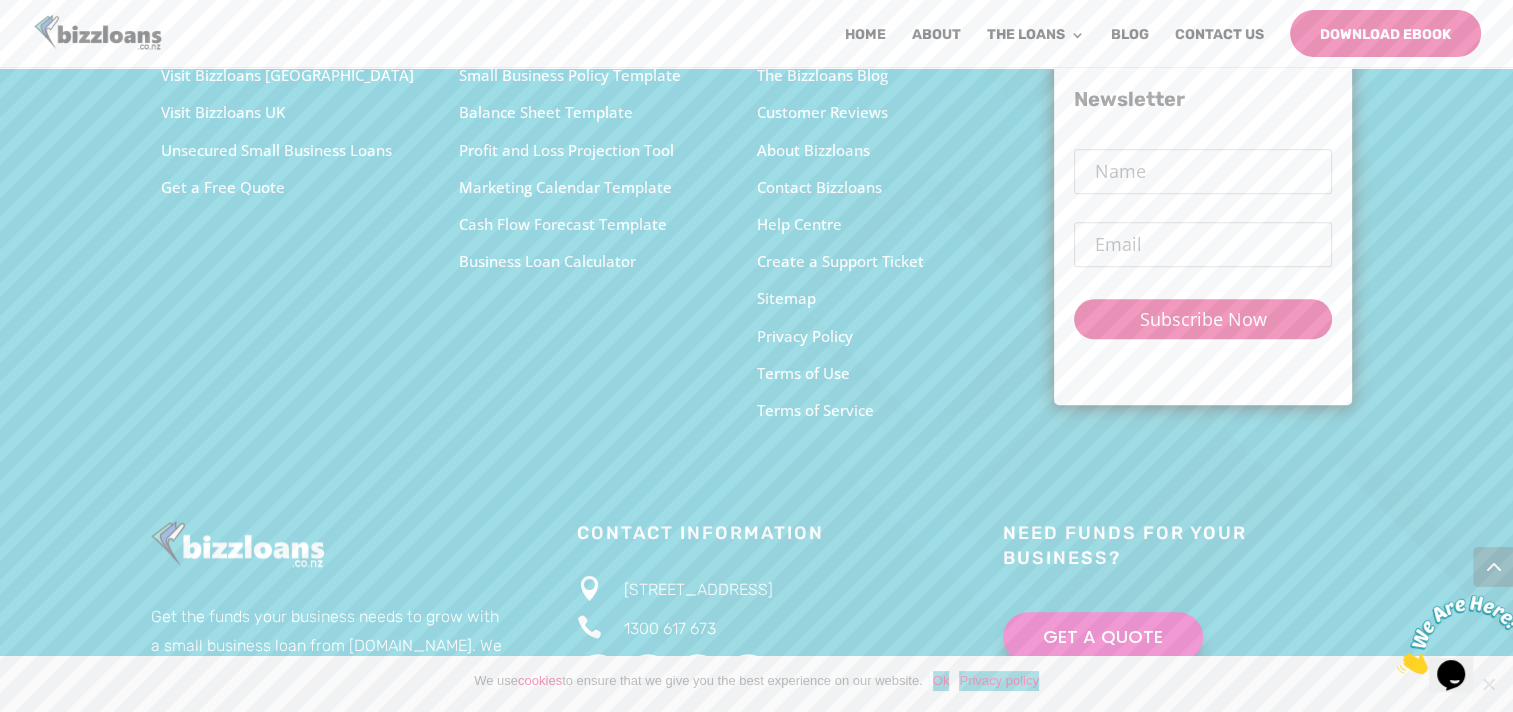 click at bounding box center [1397, 668] 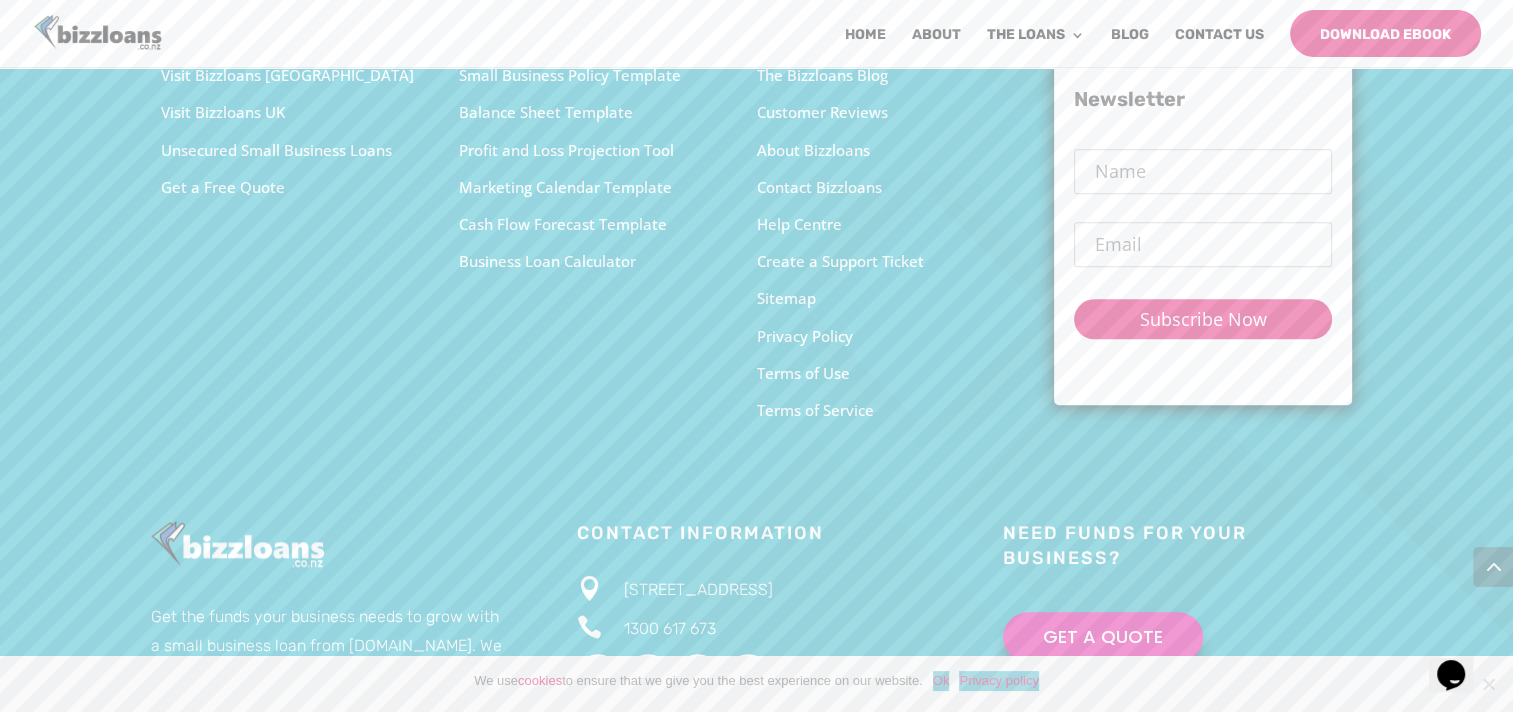 click on "Opens Chat This icon Opens the chat window." 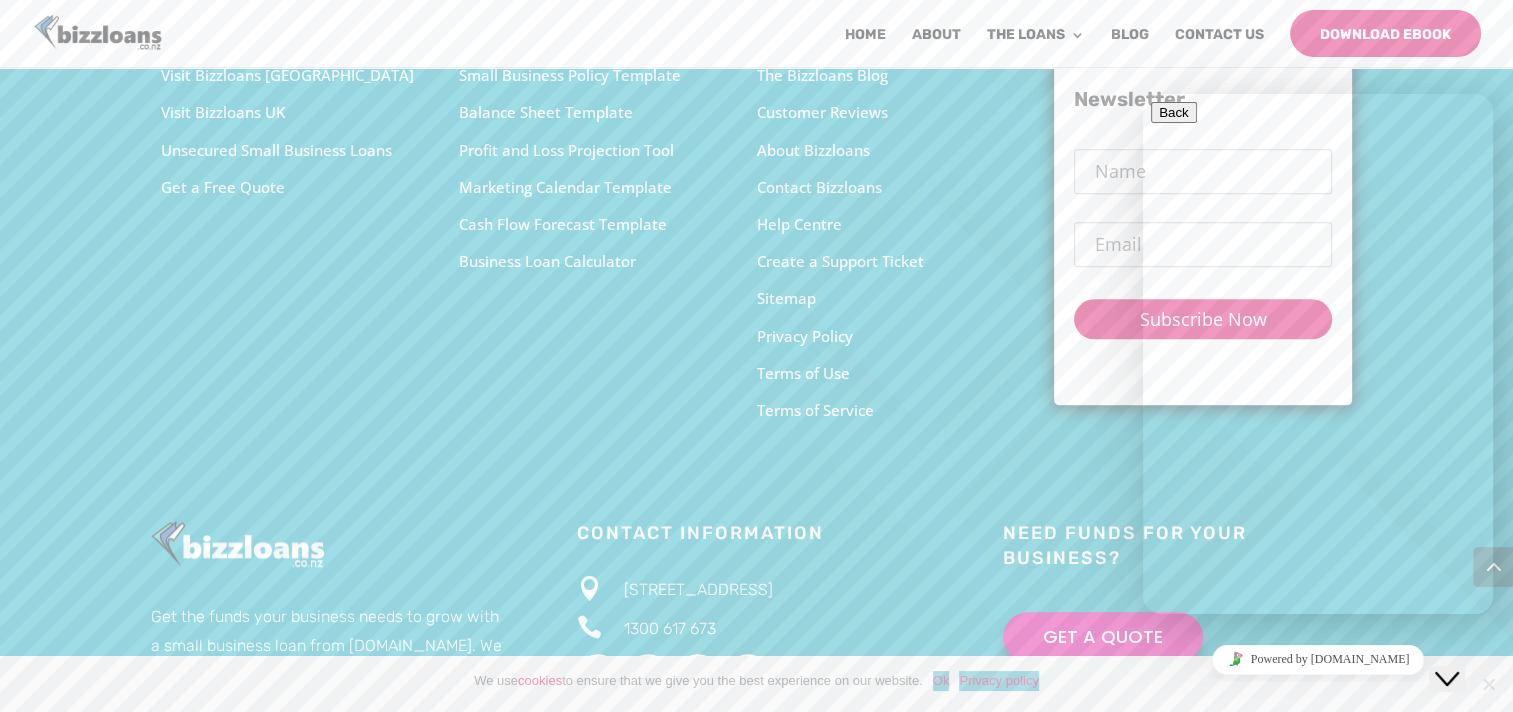 click on "Close Chat This icon closes the chat window." at bounding box center [1447, 679] 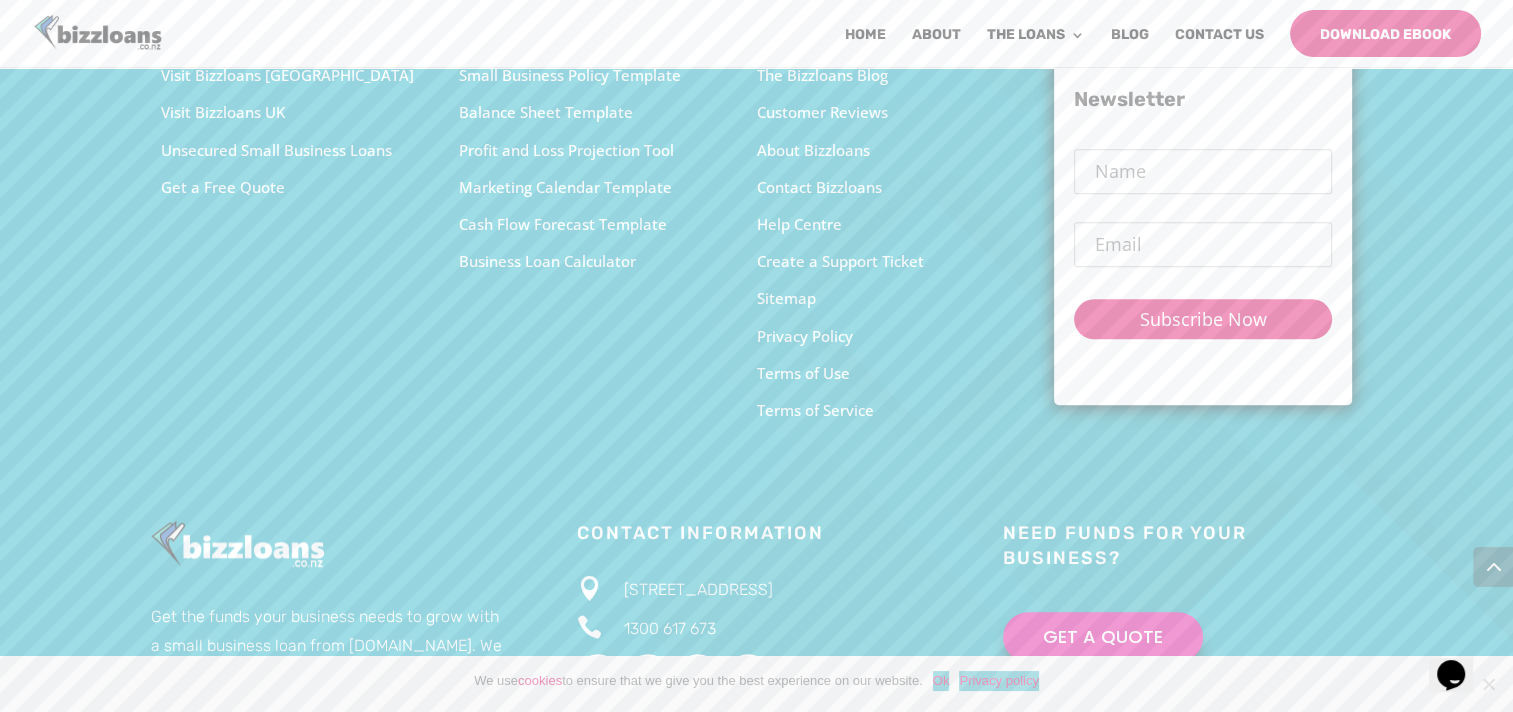 click on "Get a Quote" at bounding box center (1103, 637) 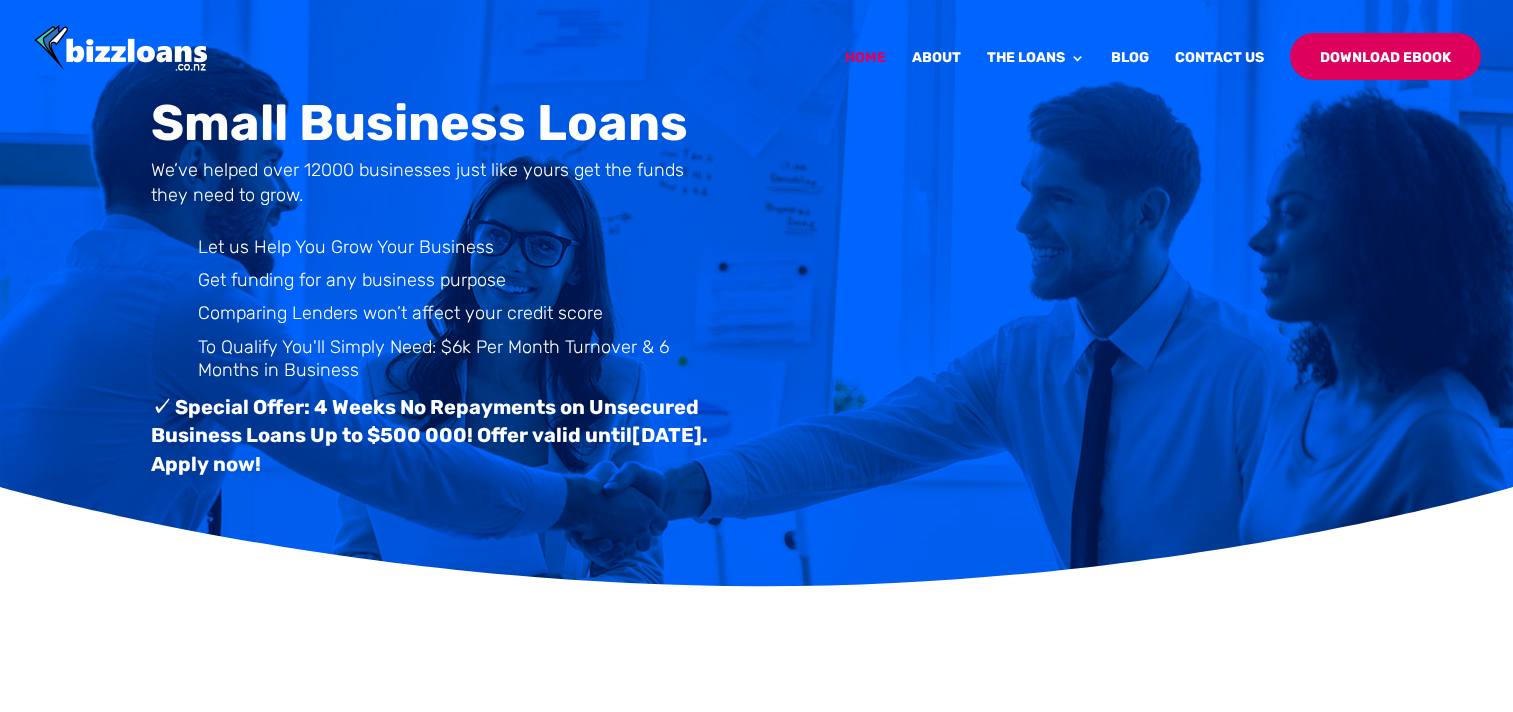 scroll, scrollTop: 0, scrollLeft: 0, axis: both 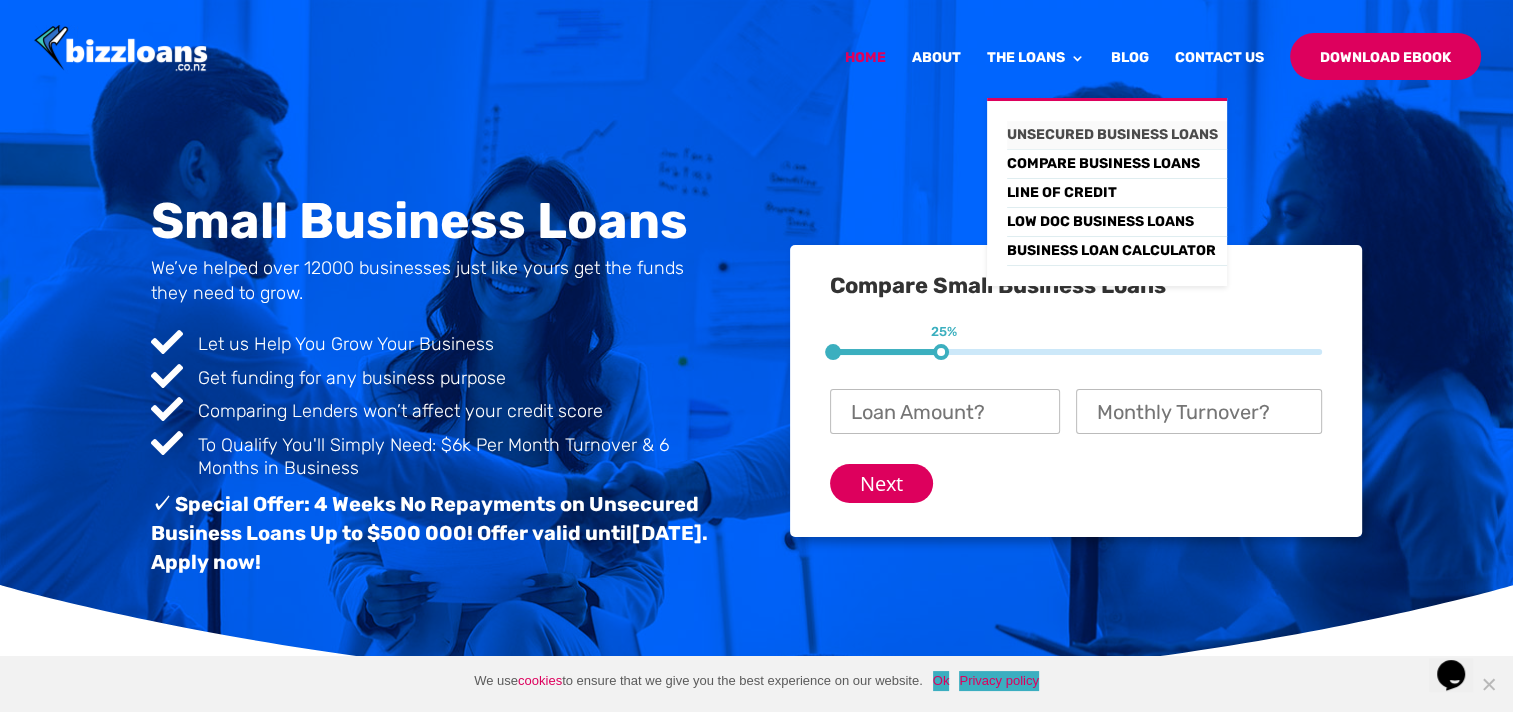 click on "Unsecured Business Loans" at bounding box center (1117, 135) 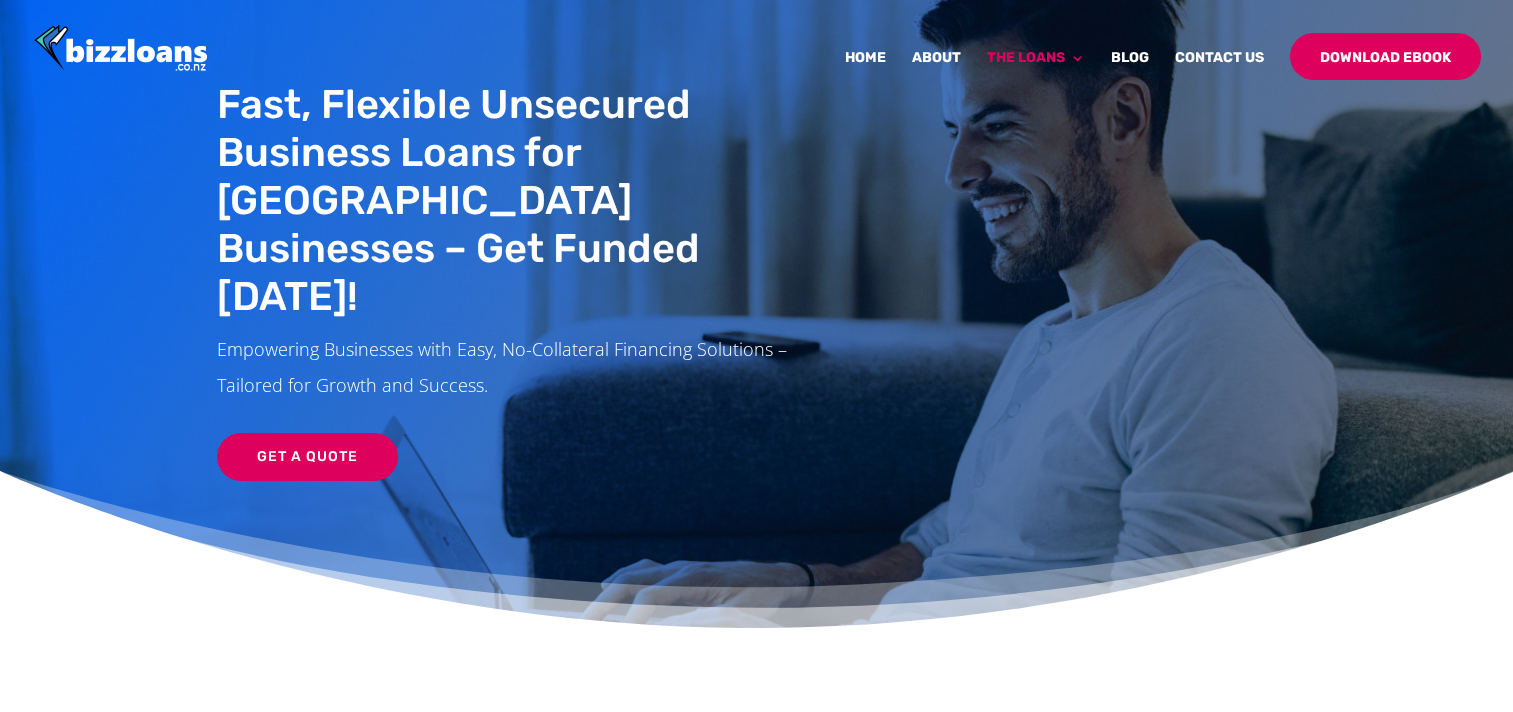 scroll, scrollTop: 0, scrollLeft: 0, axis: both 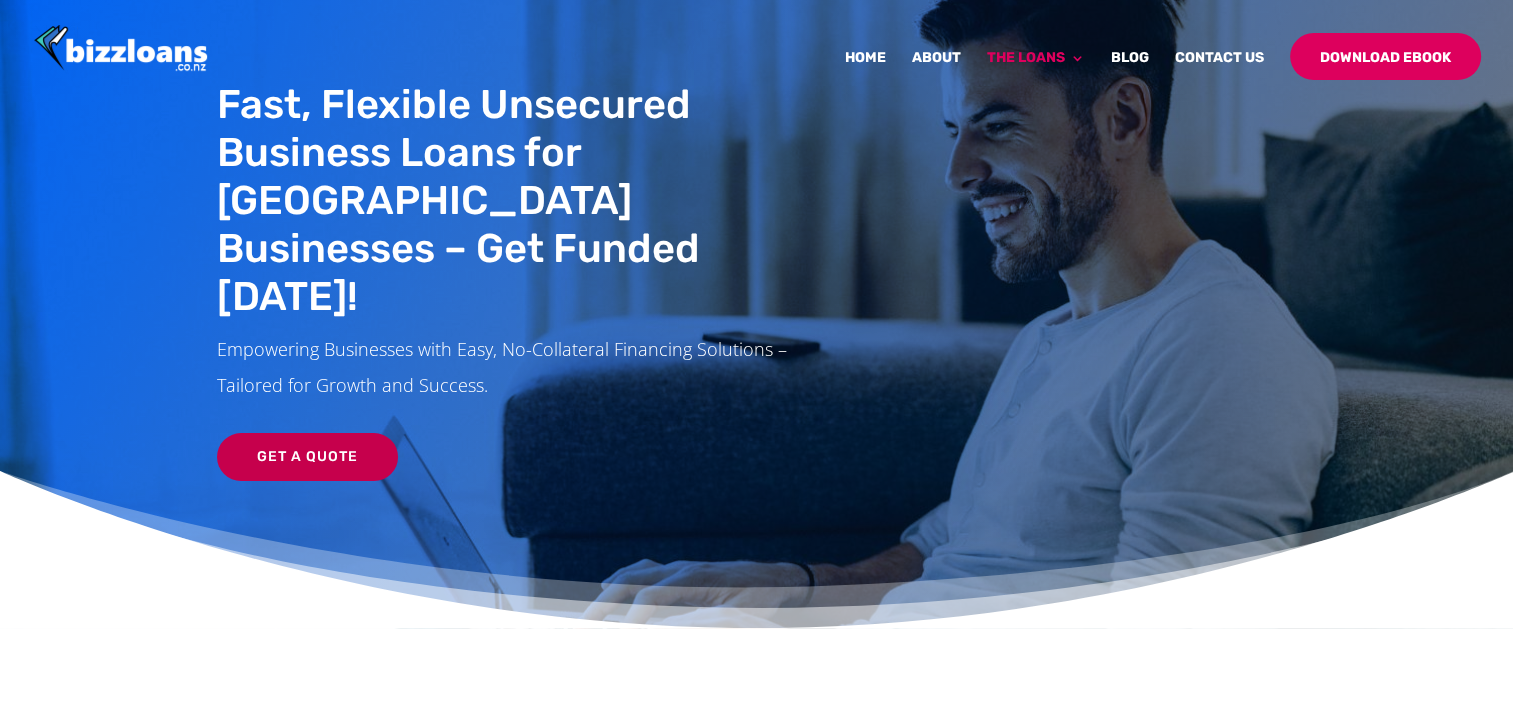 click on "Get a Quote" at bounding box center (307, 457) 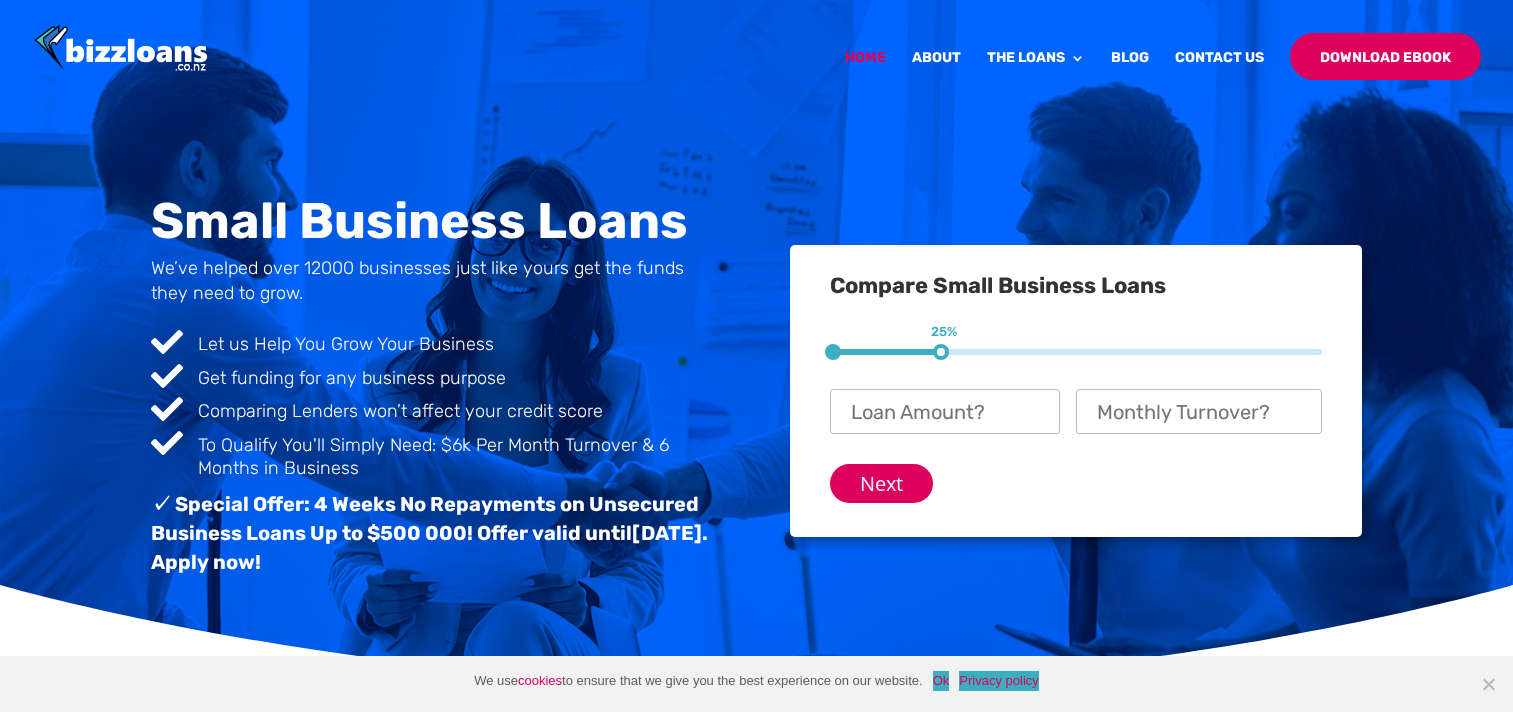 scroll, scrollTop: 0, scrollLeft: 0, axis: both 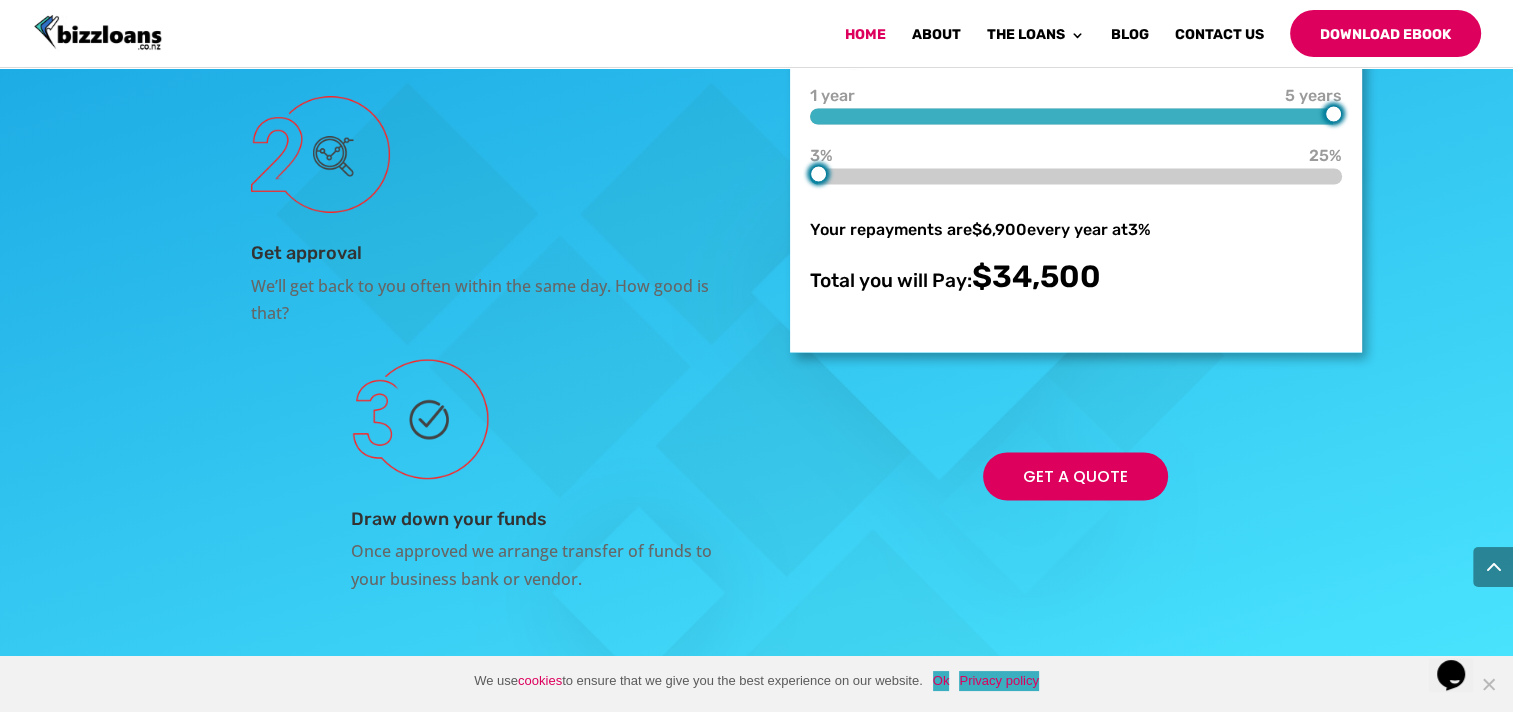 click on "$10,000  $30,000  $300,000  1 year 5 years 5 years 3% 3% 25% Your repayments are  $6,900   every year at  3% Total you will Pay:  $34,500" at bounding box center (1076, 165) 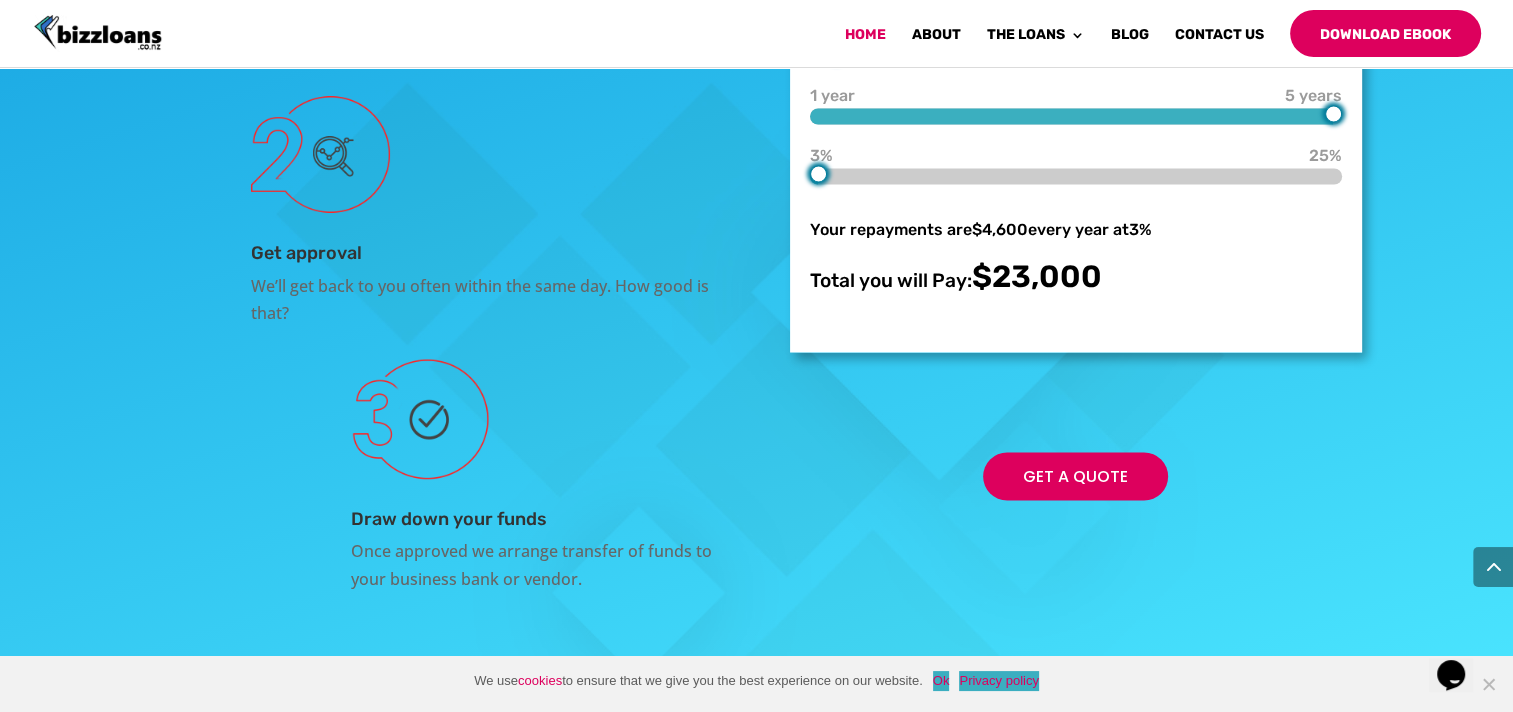 click at bounding box center [1076, 56] 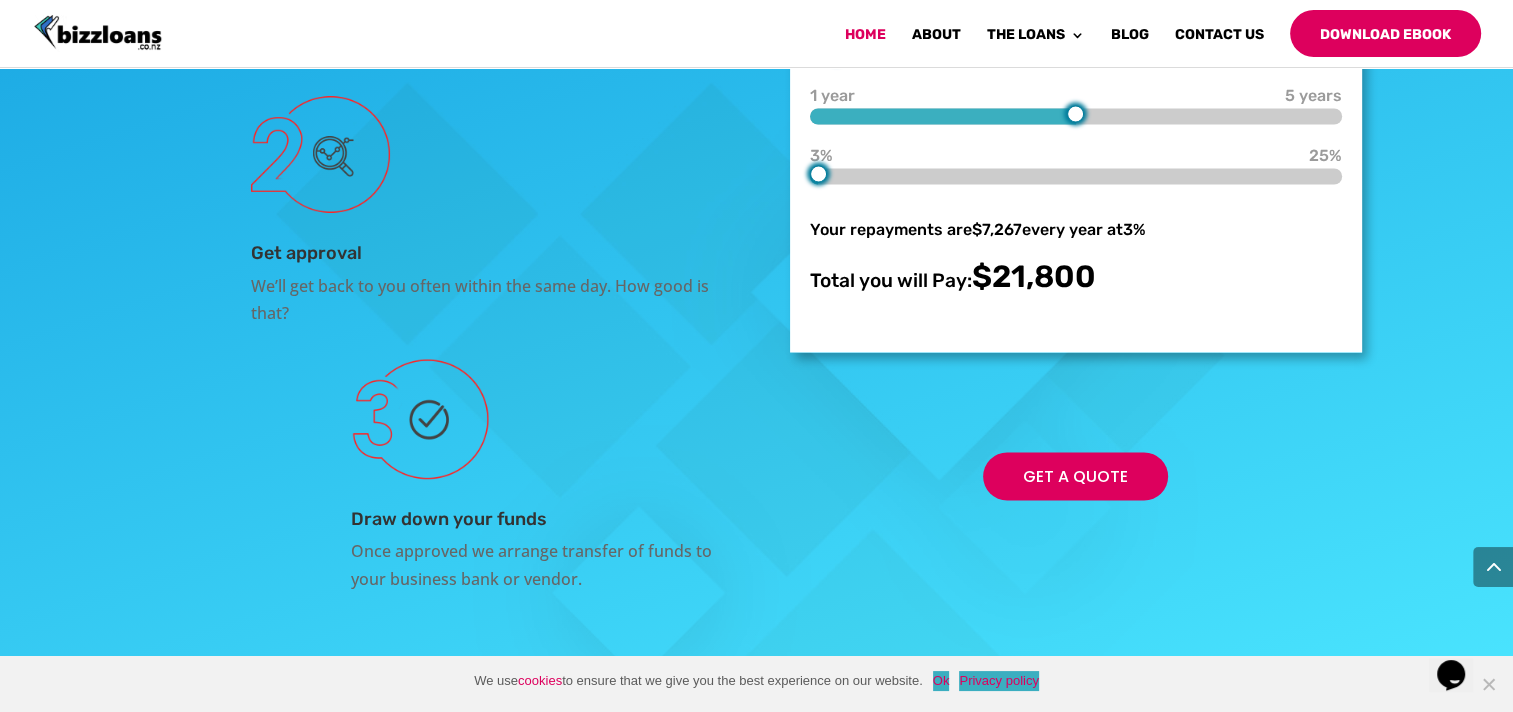 click at bounding box center [1076, 116] 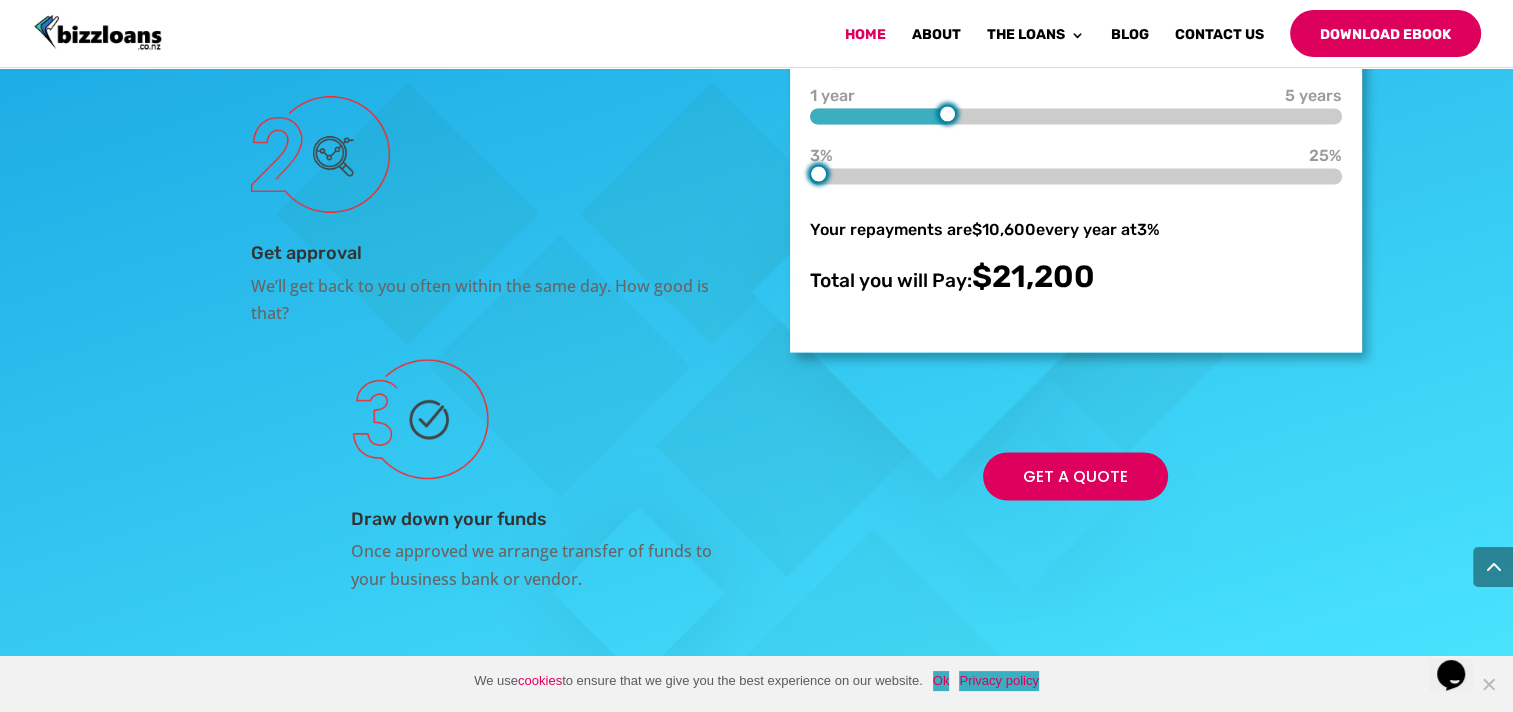 click at bounding box center (1076, 116) 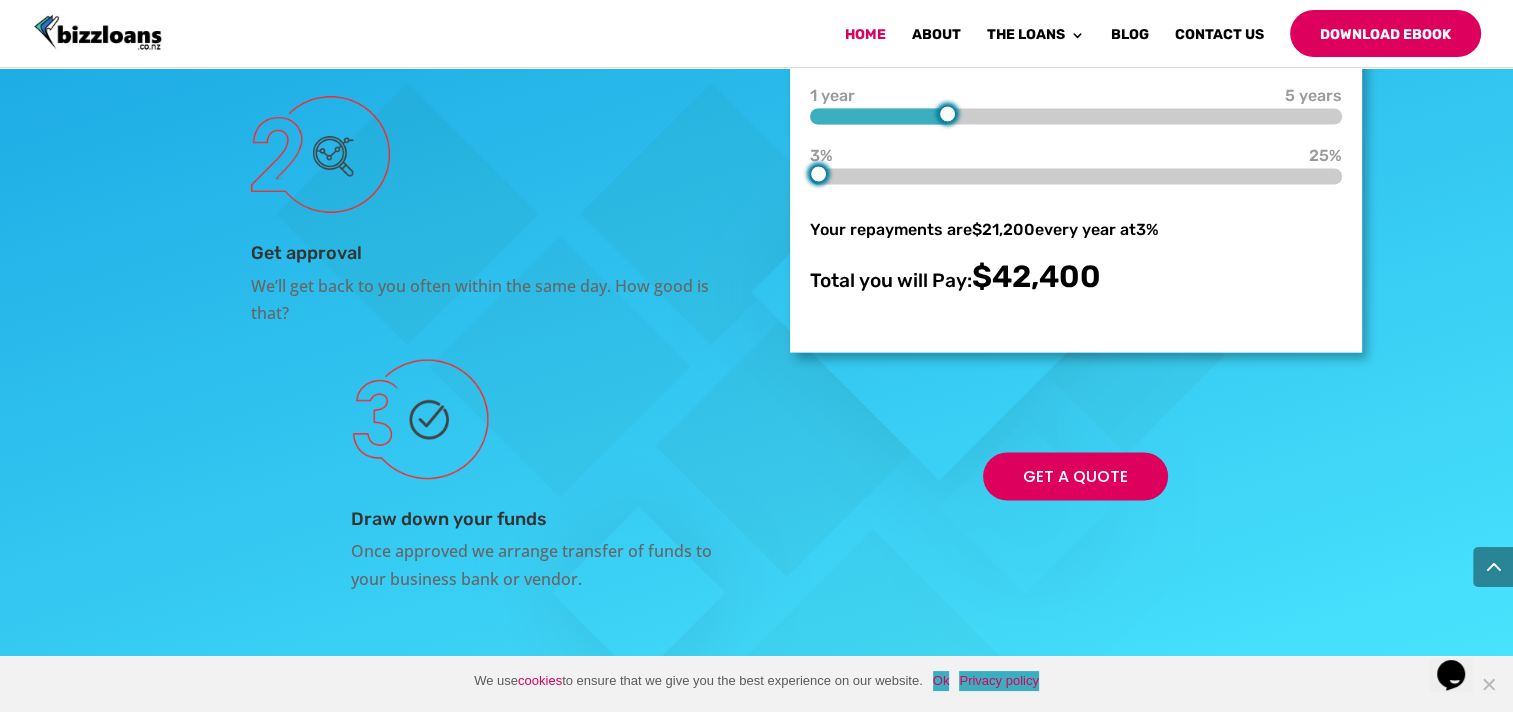 click at bounding box center (1076, 56) 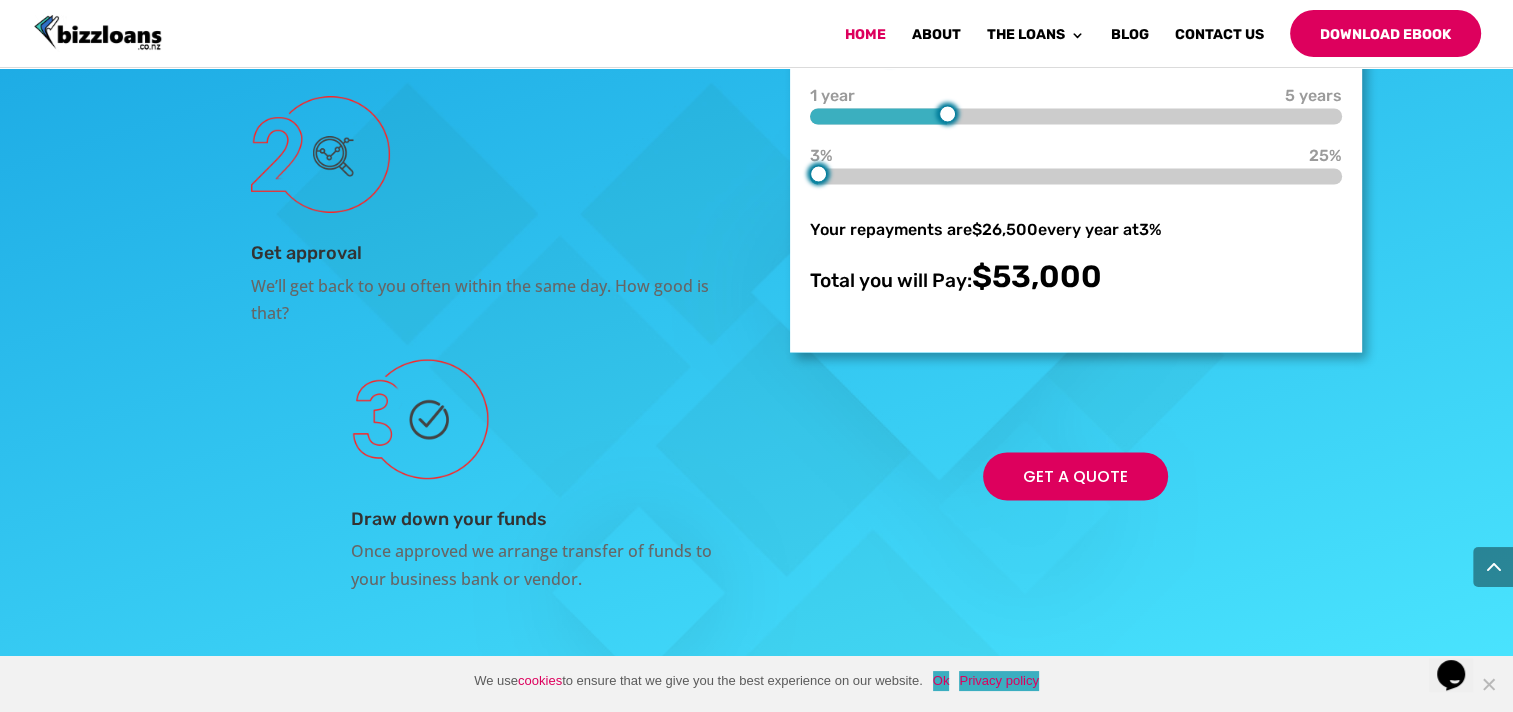 click at bounding box center [1076, 56] 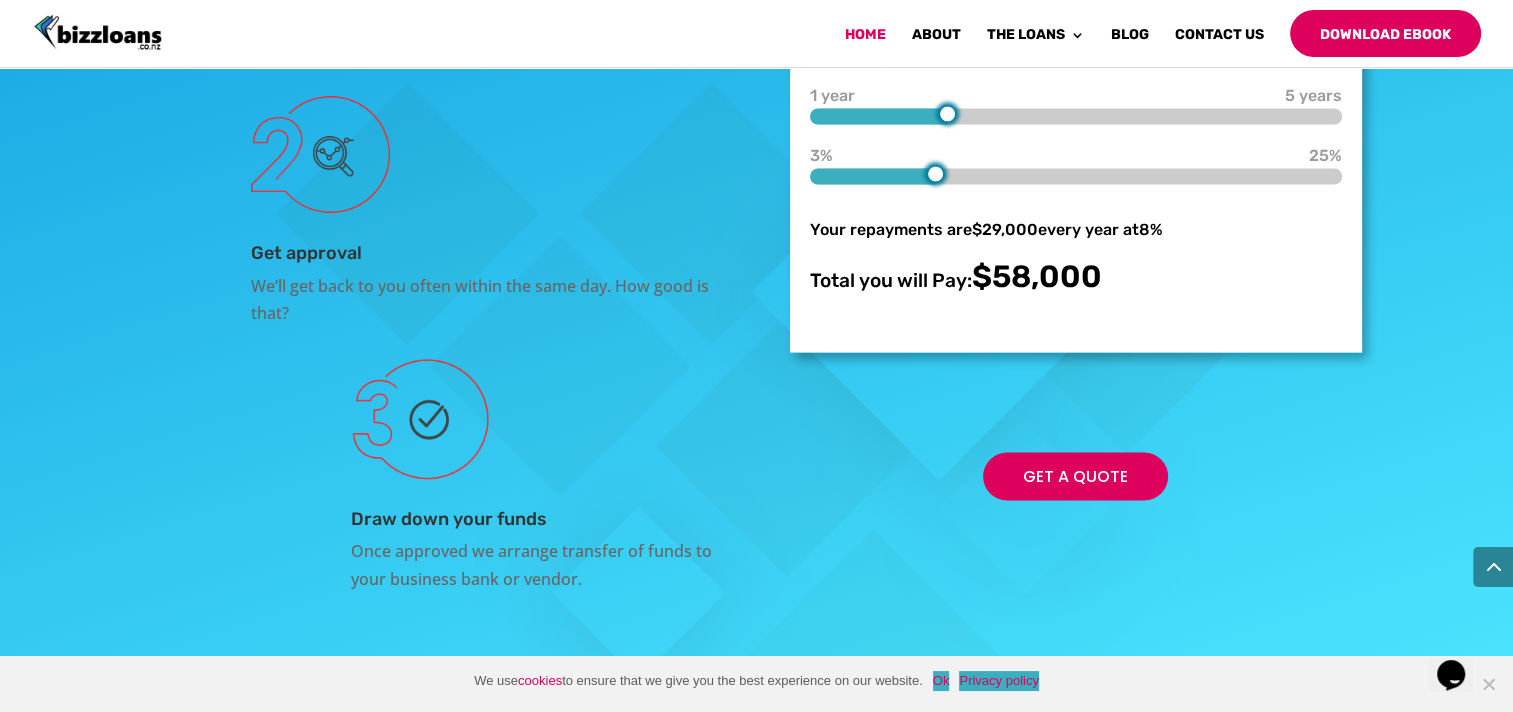 click at bounding box center [1076, 176] 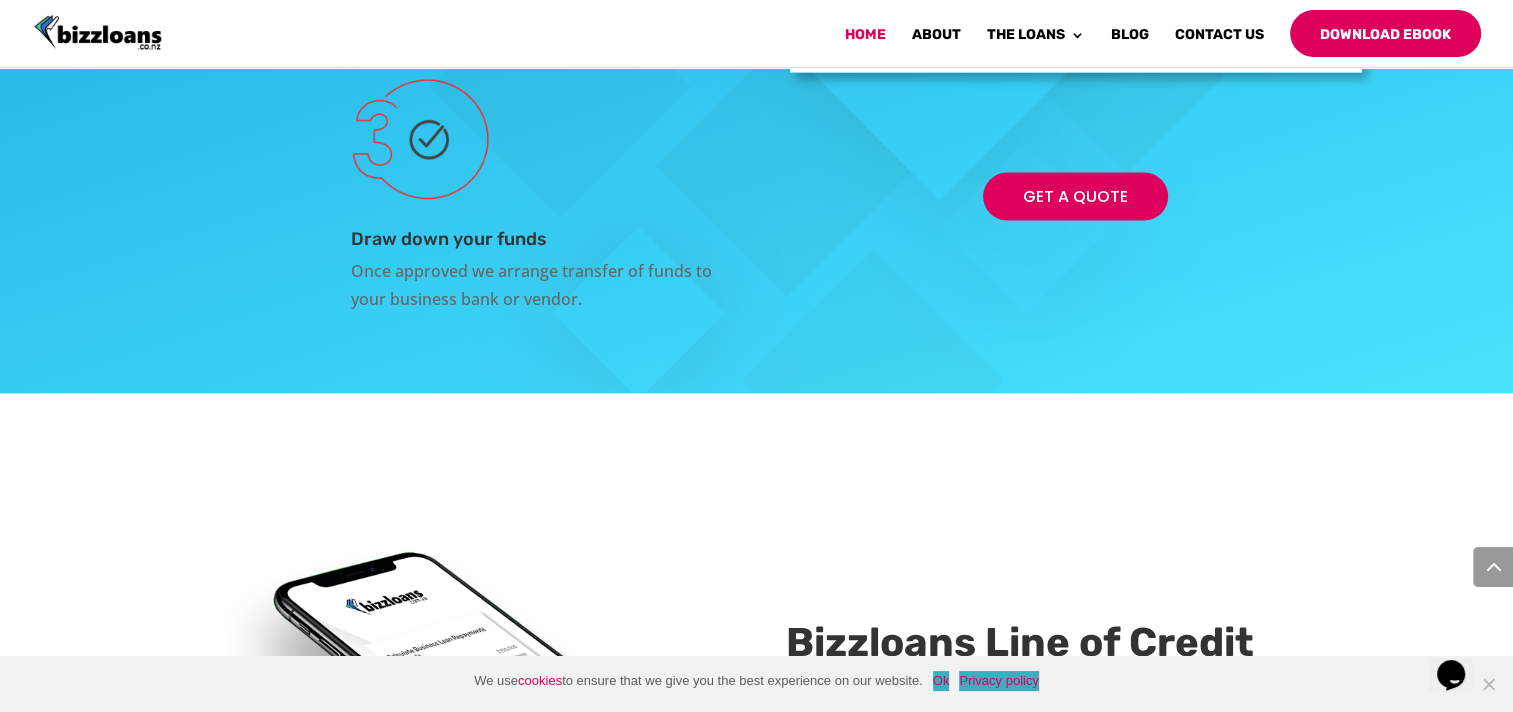 scroll, scrollTop: 3797, scrollLeft: 0, axis: vertical 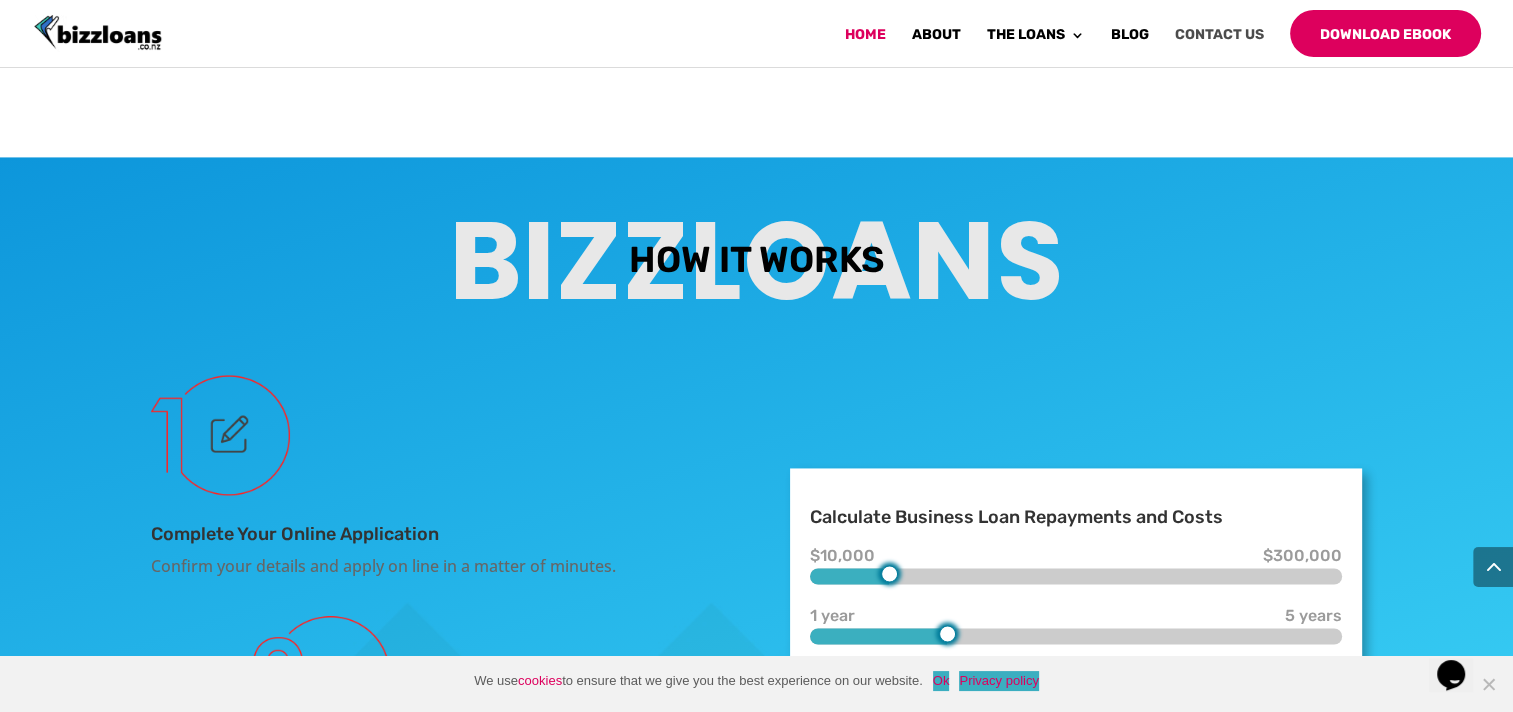 click on "Contact Us" at bounding box center [1219, 42] 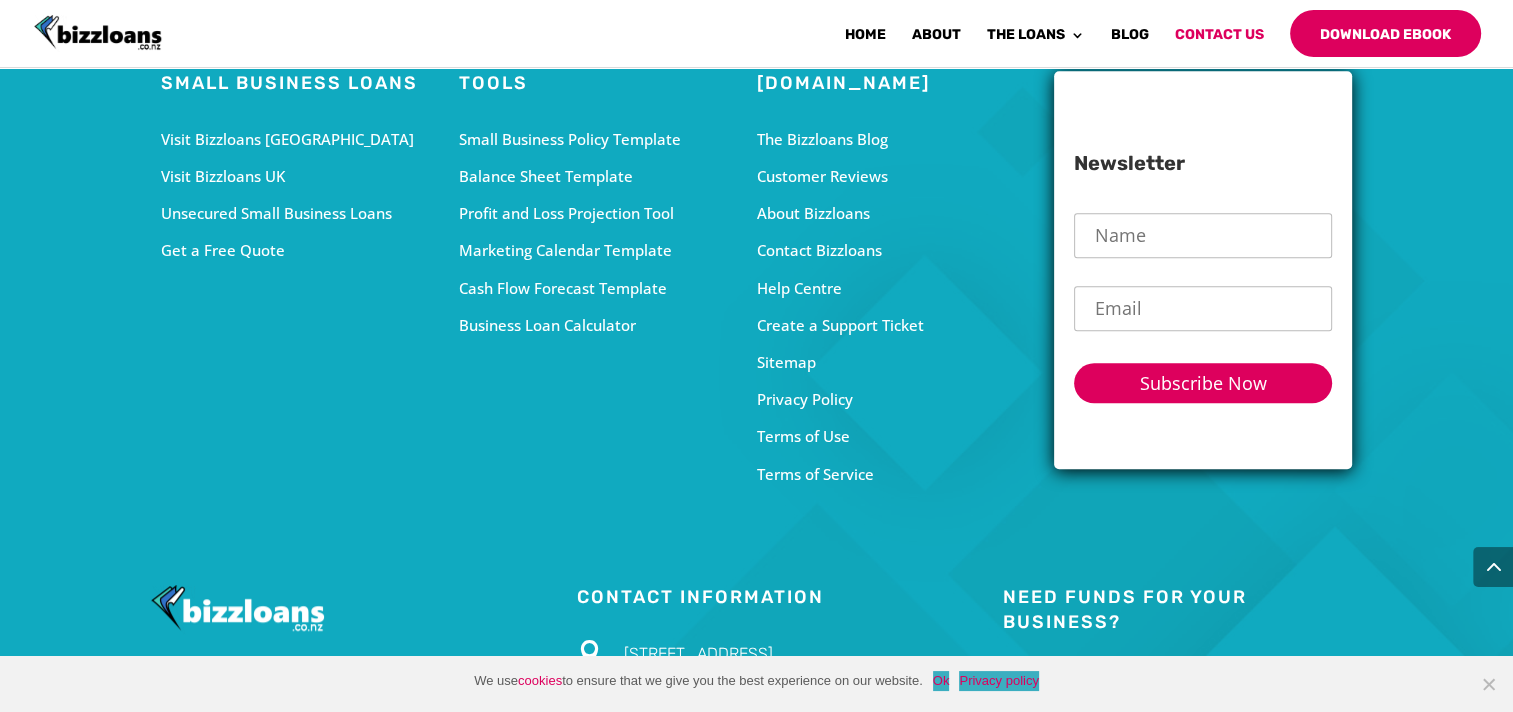 scroll, scrollTop: 1736, scrollLeft: 0, axis: vertical 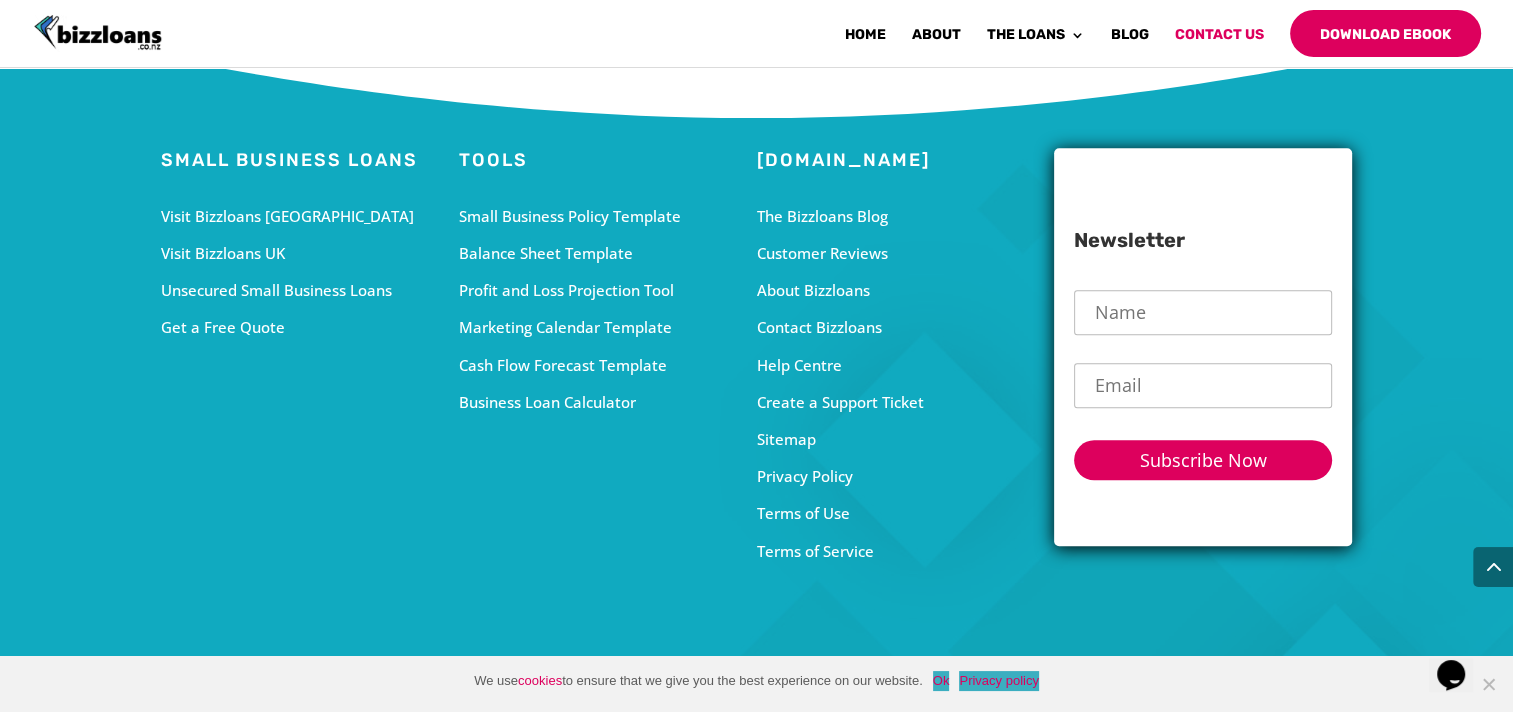 click on "Unsecured Small Business Loans" at bounding box center (310, 290) 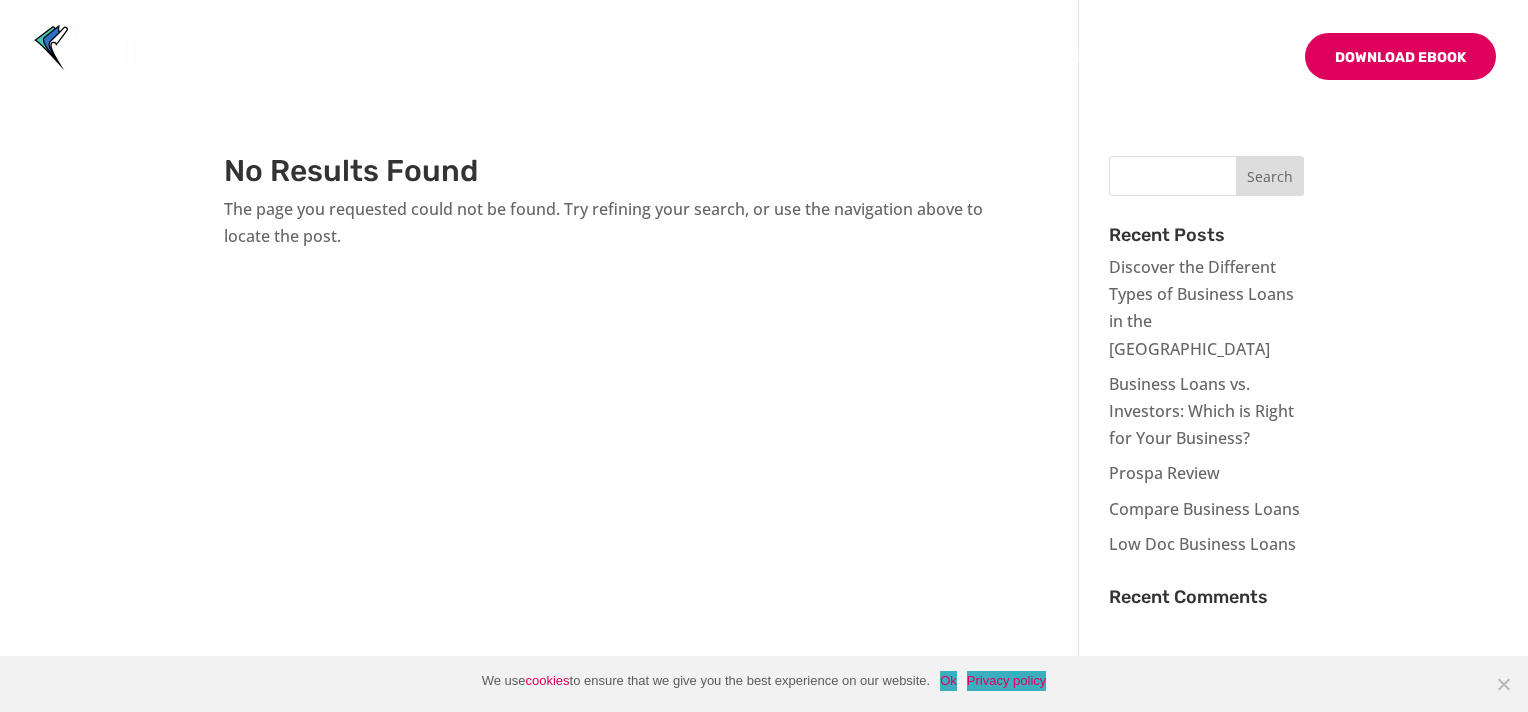 scroll, scrollTop: 0, scrollLeft: 0, axis: both 